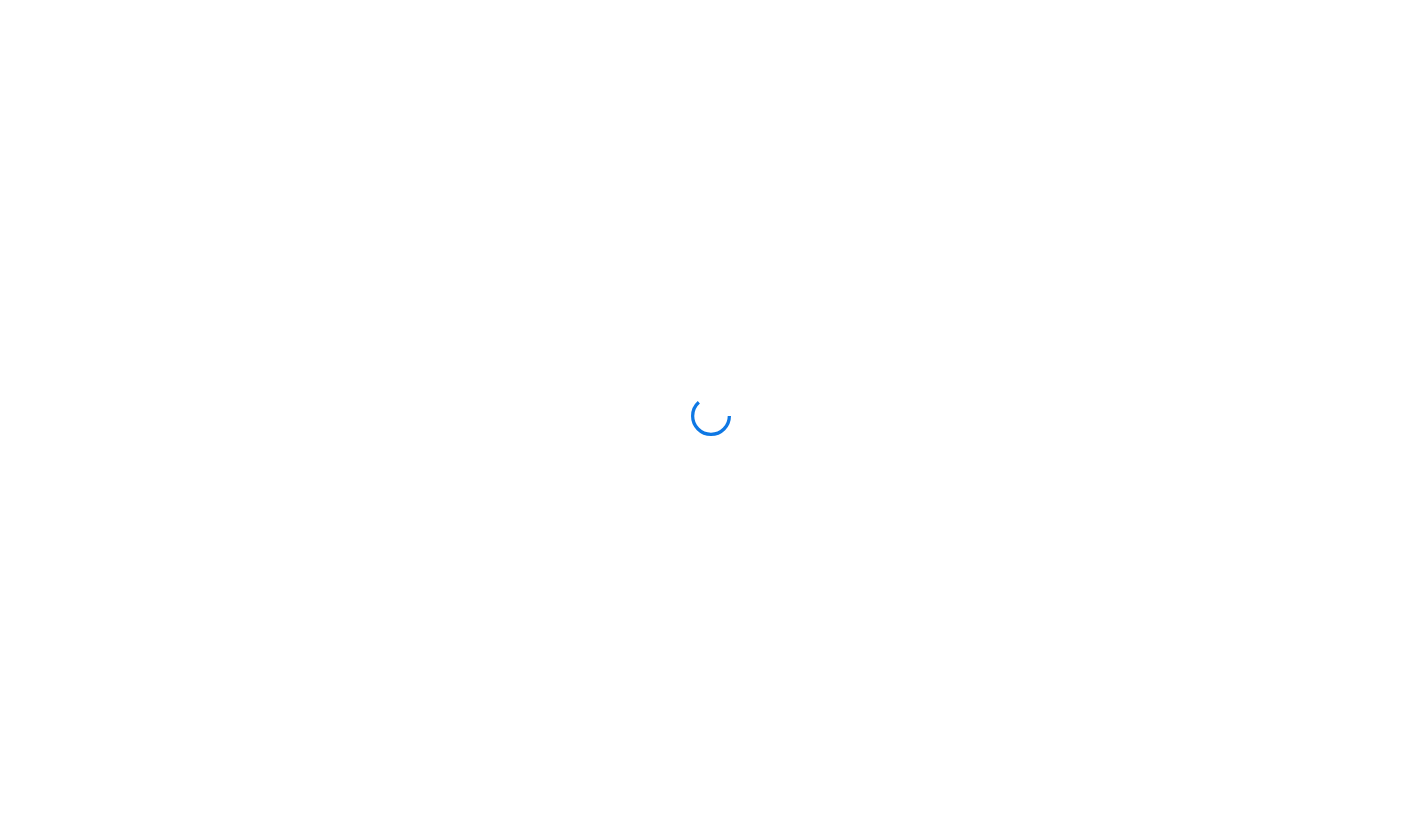 scroll, scrollTop: 0, scrollLeft: 0, axis: both 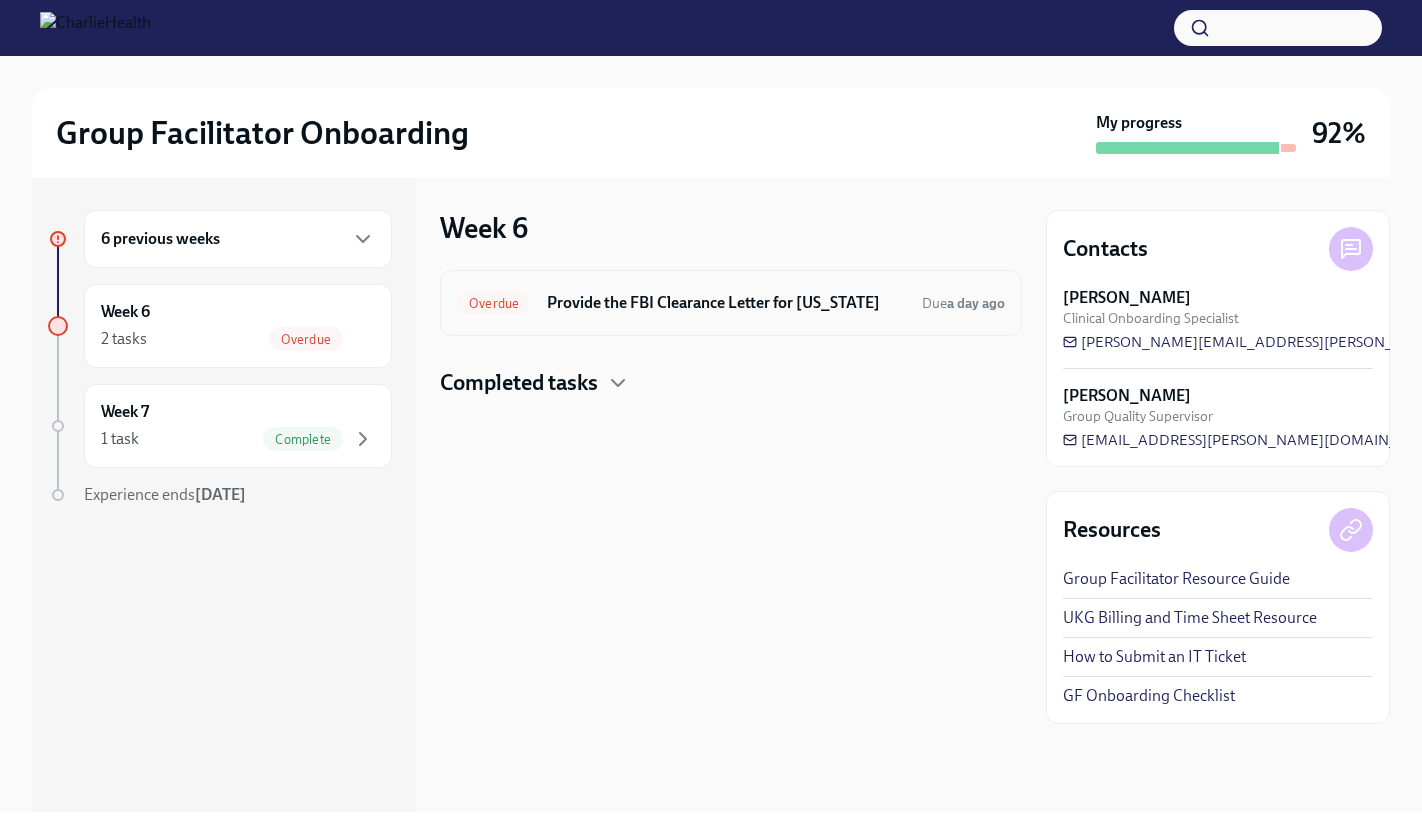 click on "Overdue Provide the FBI Clearance Letter for [US_STATE] Due  a day ago" at bounding box center (731, 303) 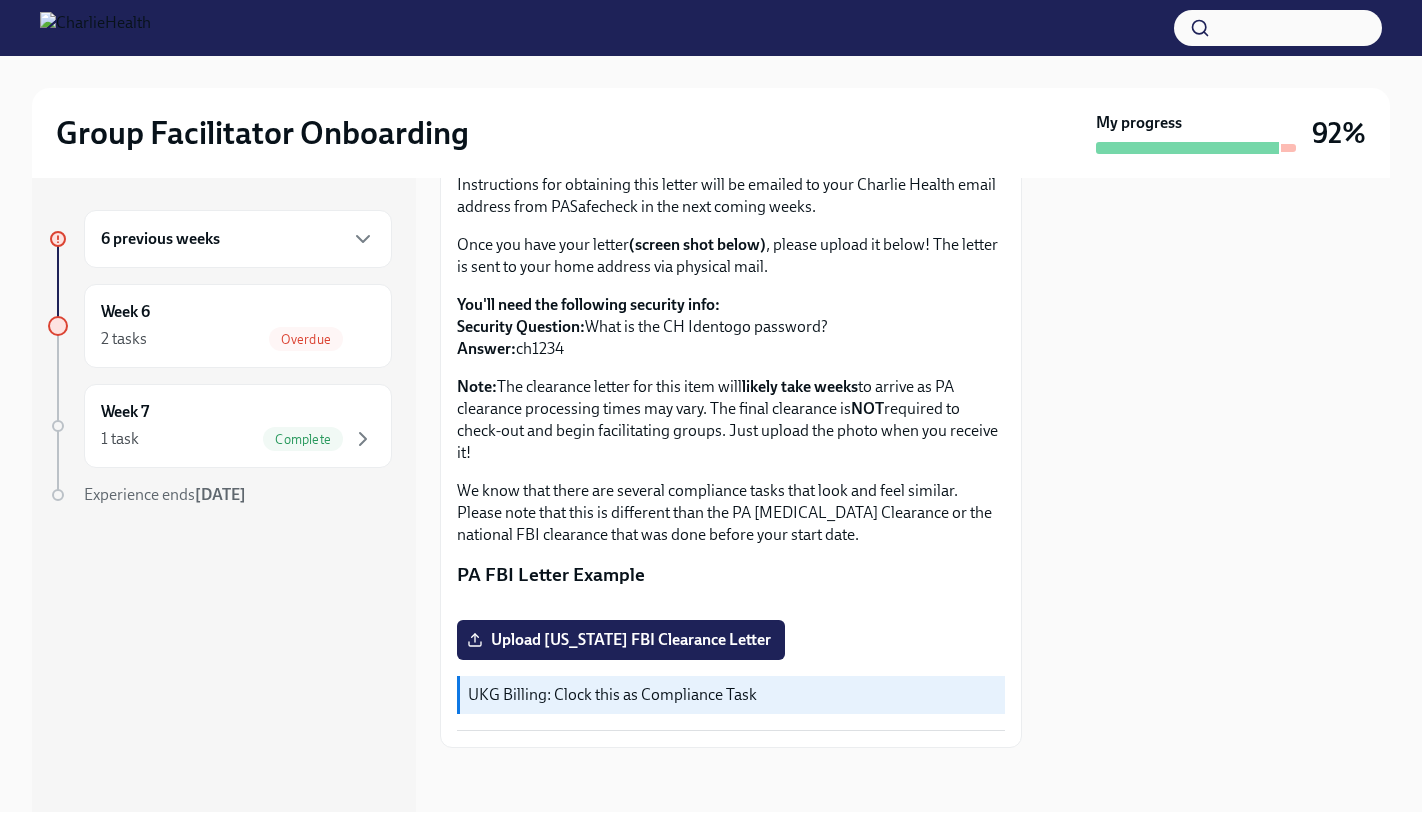 scroll, scrollTop: 317, scrollLeft: 0, axis: vertical 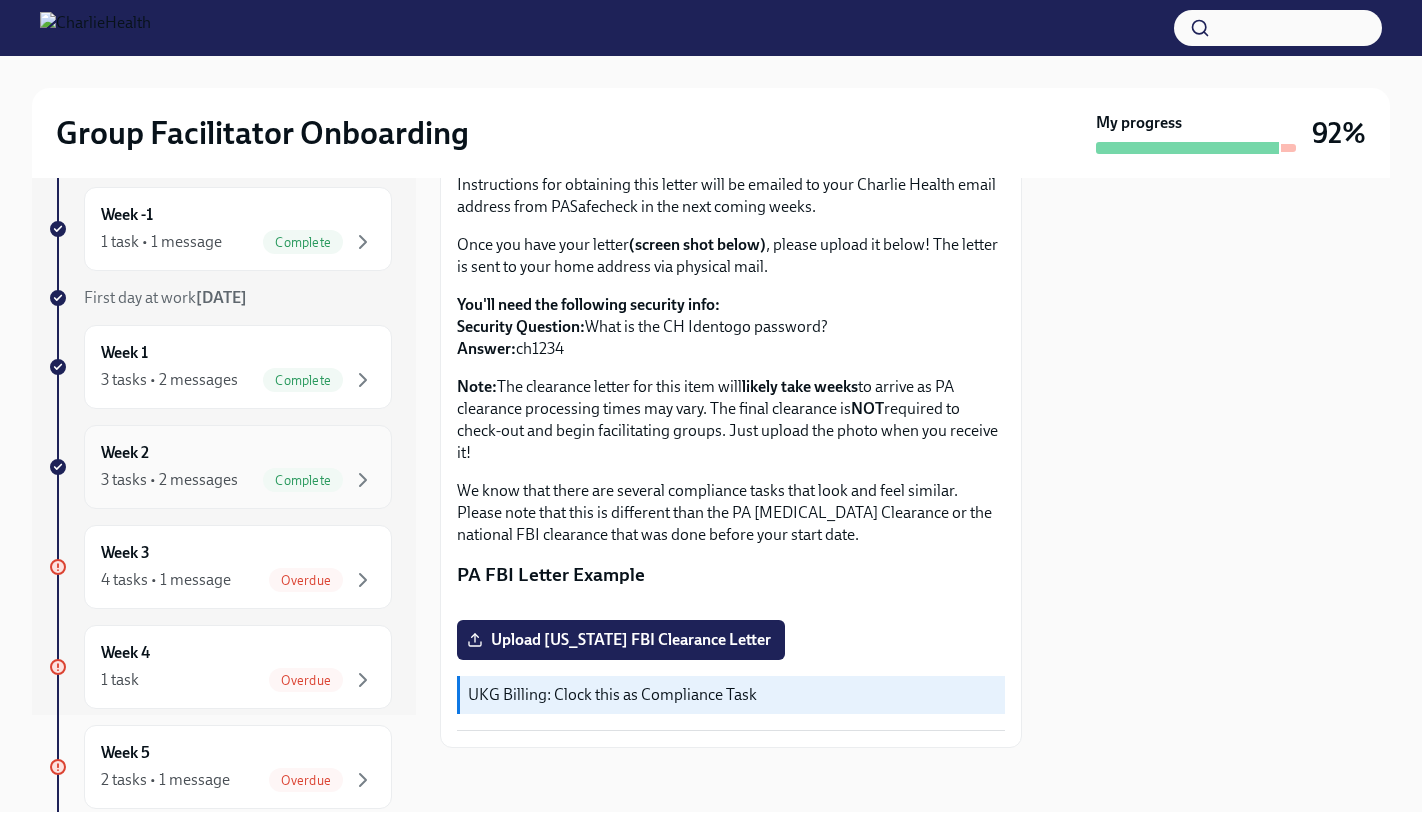click on "Week 2 3 tasks • 2 messages Complete" at bounding box center [238, 467] 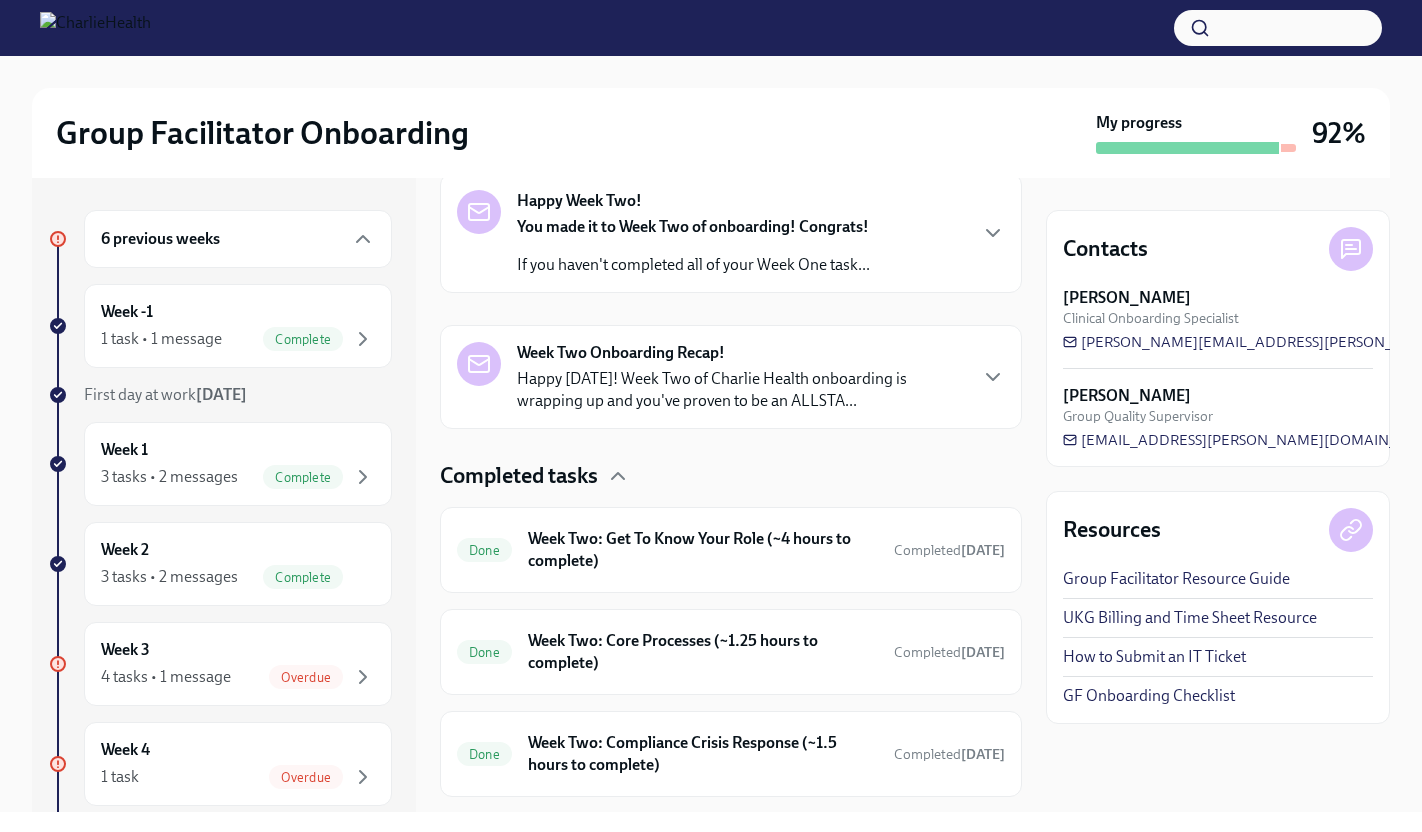 scroll, scrollTop: 384, scrollLeft: 0, axis: vertical 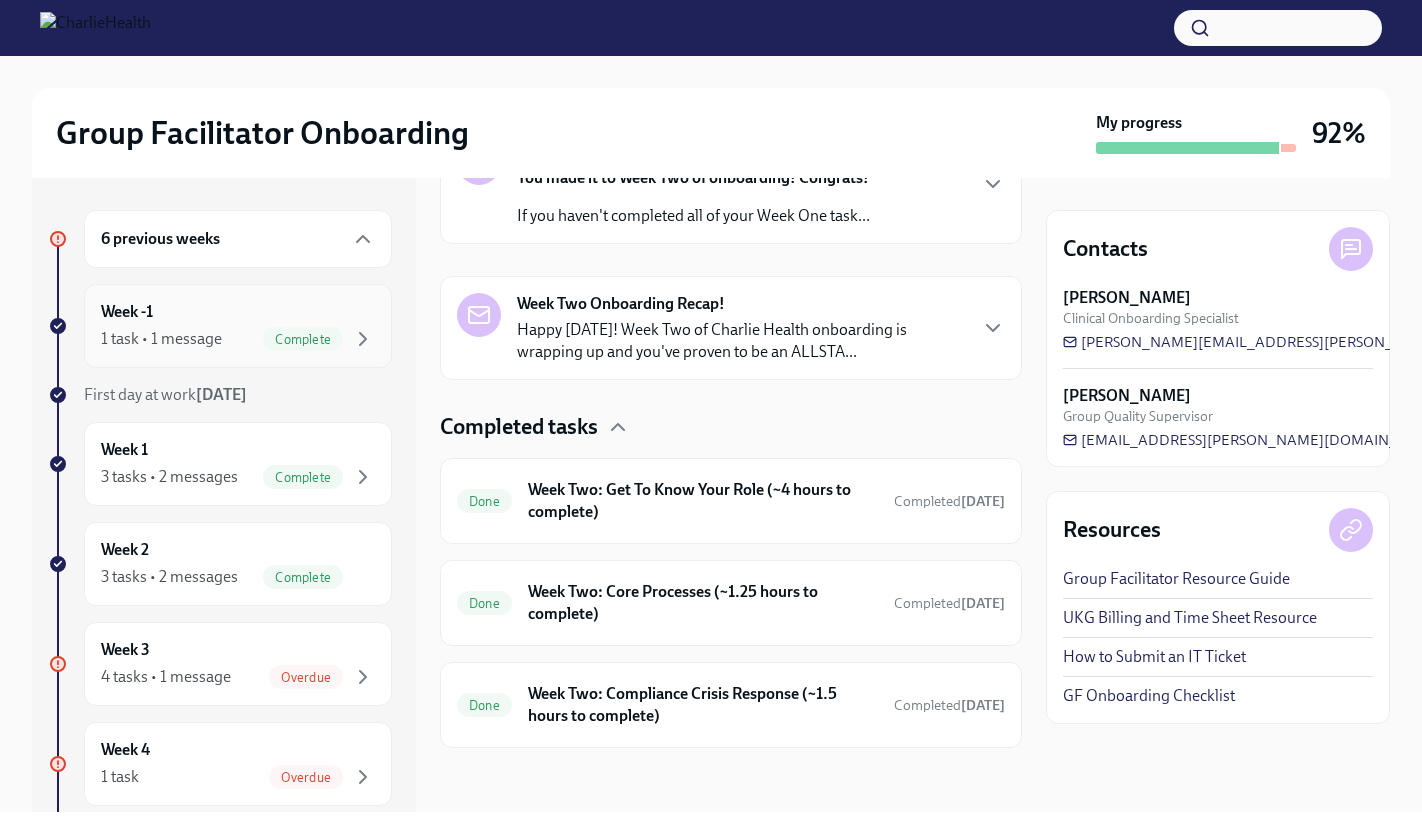 click on "Complete" at bounding box center (303, 339) 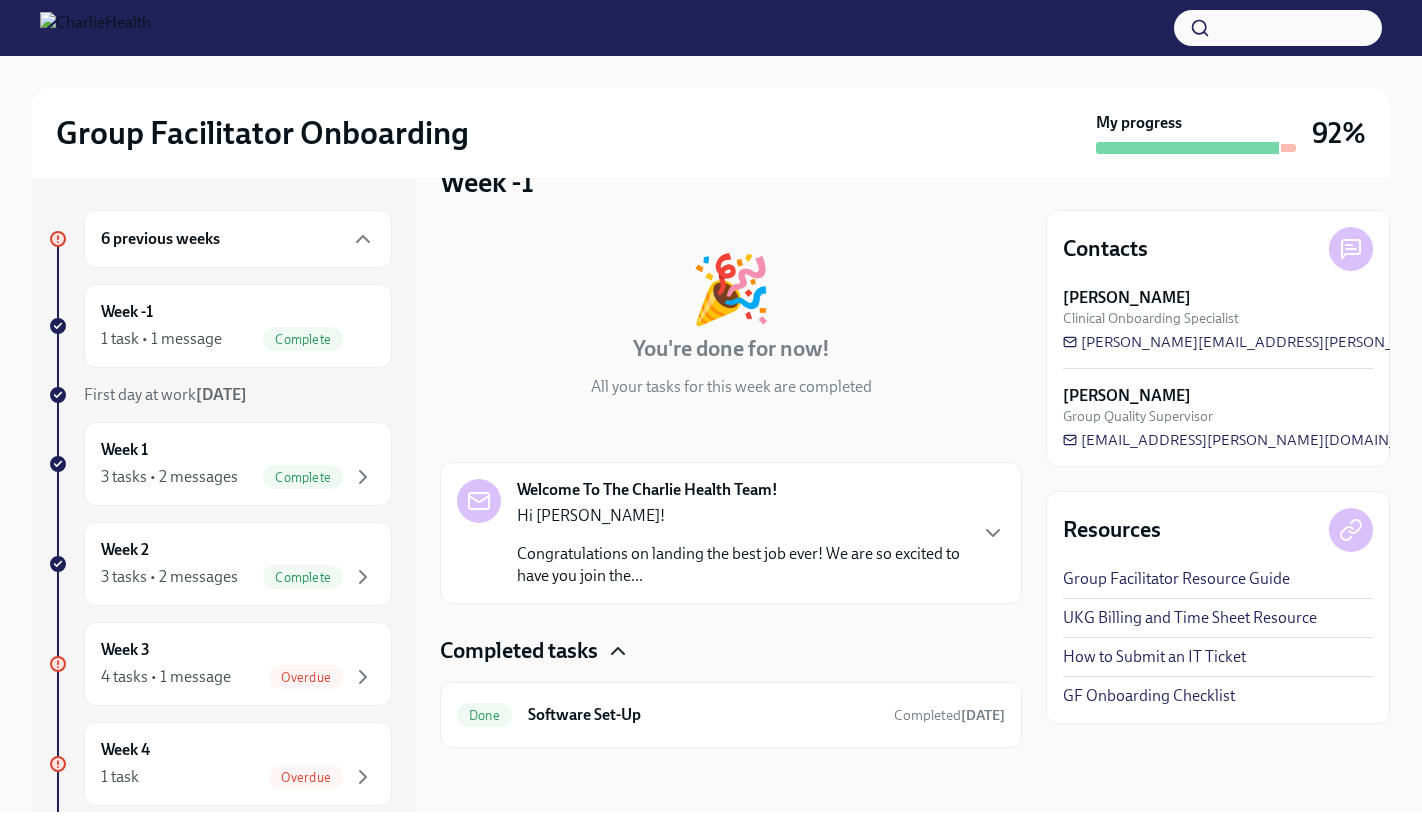 click 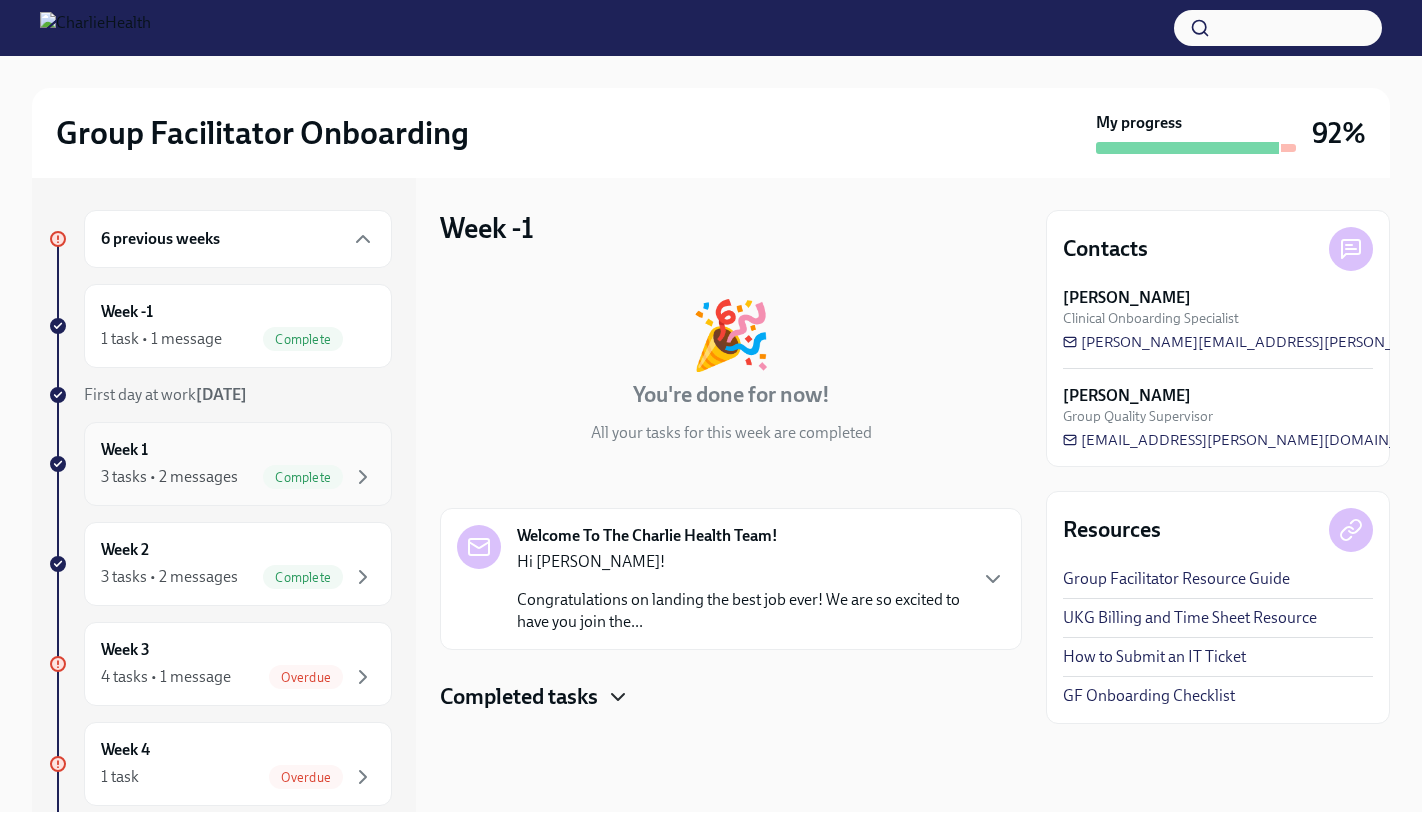 click on "Week 1 3 tasks • 2 messages Complete" at bounding box center [238, 464] 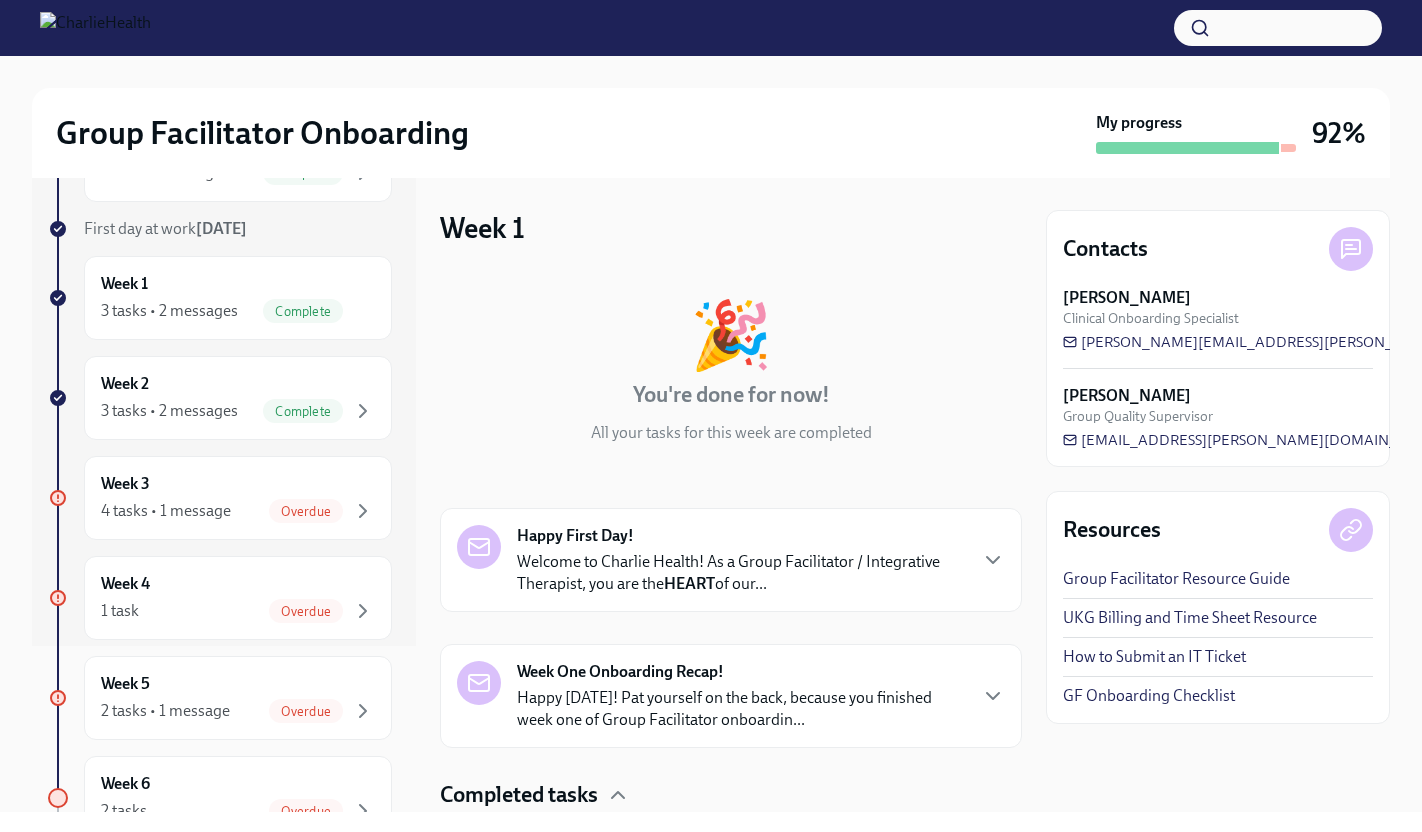 scroll, scrollTop: 412, scrollLeft: 0, axis: vertical 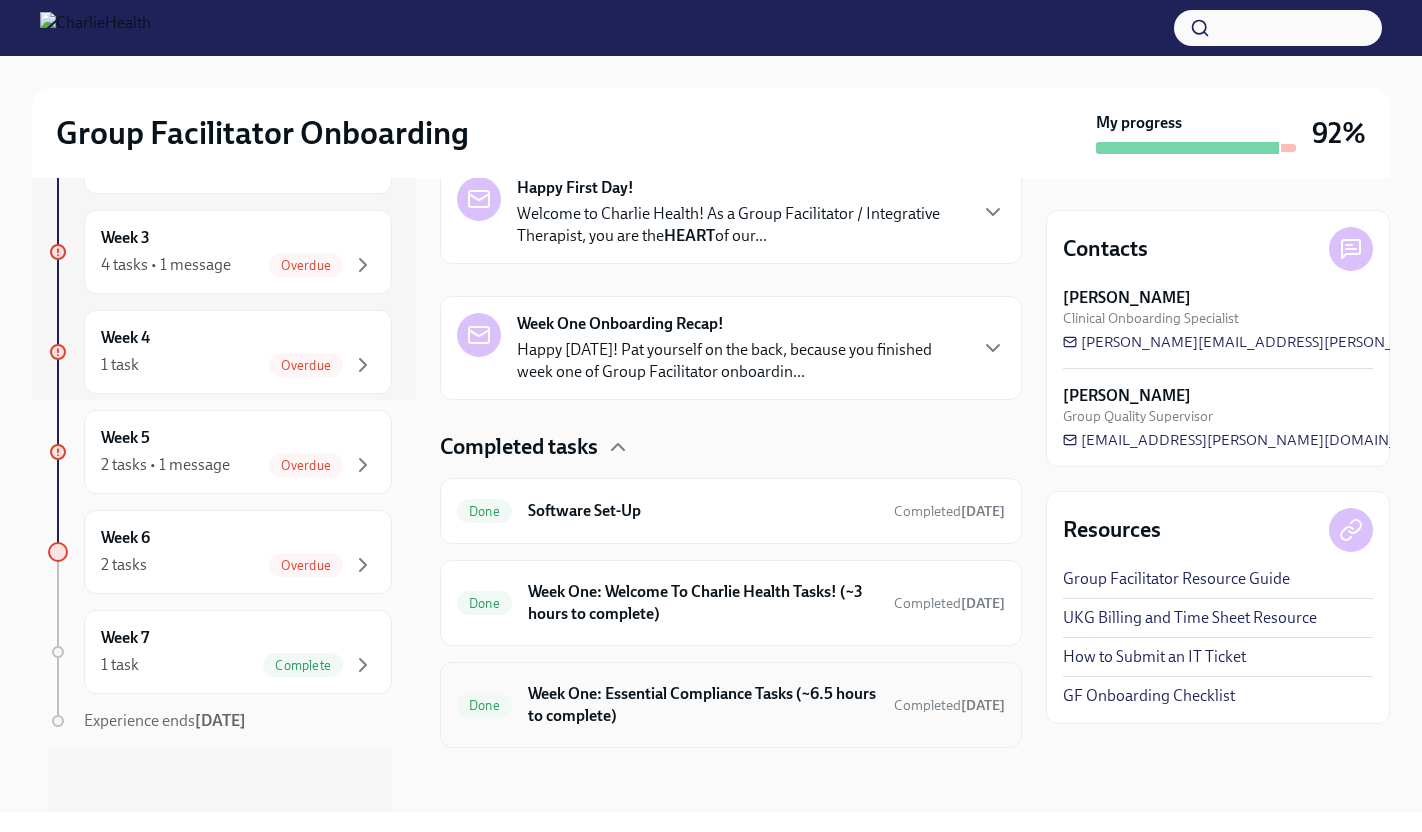click on "Week One: Essential Compliance Tasks (~6.5 hours to complete)" at bounding box center [703, 705] 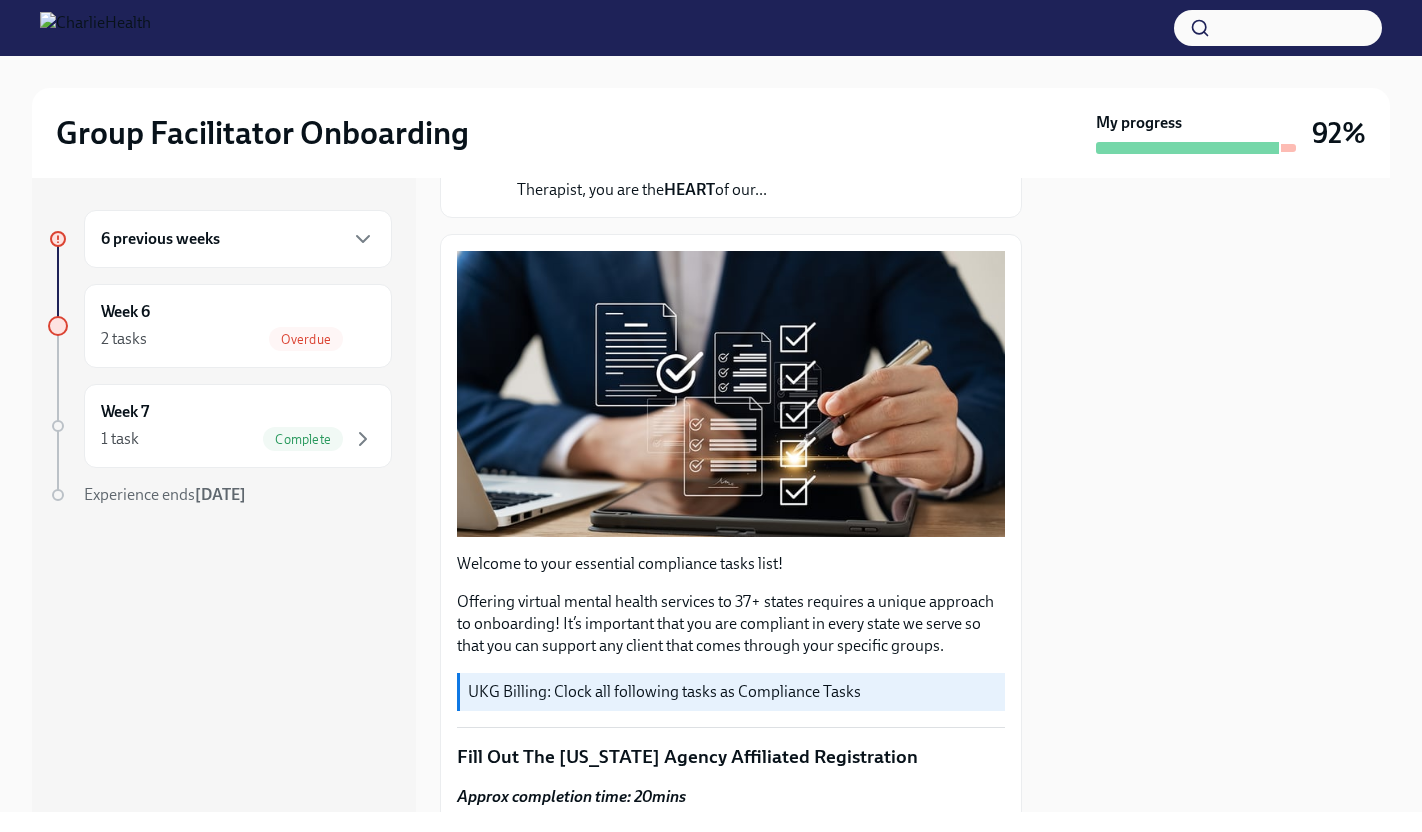 scroll, scrollTop: 0, scrollLeft: 0, axis: both 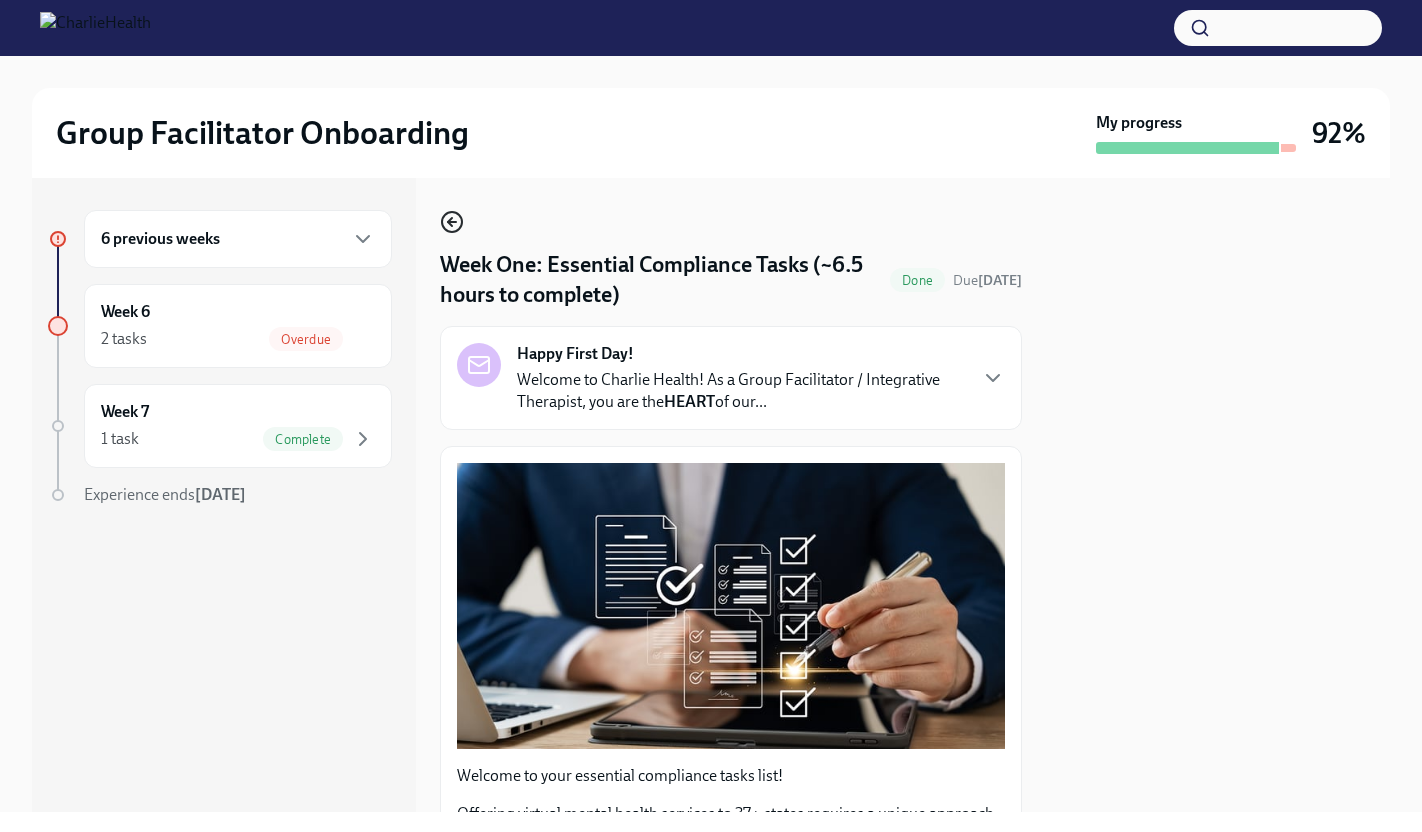 click 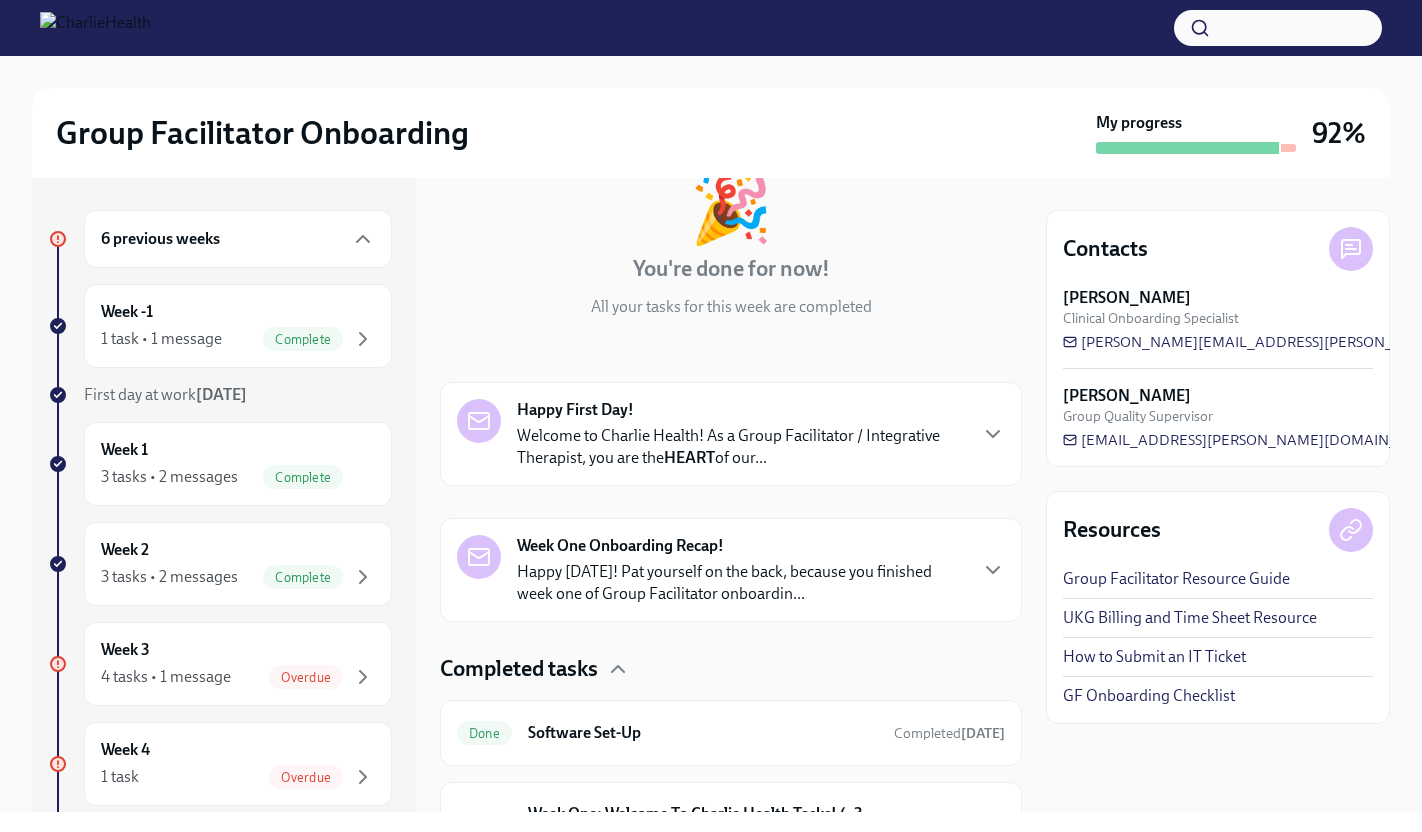 scroll, scrollTop: 348, scrollLeft: 0, axis: vertical 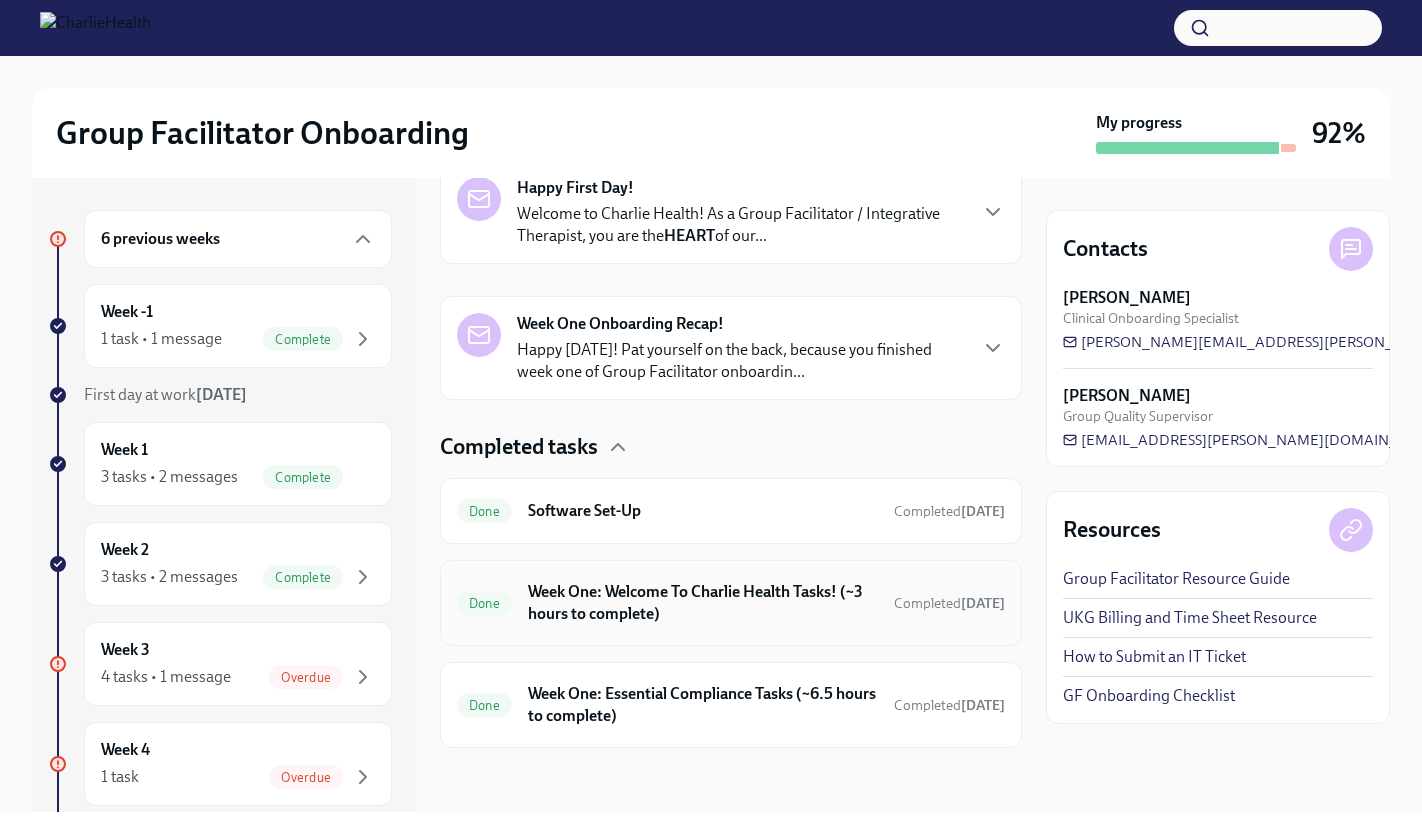click on "Week One: Welcome To Charlie Health Tasks! (~3 hours to complete)" at bounding box center [703, 603] 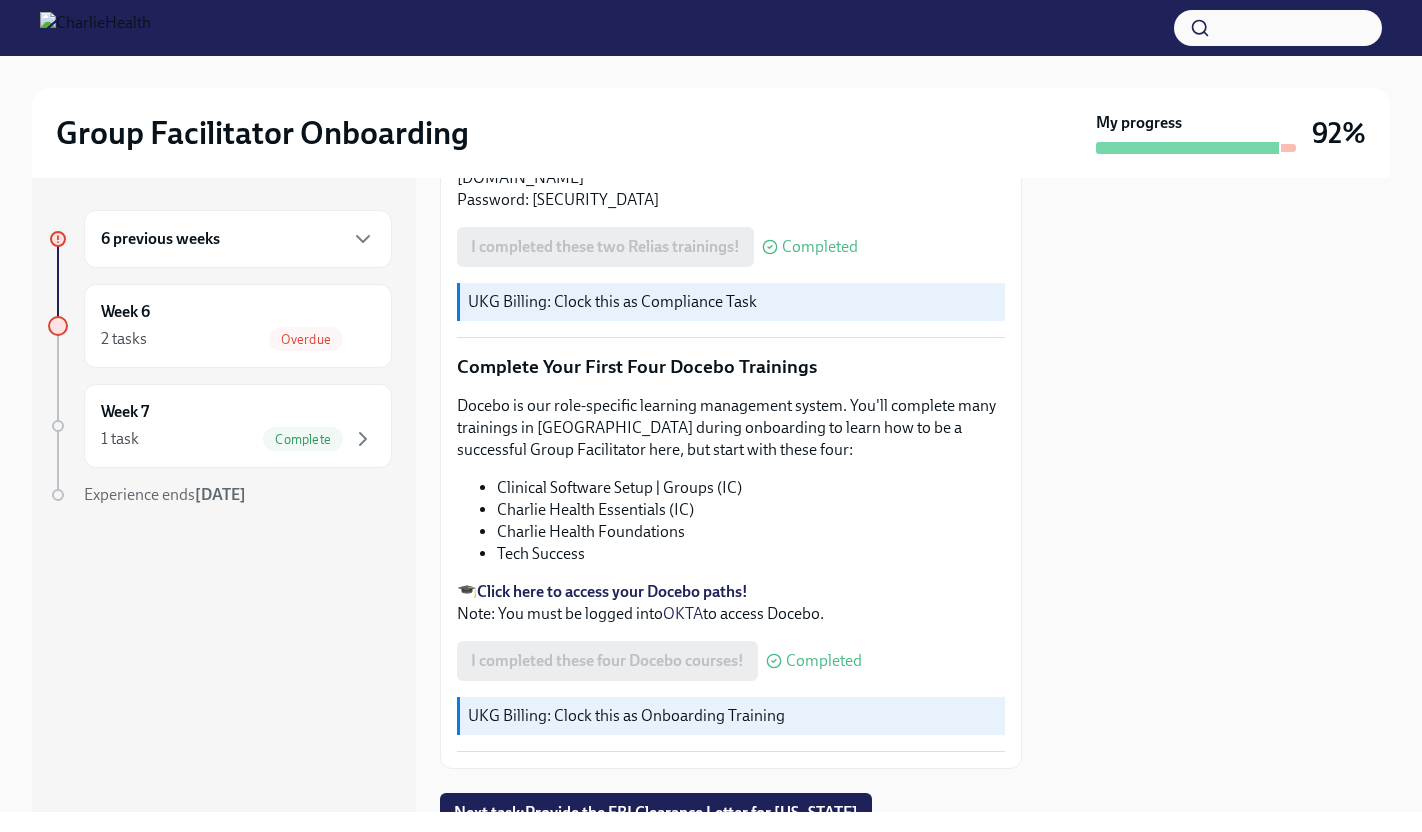 scroll, scrollTop: 2490, scrollLeft: 0, axis: vertical 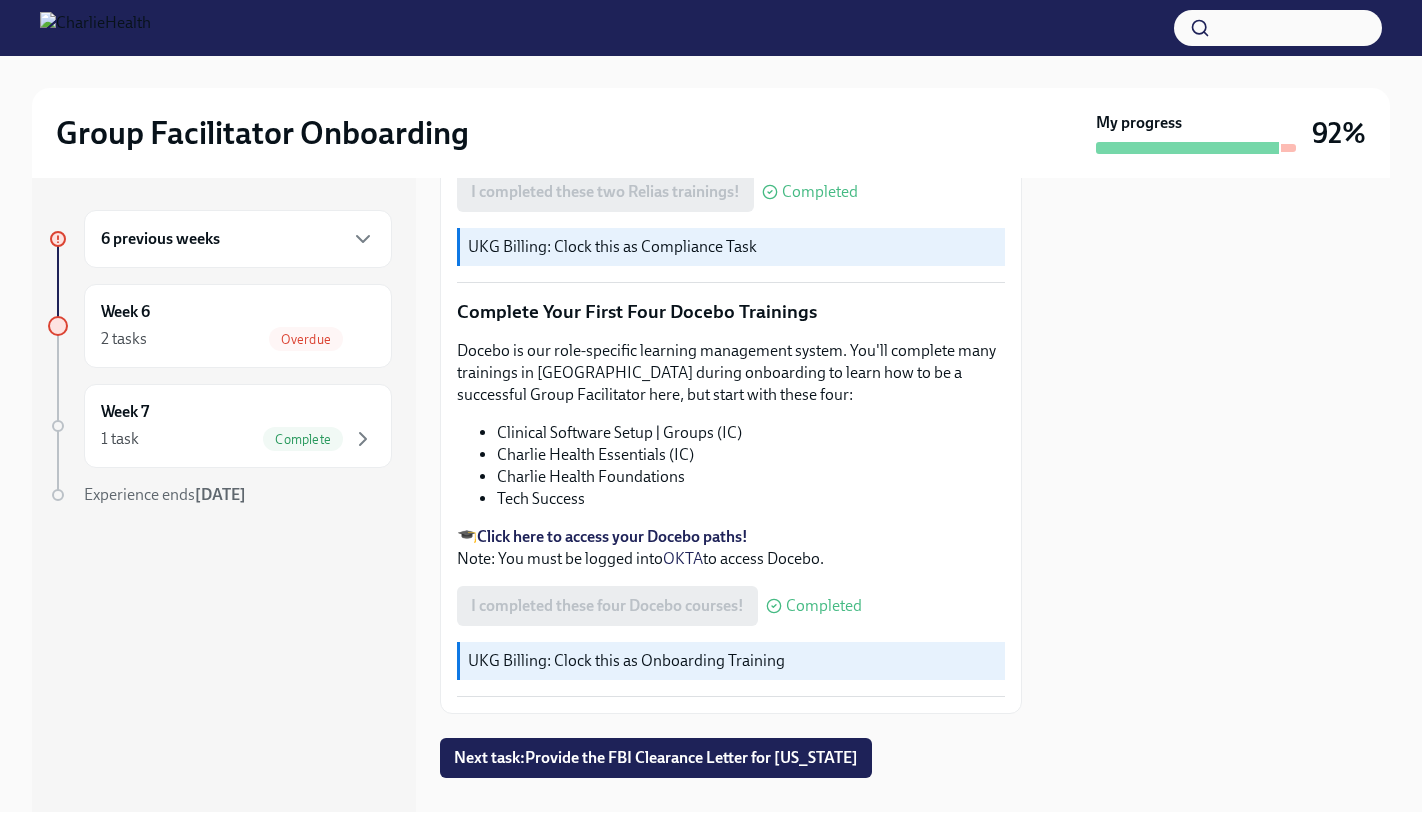 click on "Next task :  Provide the FBI Clearance Letter for [US_STATE]" at bounding box center [656, 758] 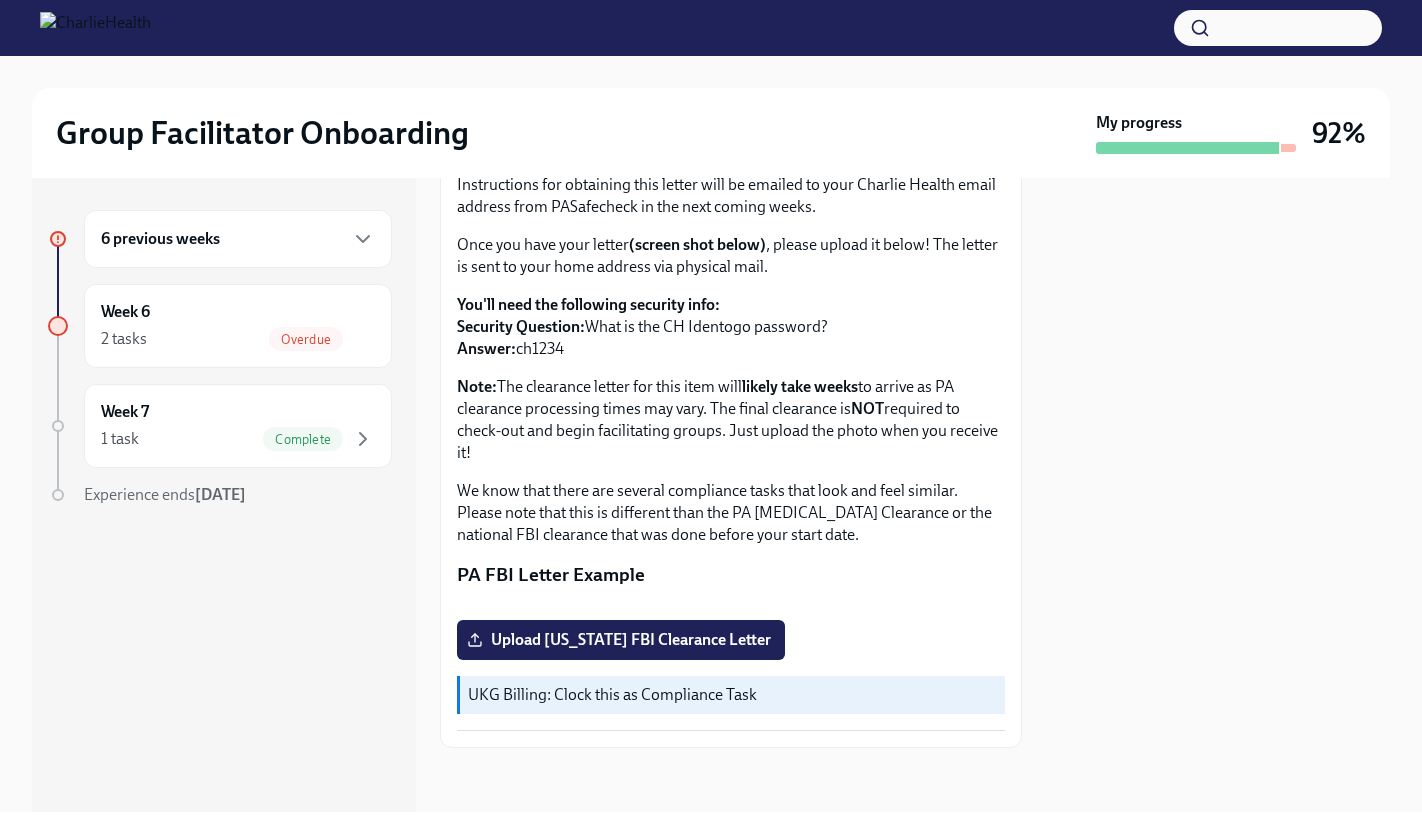 scroll, scrollTop: 0, scrollLeft: 0, axis: both 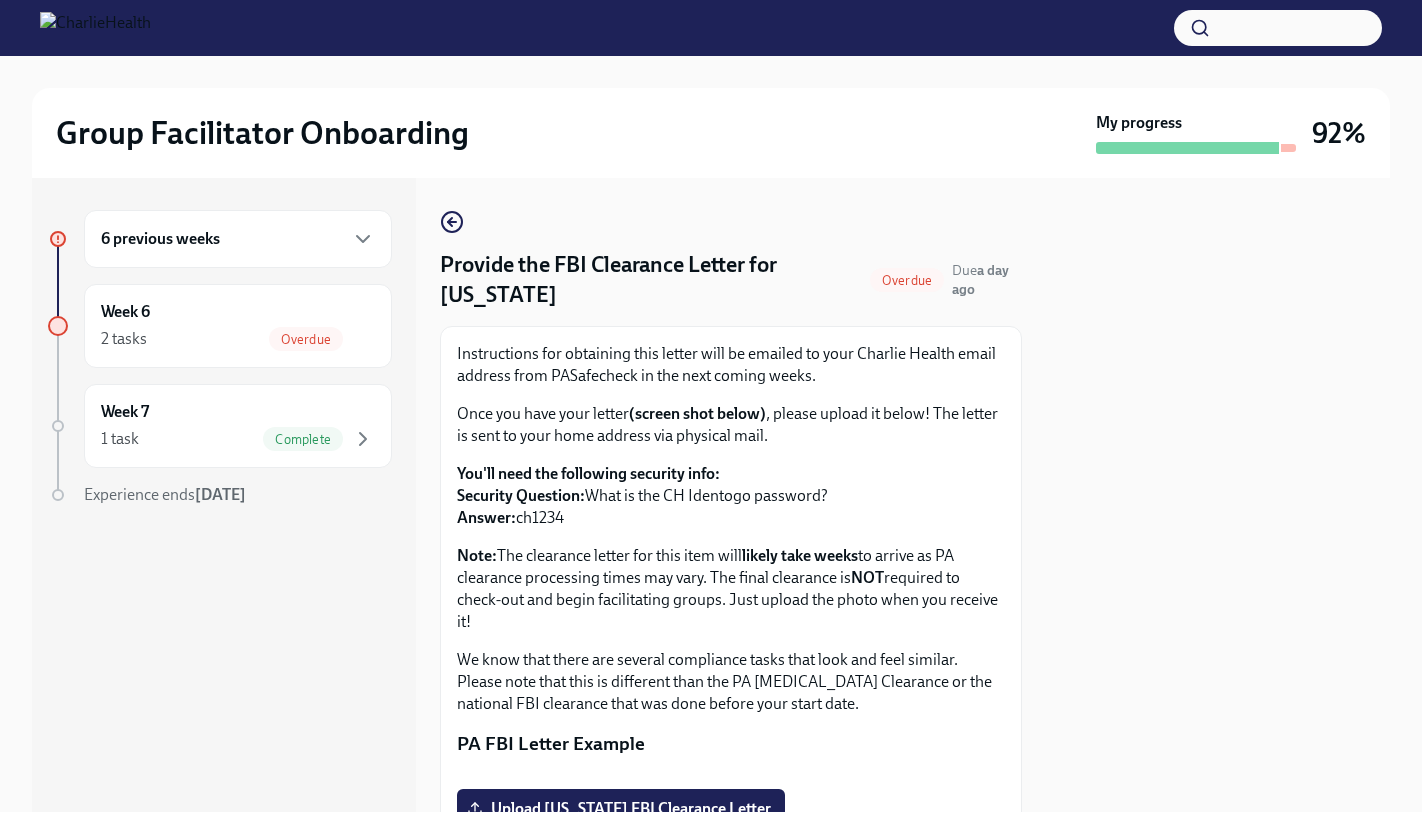 click on "6 previous weeks" at bounding box center (238, 239) 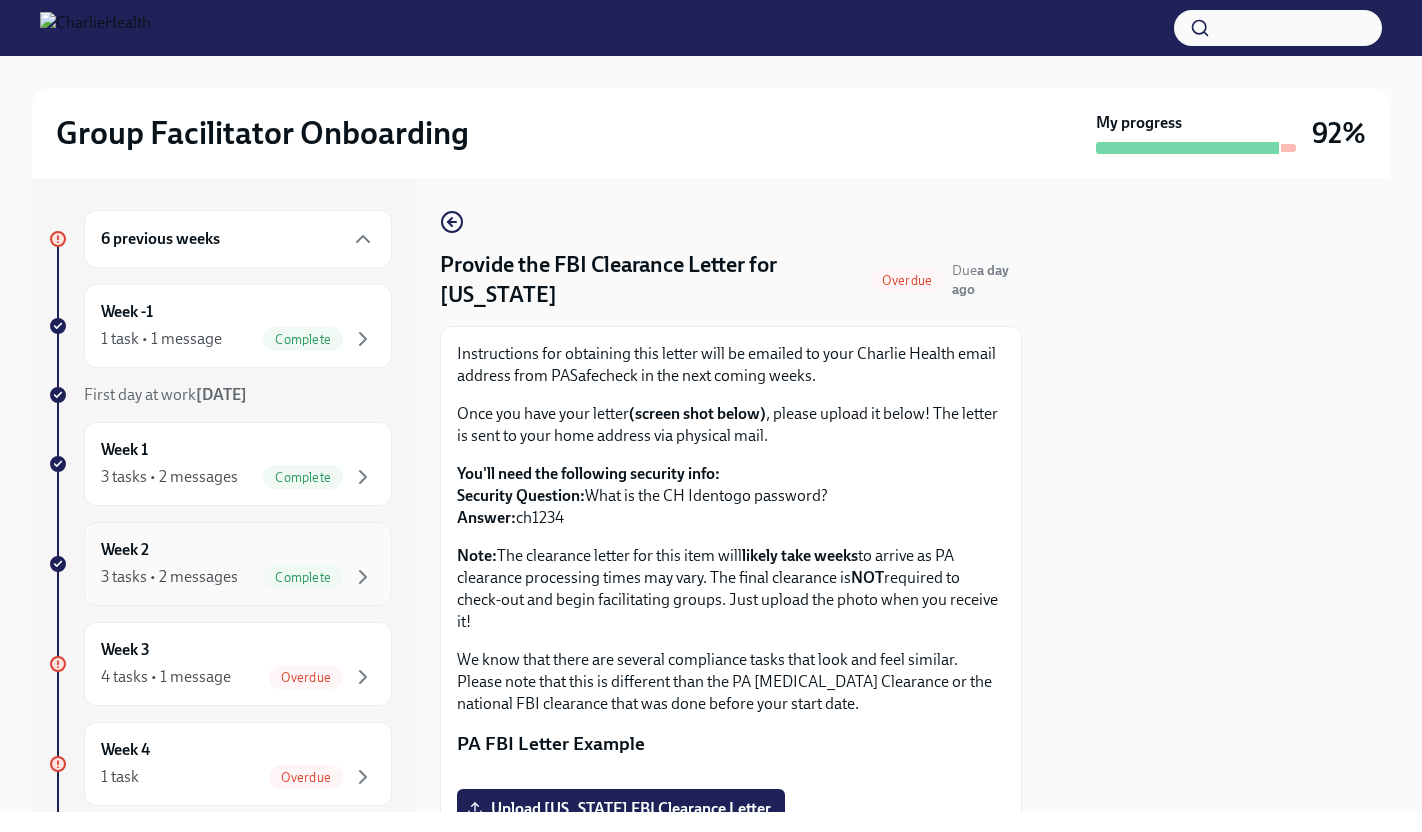 click on "3 tasks • 2 messages Complete" at bounding box center (238, 577) 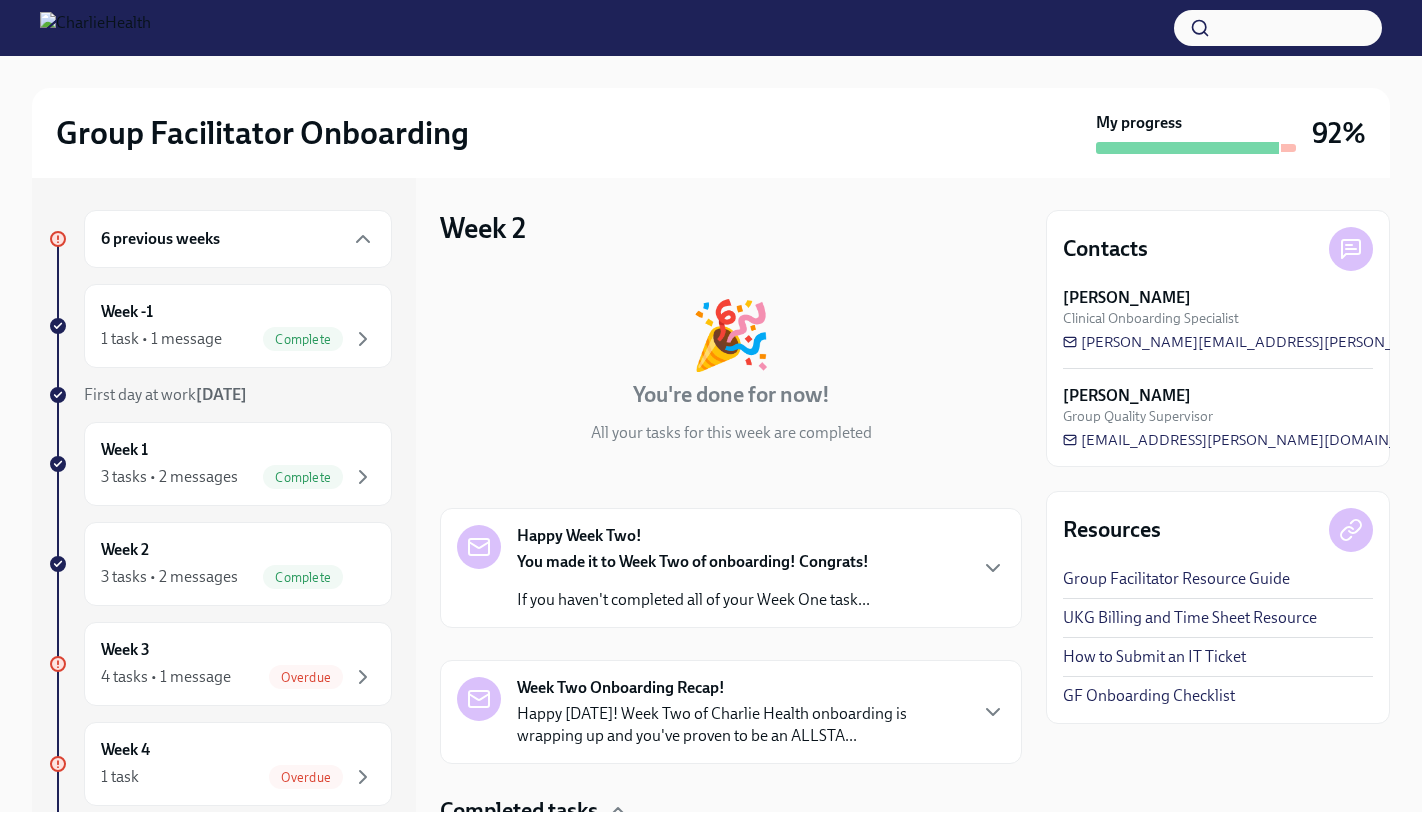 scroll, scrollTop: 384, scrollLeft: 0, axis: vertical 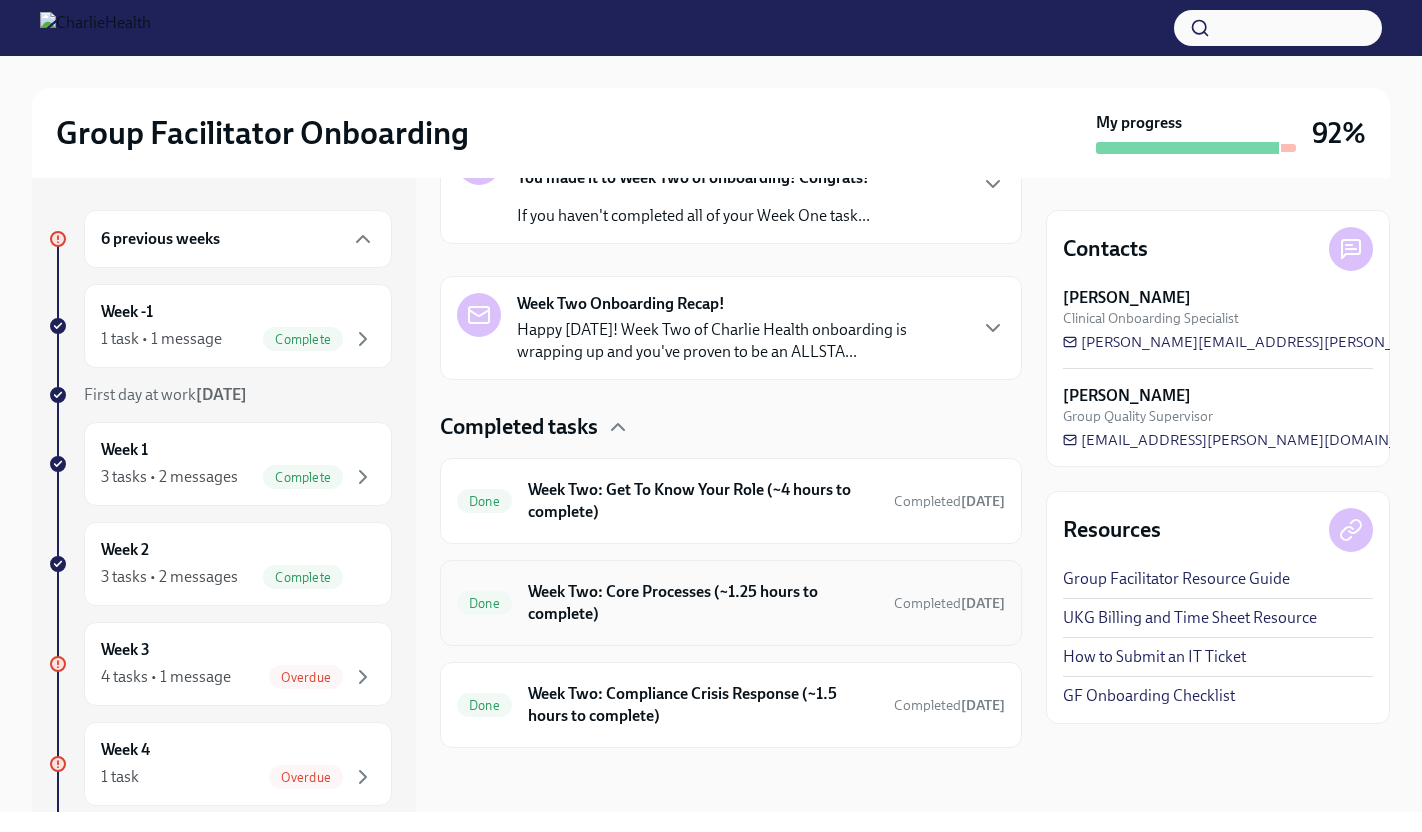 click on "Week Two: Core Processes (~1.25 hours to complete)" at bounding box center [703, 603] 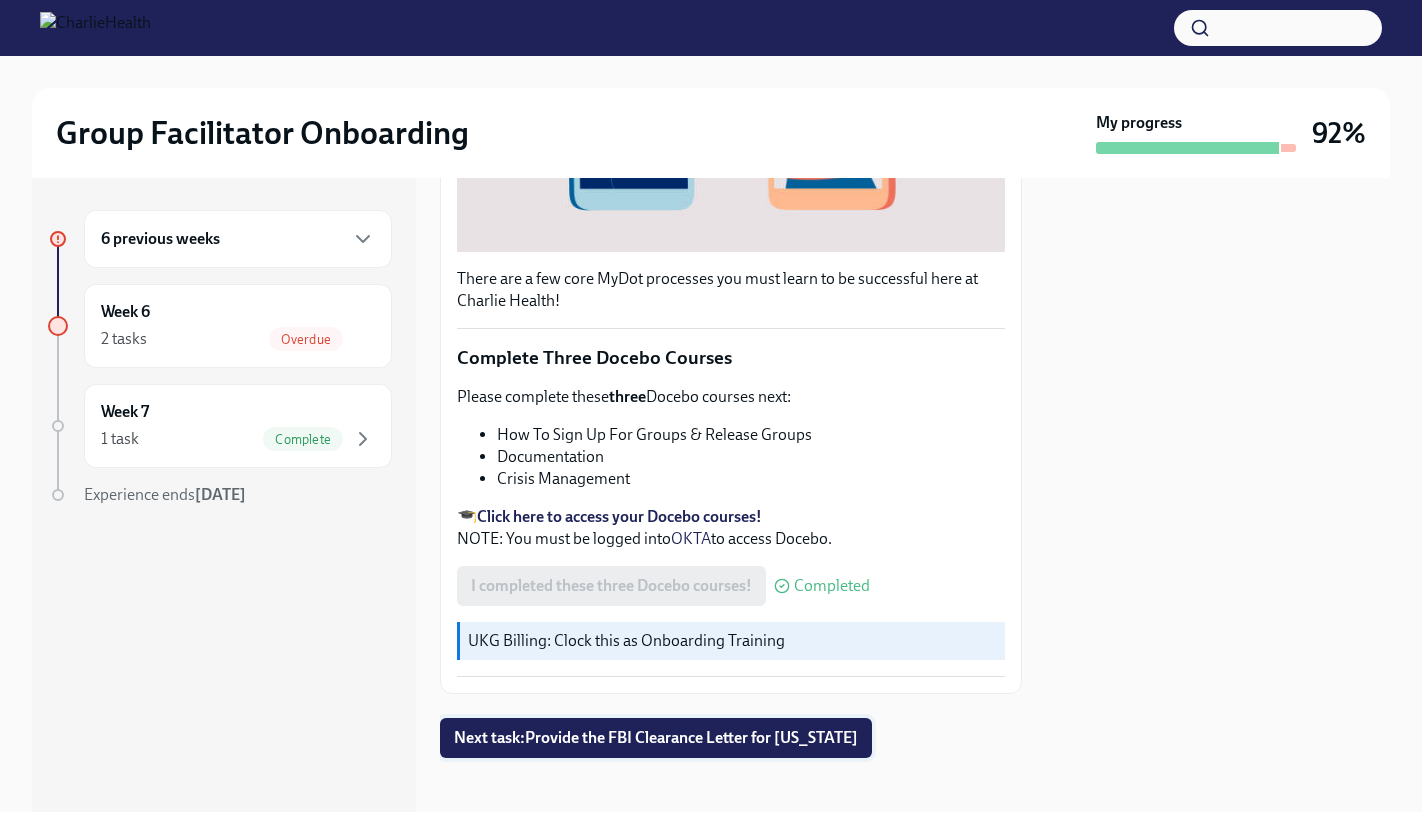 scroll, scrollTop: 0, scrollLeft: 0, axis: both 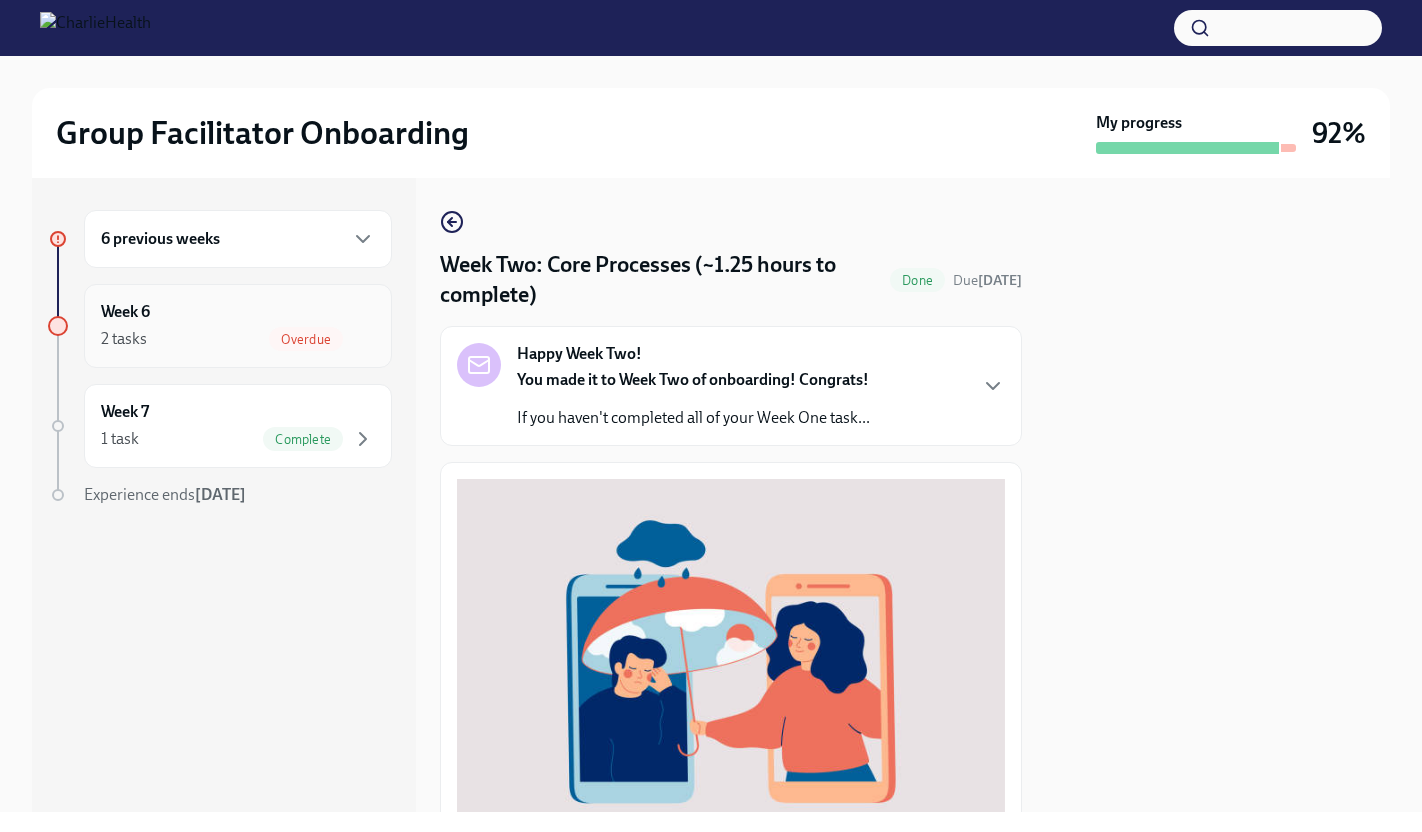 click on "Overdue" at bounding box center (306, 339) 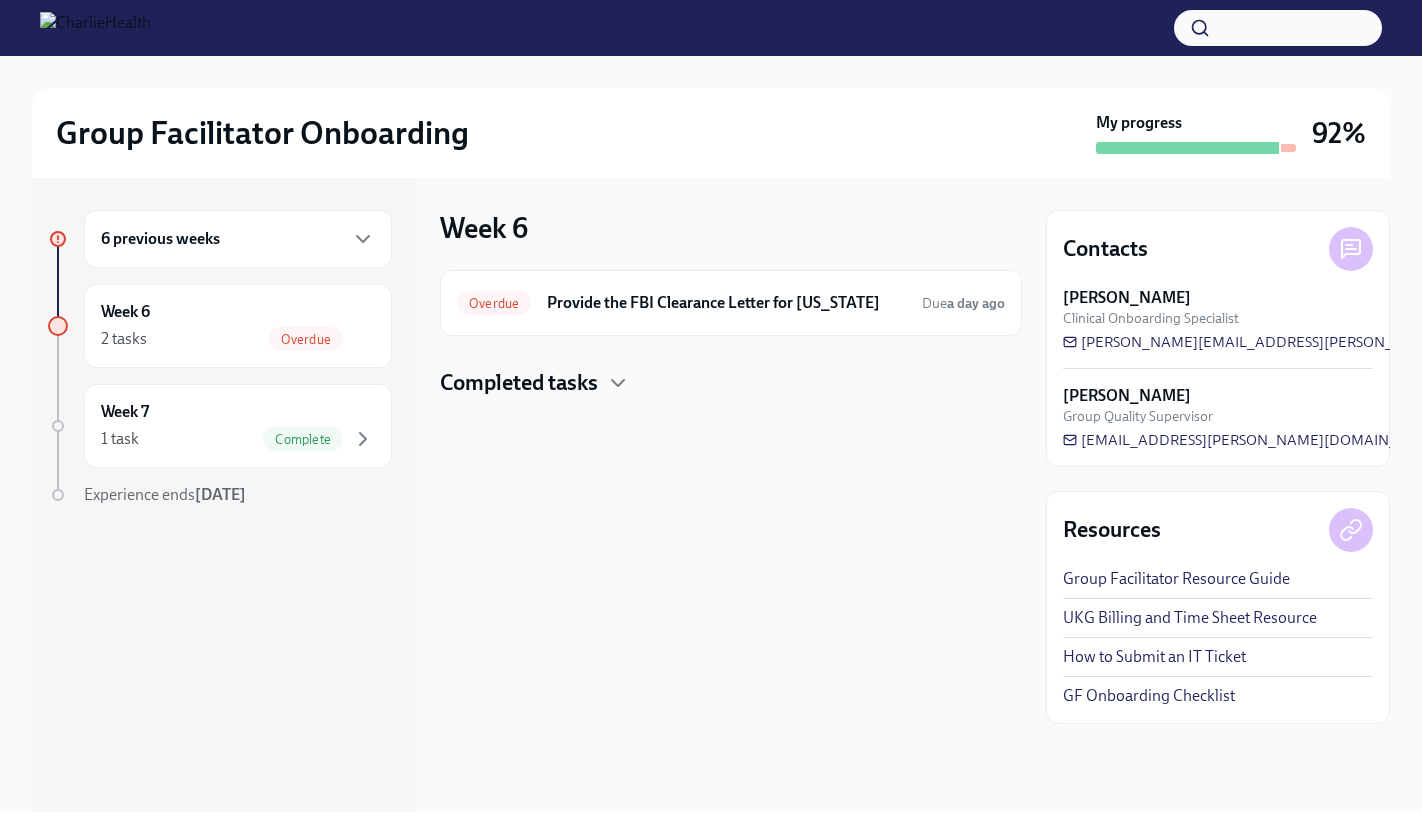 click on "Completed tasks" at bounding box center (519, 383) 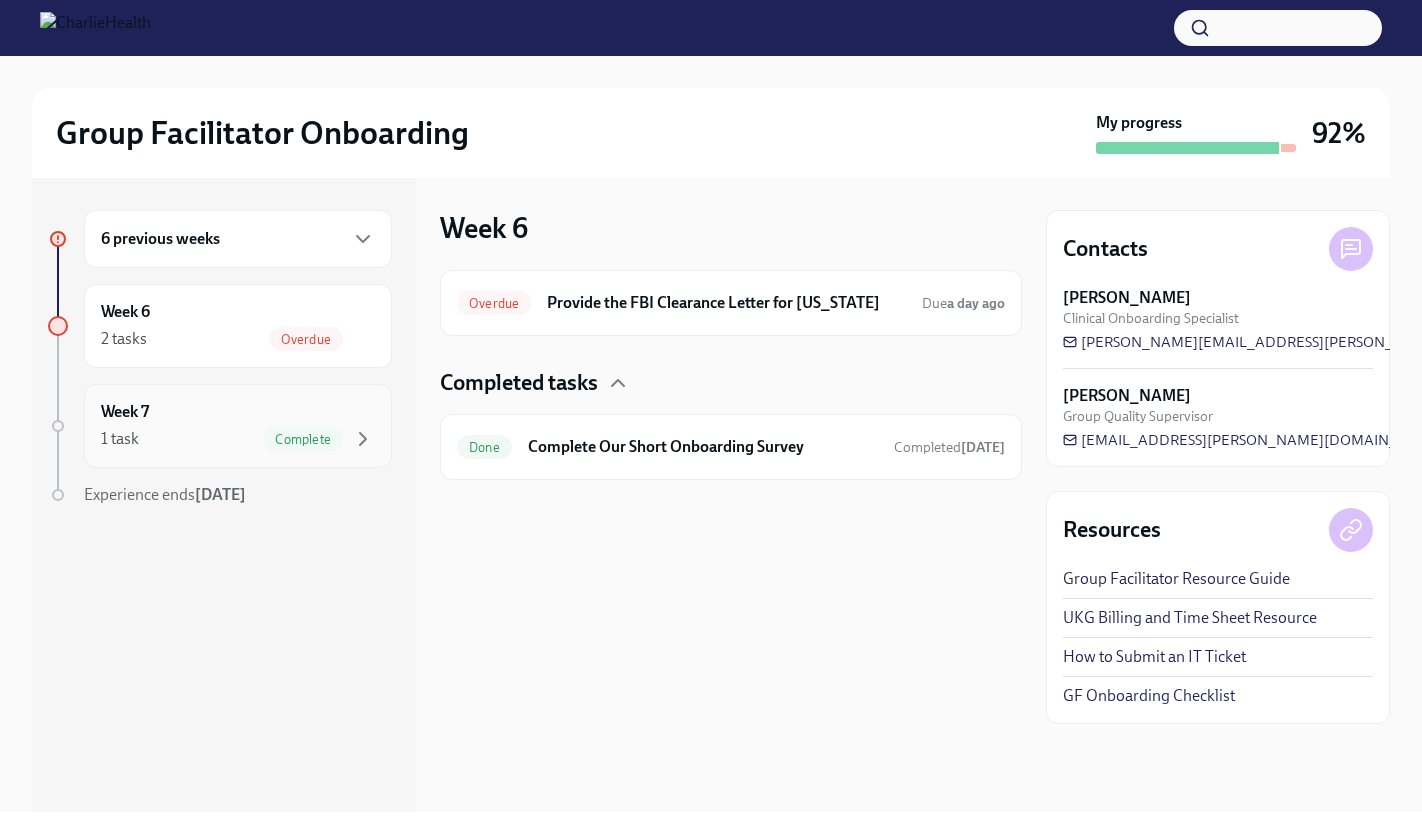 click on "Week 7 1 task Complete" at bounding box center (238, 426) 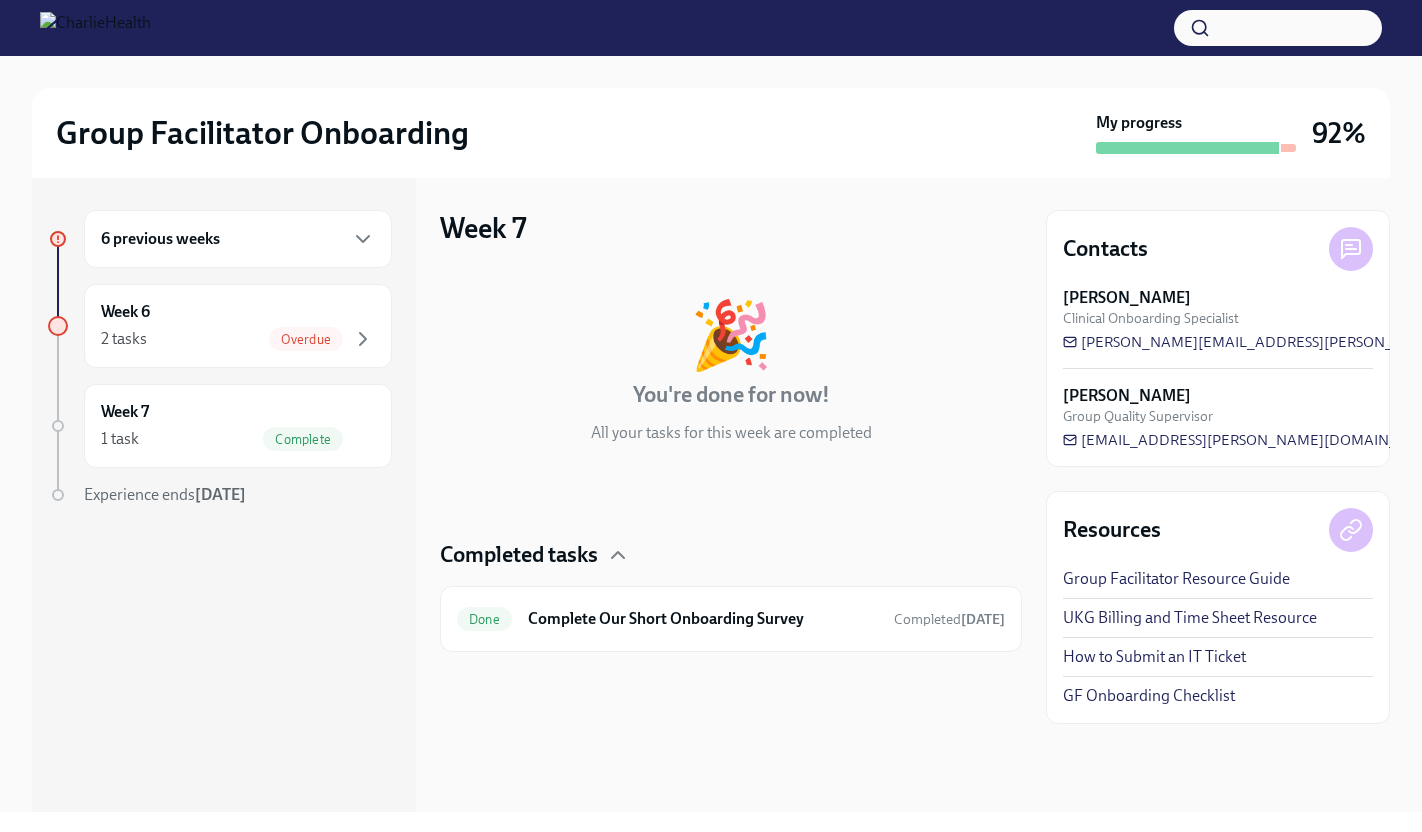 click on "6 previous weeks" at bounding box center [238, 239] 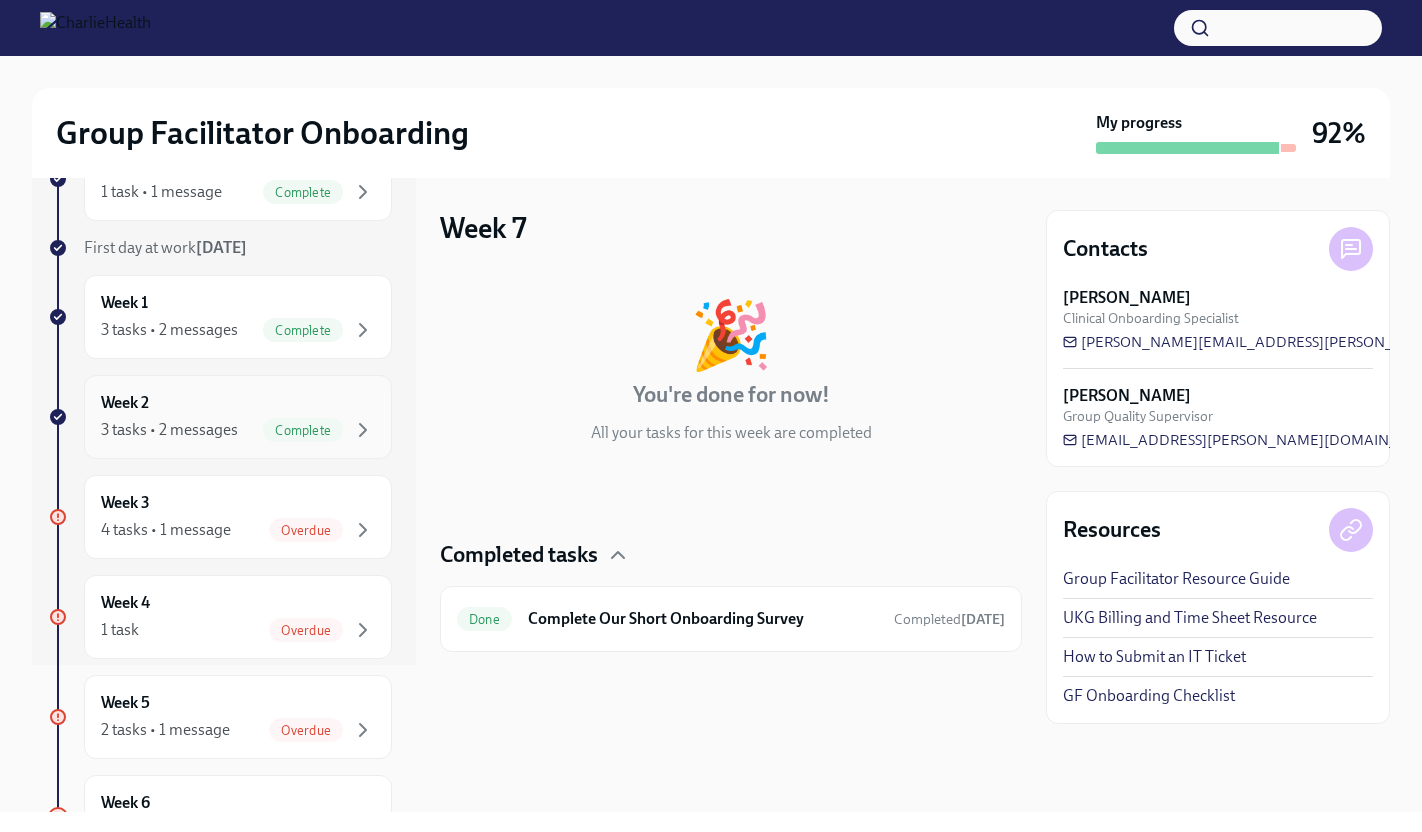 scroll, scrollTop: 152, scrollLeft: 0, axis: vertical 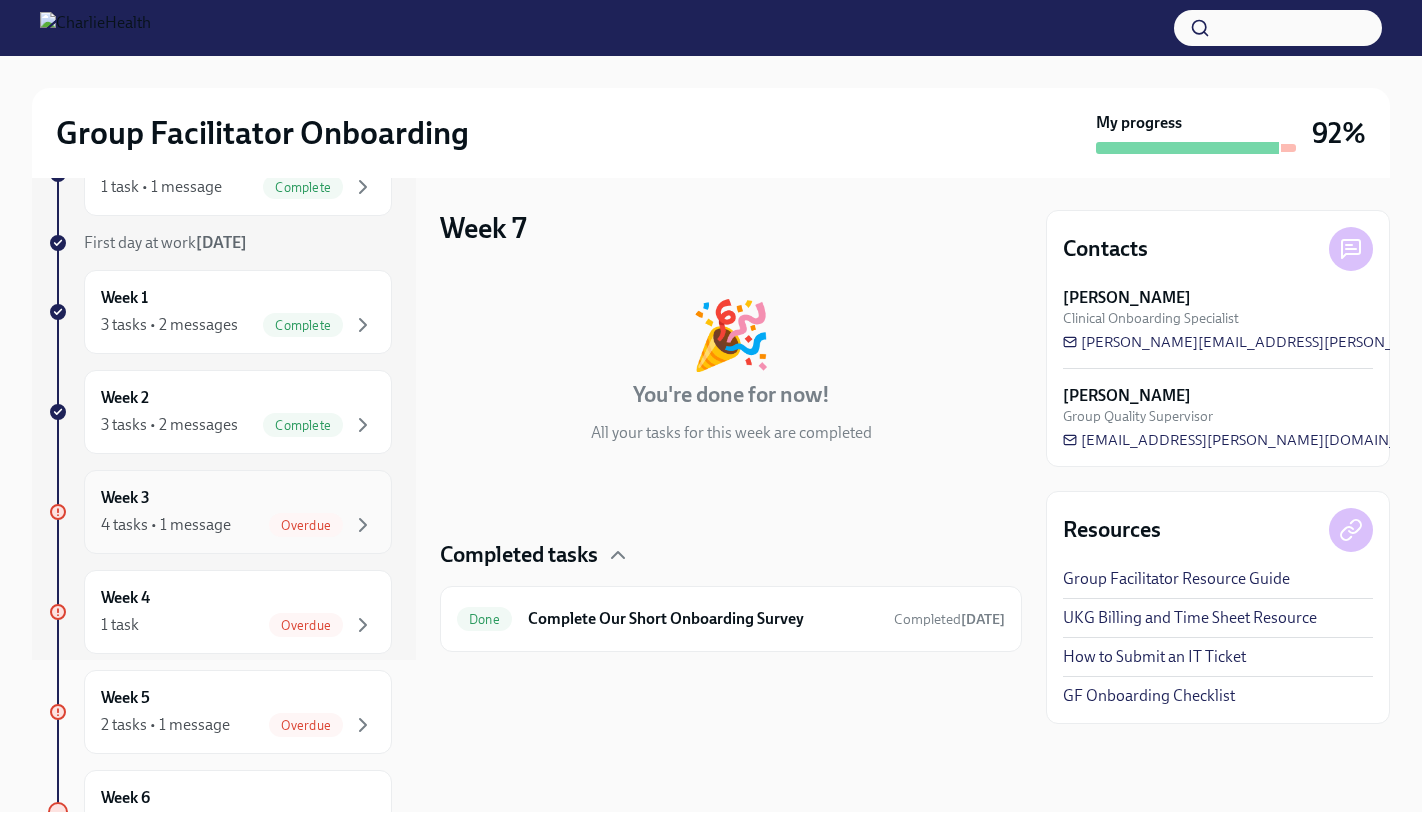 click on "4 tasks • 1 message Overdue" at bounding box center [238, 525] 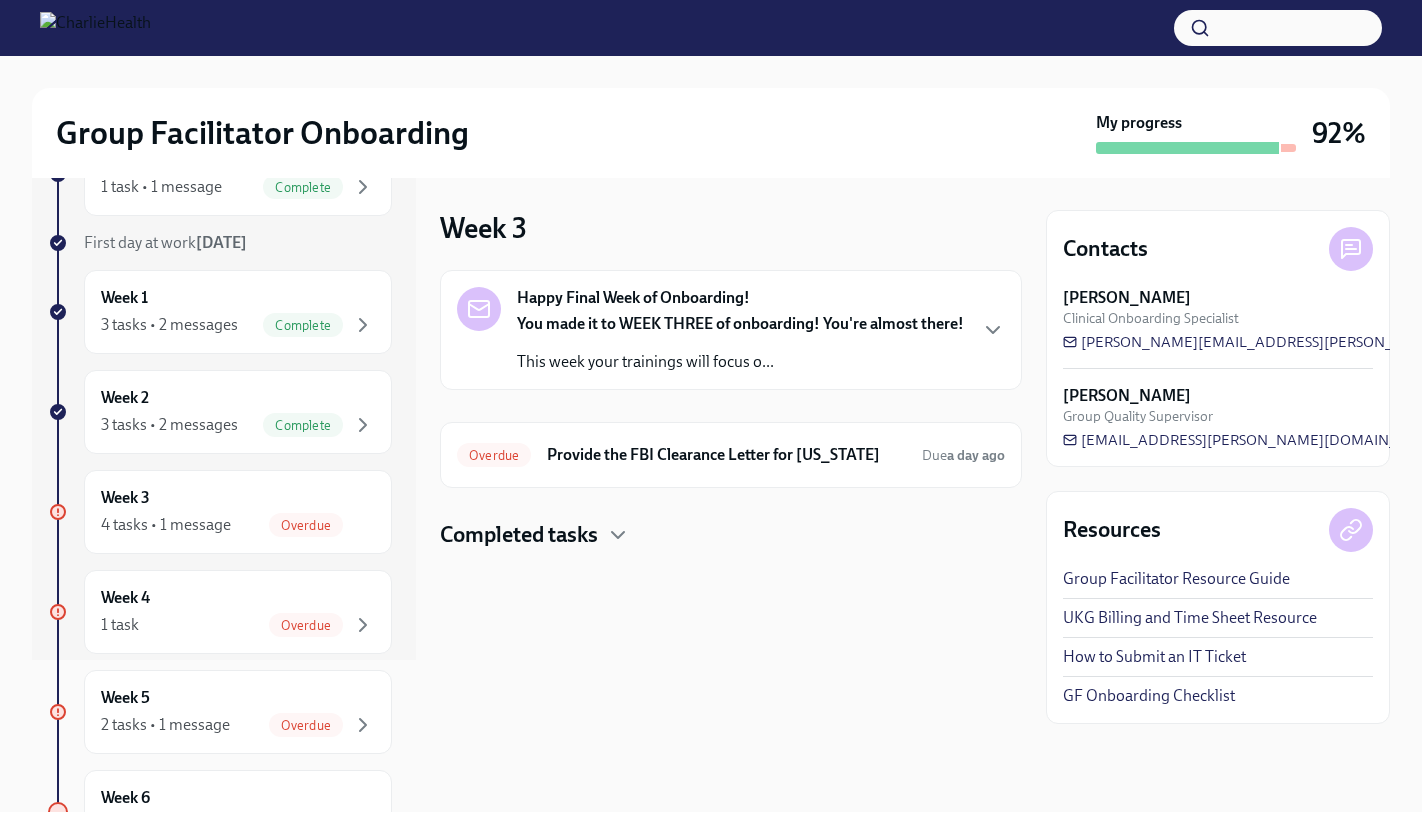 click on "You made it to WEEK THREE of onboarding! You're almost there!
This week your trainings will focus o..." at bounding box center [740, 343] 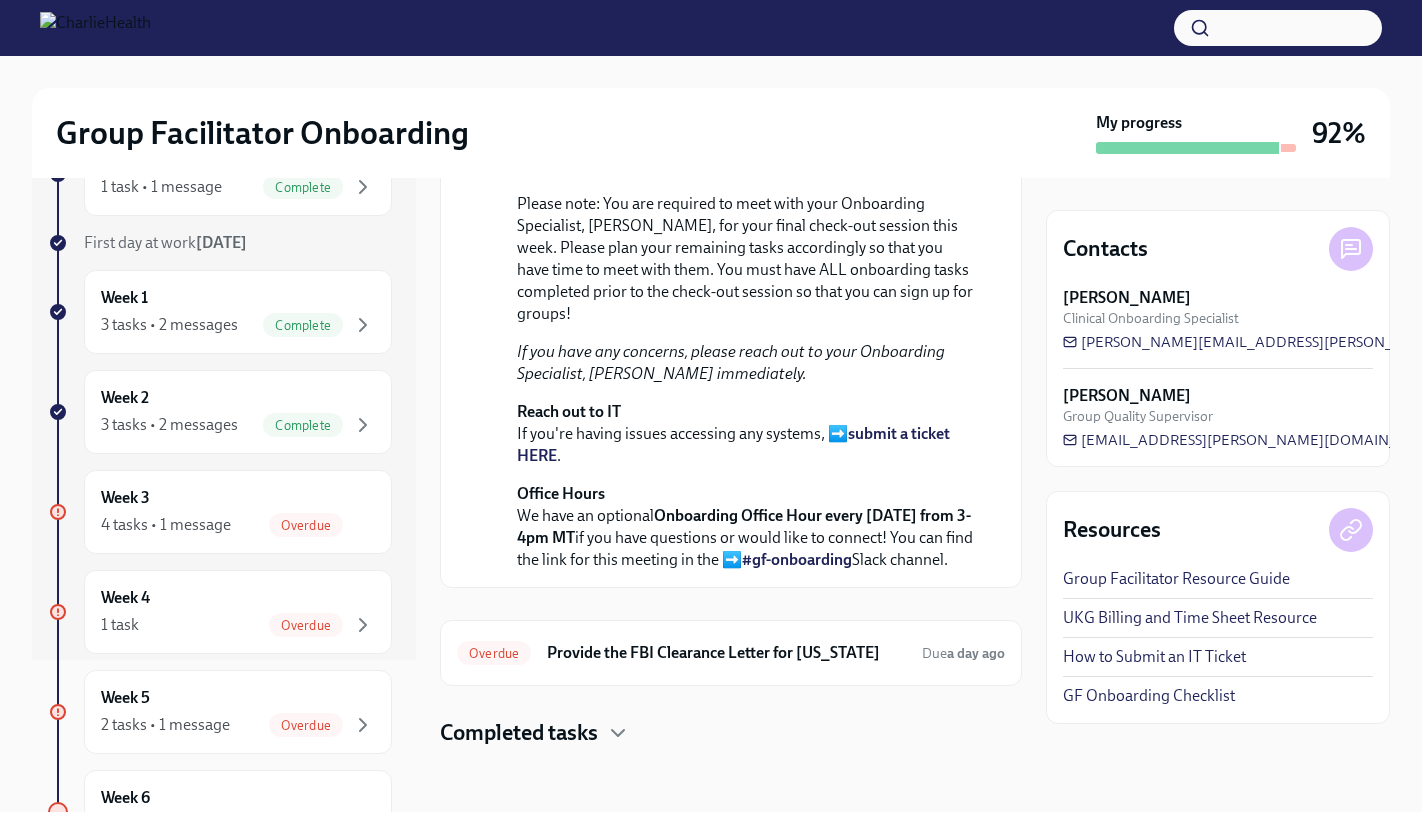 scroll, scrollTop: 651, scrollLeft: 0, axis: vertical 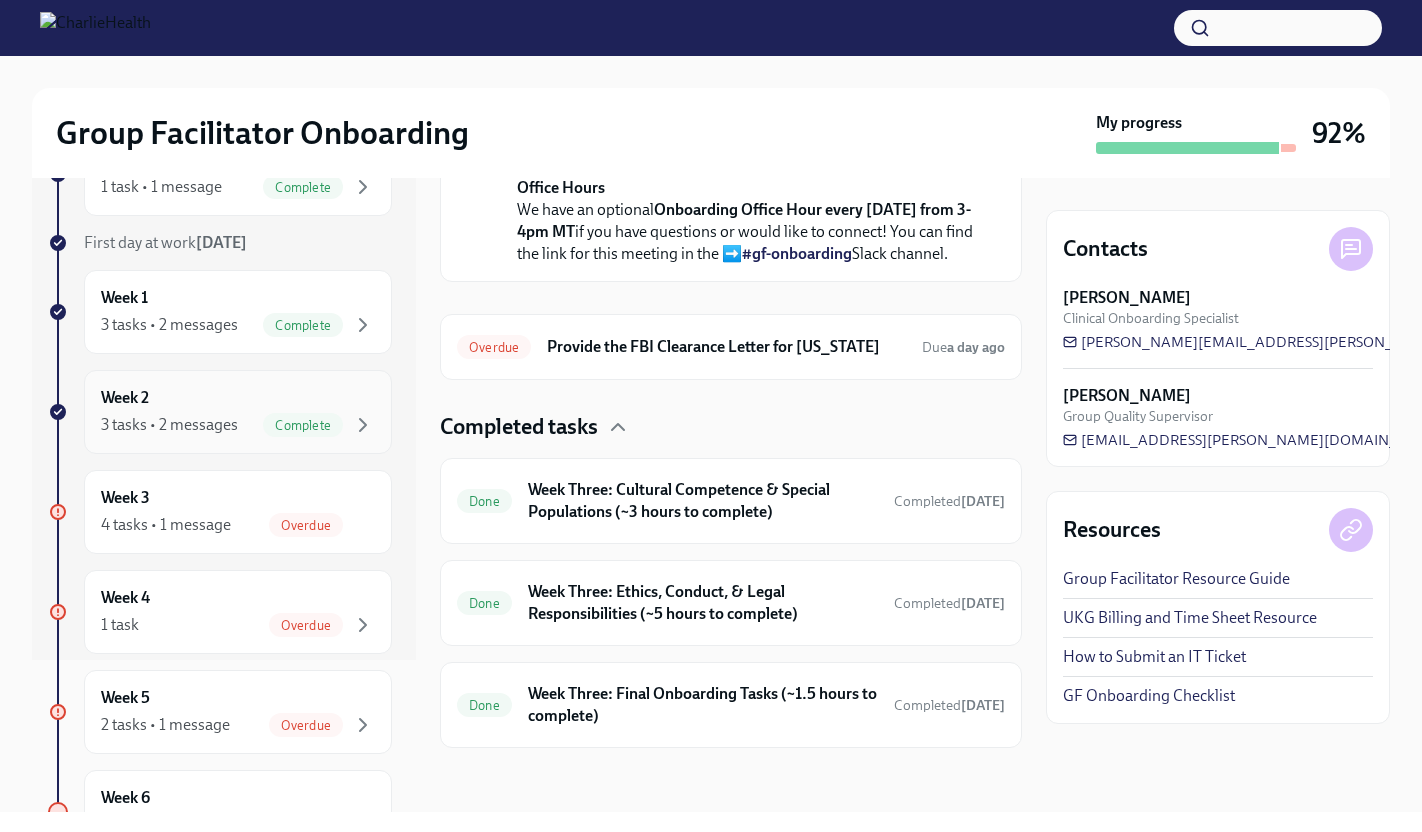 click on "Week 2 3 tasks • 2 messages Complete" at bounding box center (238, 412) 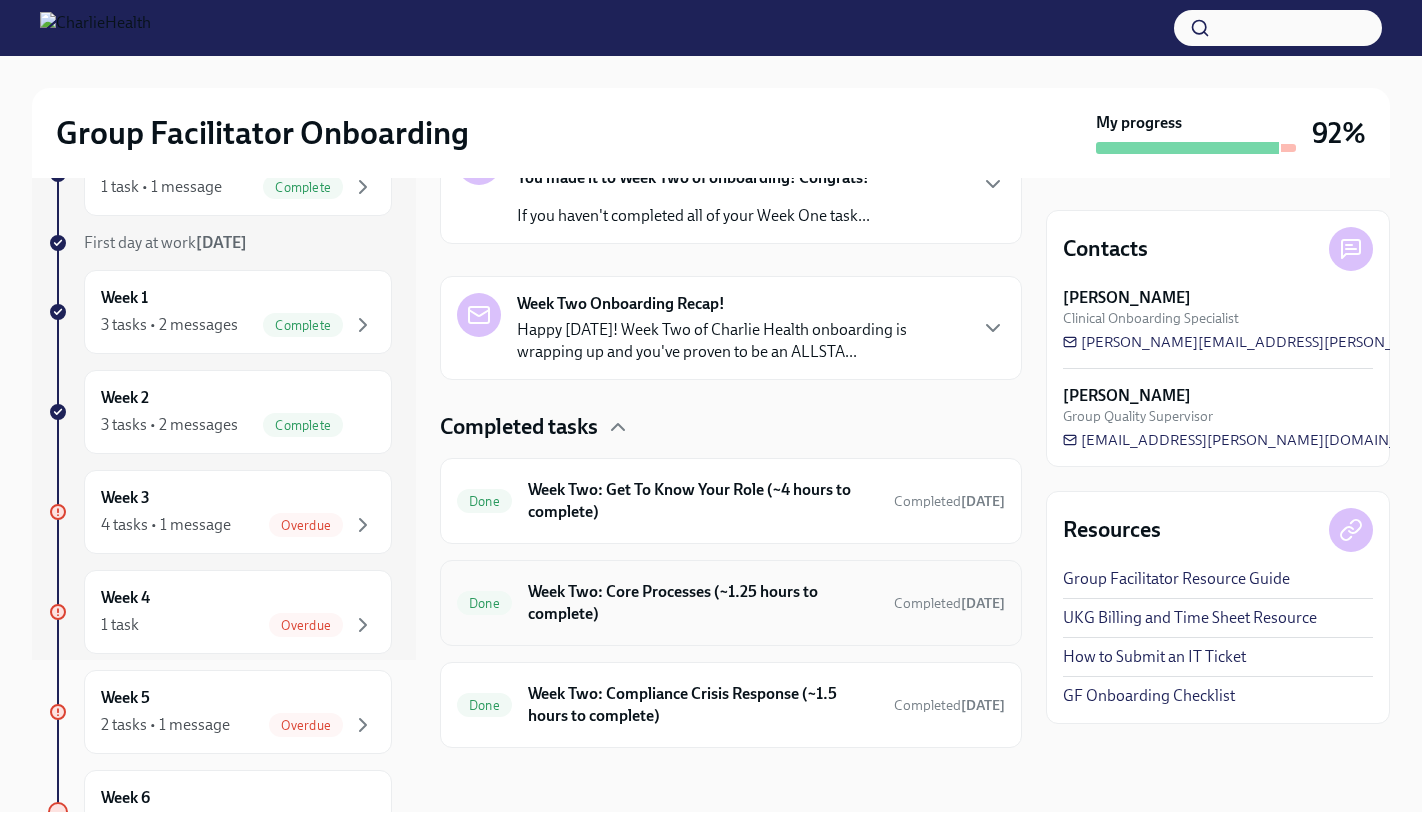 click on "Week Two: Core Processes (~1.25 hours to complete)" at bounding box center (703, 603) 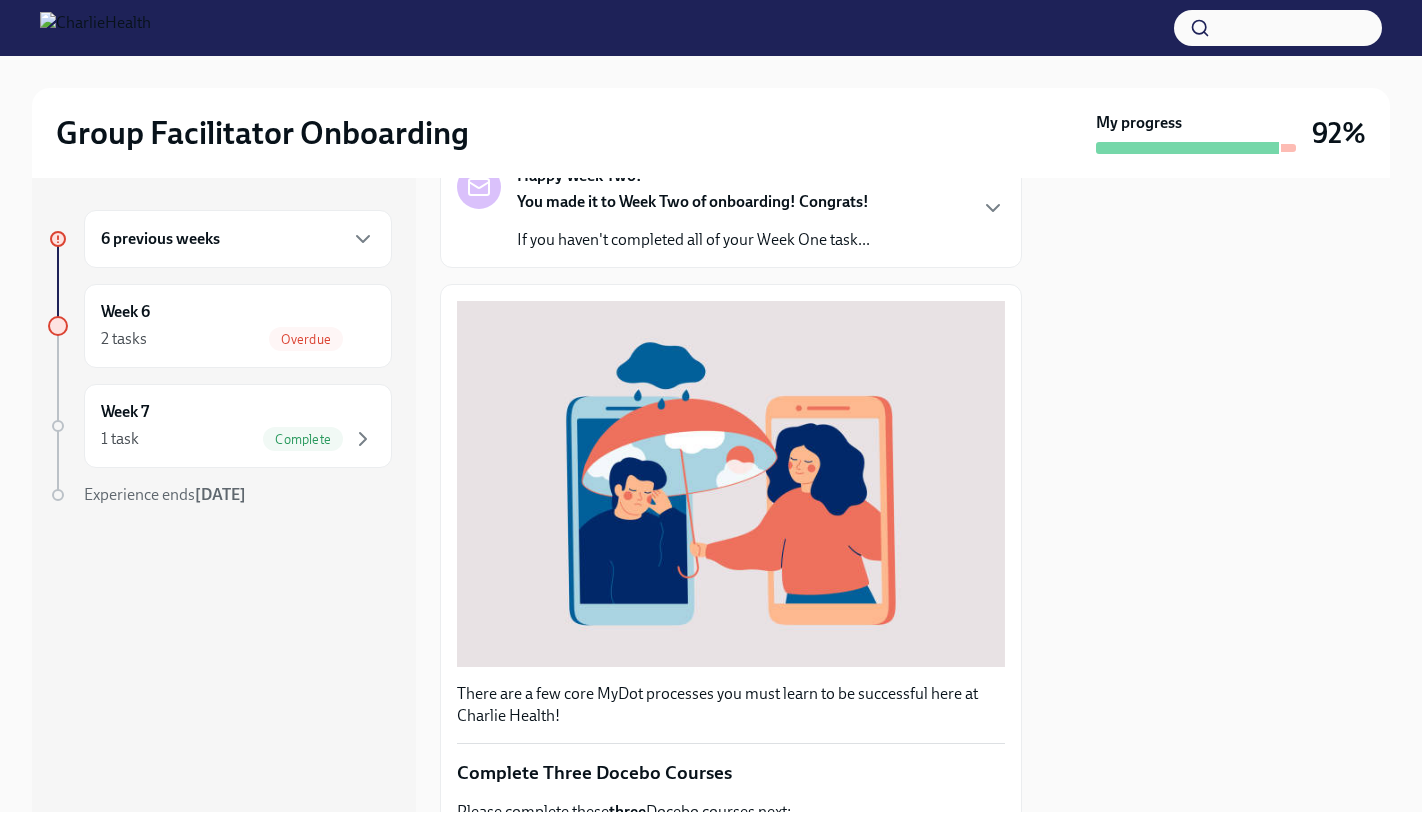 scroll, scrollTop: 0, scrollLeft: 0, axis: both 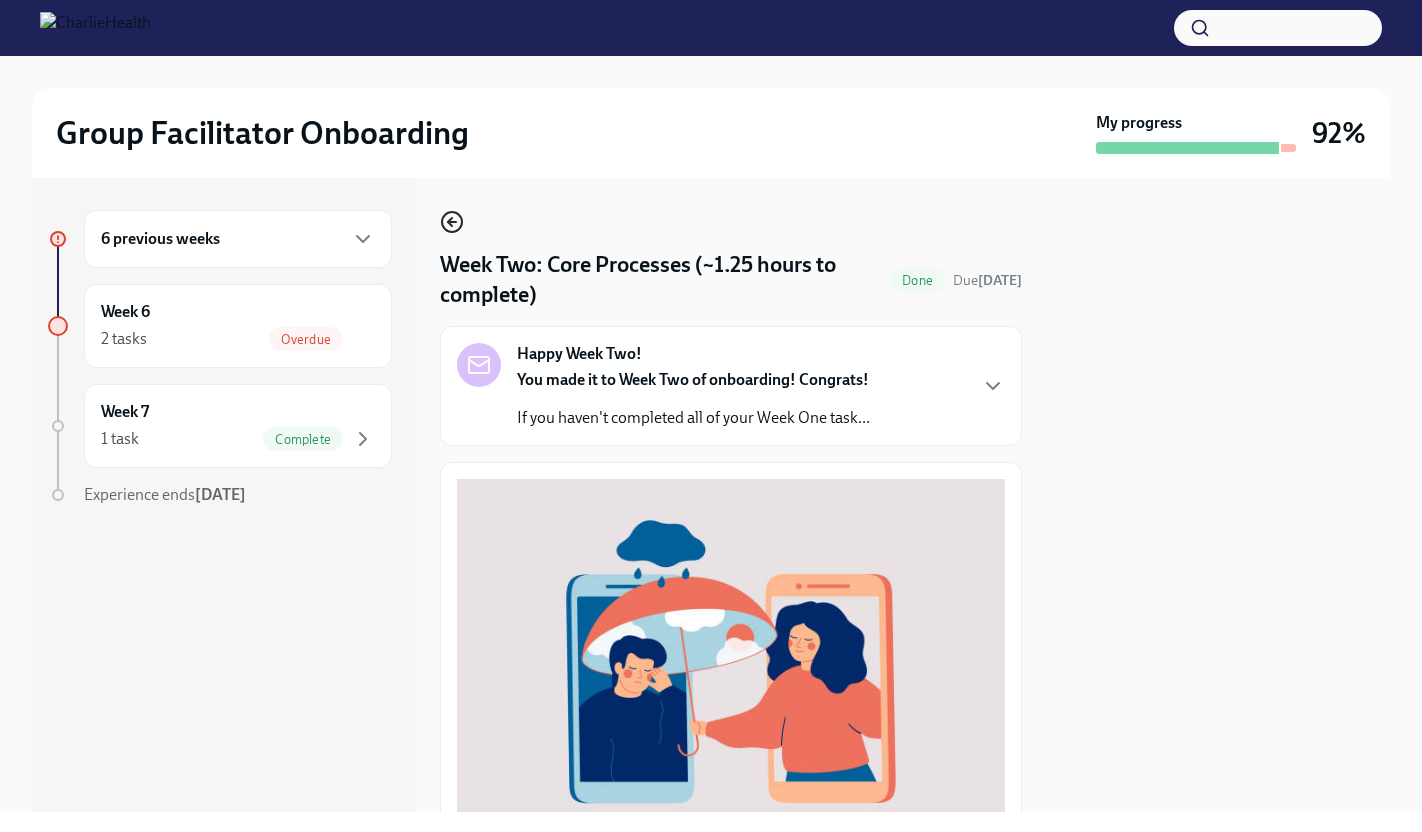 click 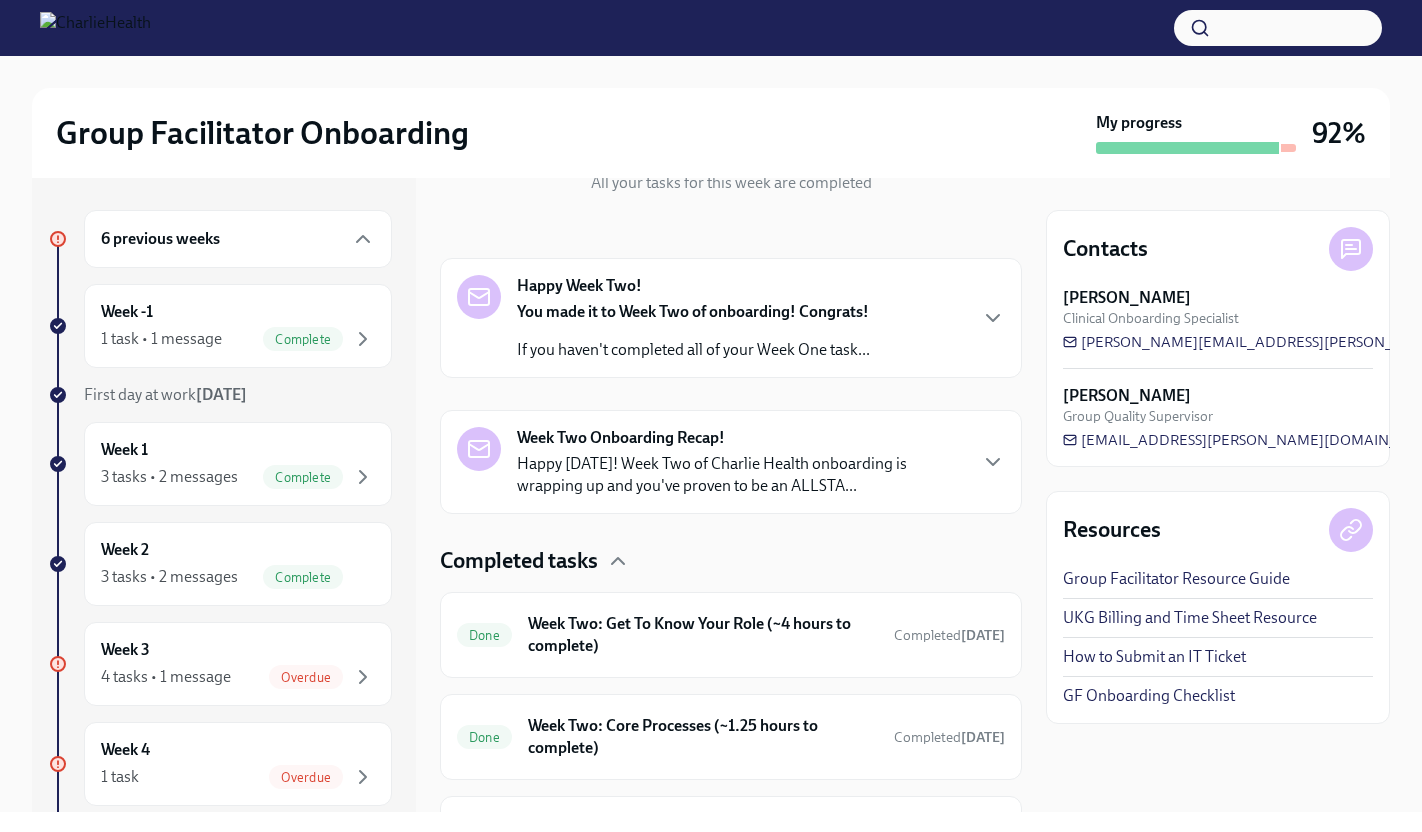 scroll, scrollTop: 384, scrollLeft: 0, axis: vertical 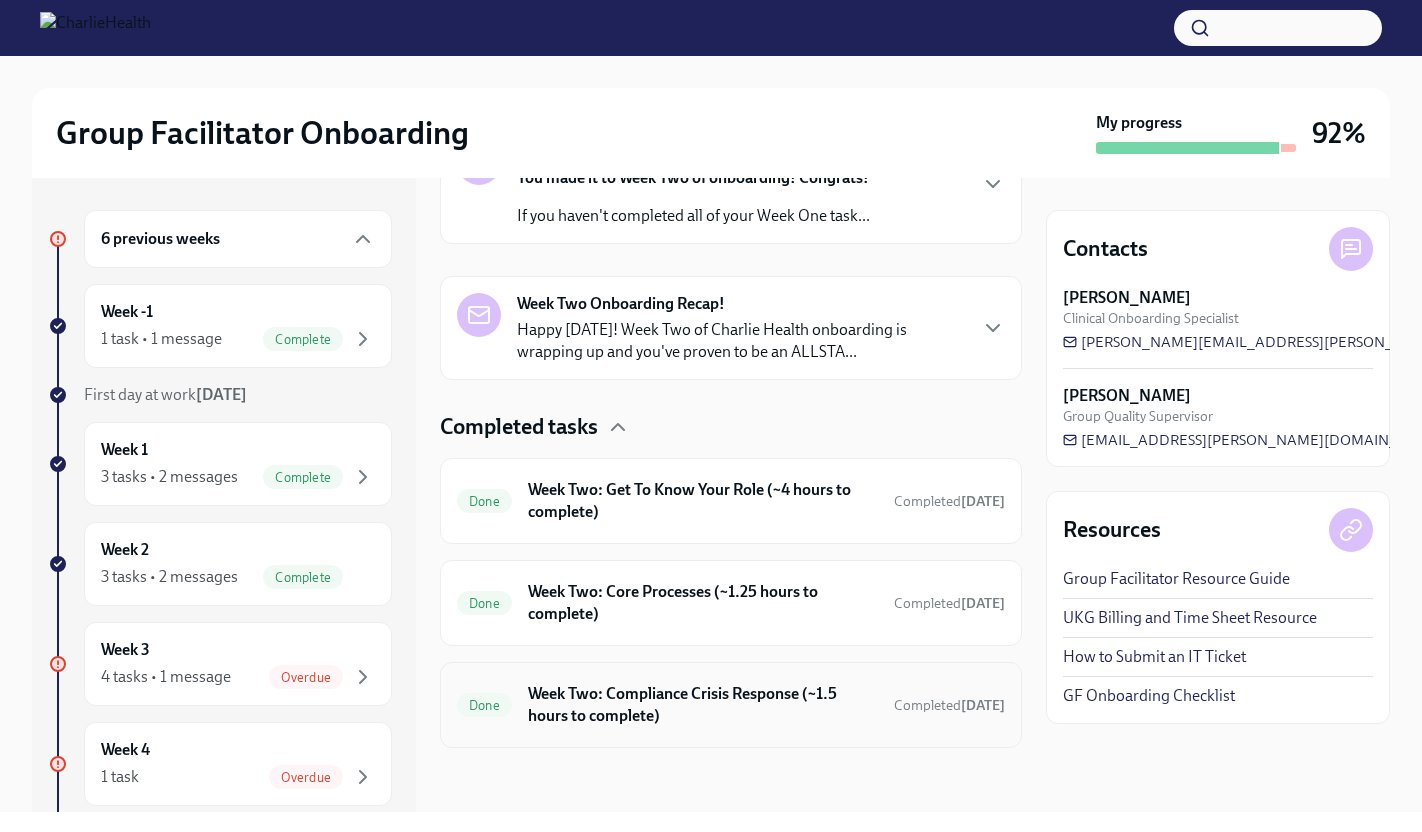 click on "Done Week Two: Compliance Crisis Response (~1.5 hours to complete) Completed  [DATE]" at bounding box center [731, 705] 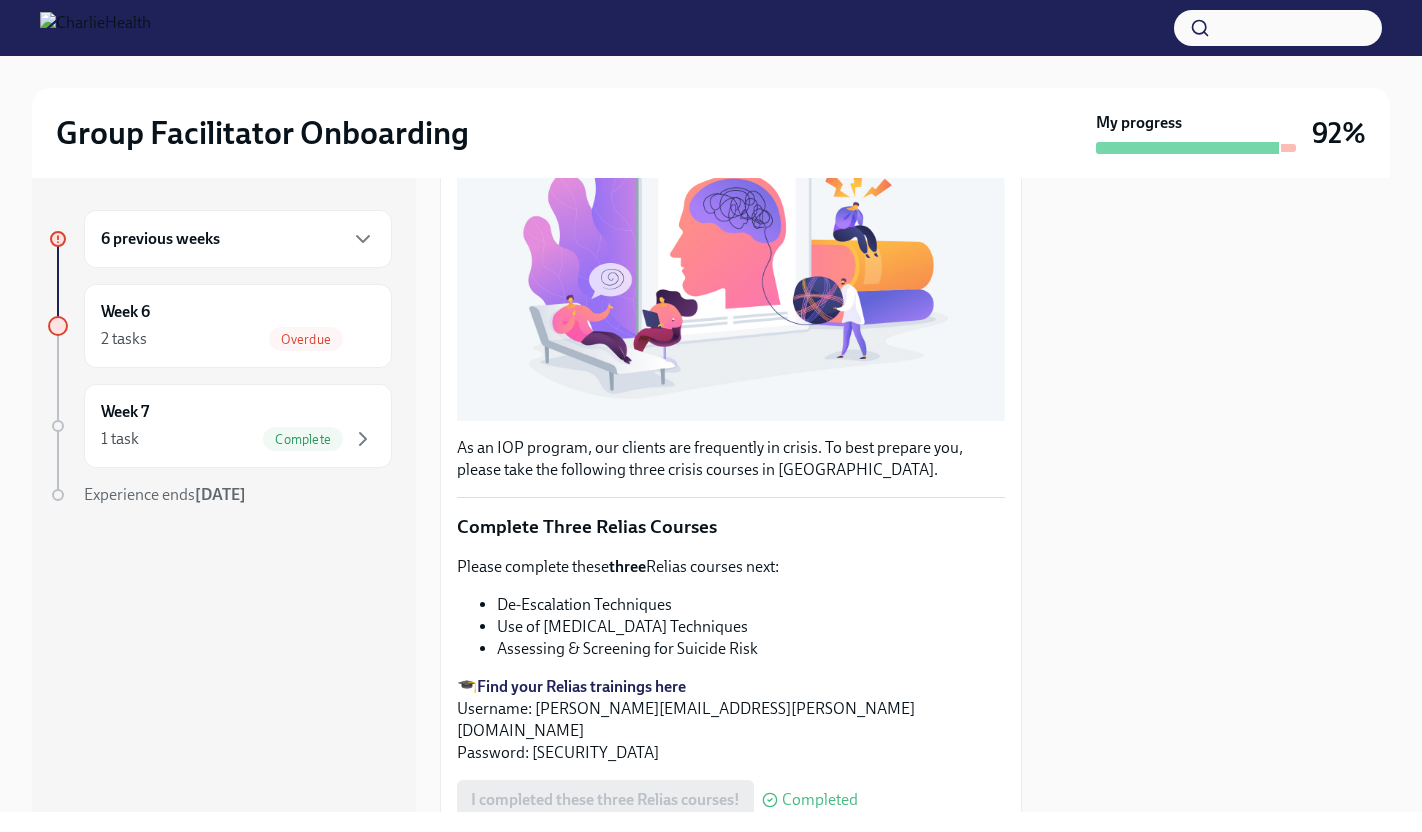 scroll, scrollTop: 0, scrollLeft: 0, axis: both 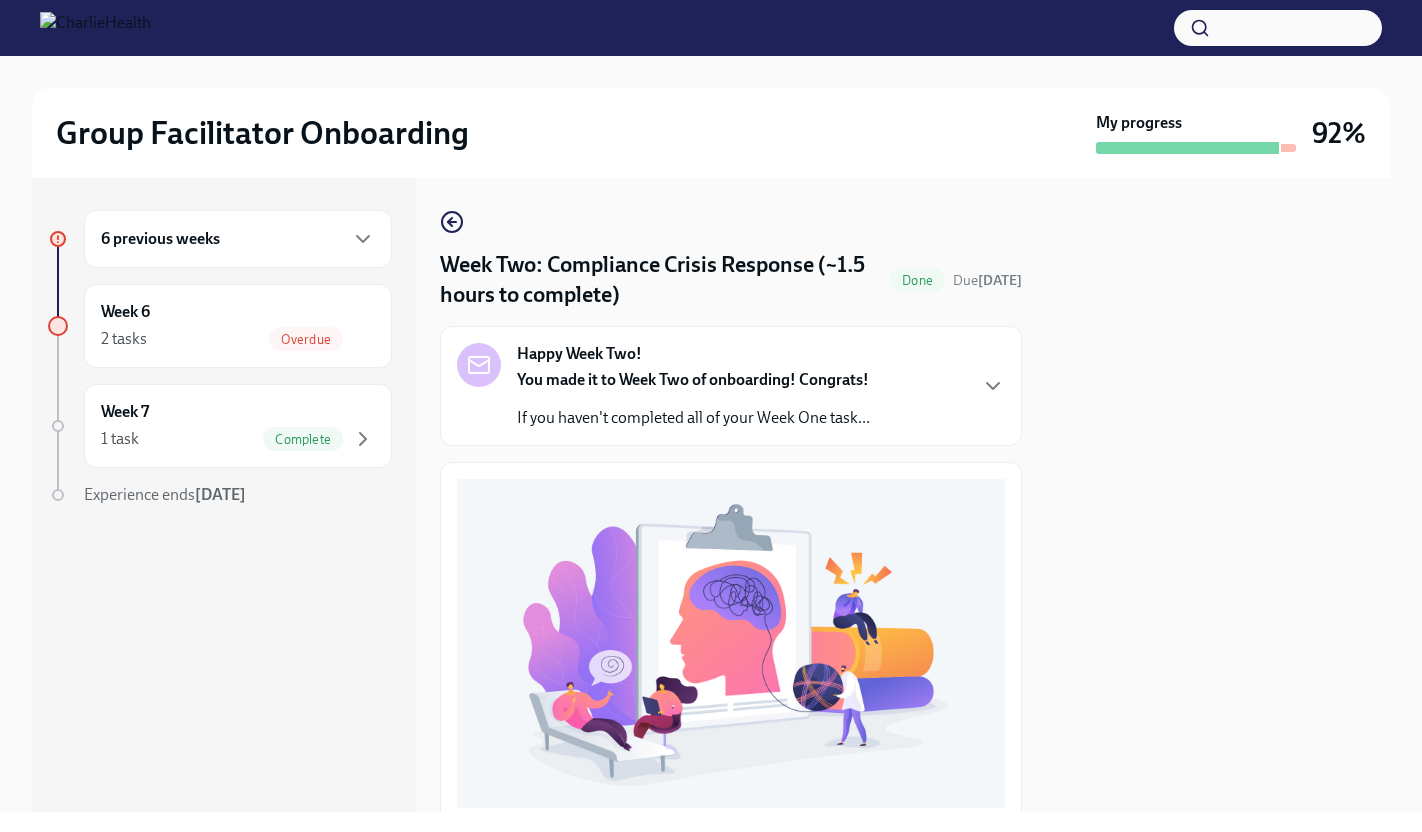 click on "Week Two: Compliance Crisis Response (~1.5 hours to complete) Done Due  [DATE] Happy Week Two! You made it to Week Two of onboarding! Congrats!
If you haven't completed all of your Week One task... As an IOP program, our clients are frequently in crisis. To best prepare you, please take the following three crisis courses in [GEOGRAPHIC_DATA]. Complete Three Relias Courses Please complete these  three  Relias courses next:
De-Escalation Techniques
Use of [MEDICAL_DATA] Techniques
Assessing & Screening for Suicide Risk
🎓  Find your Relias trainings here
Username: [PERSON_NAME][EMAIL_ADDRESS][PERSON_NAME][DOMAIN_NAME]
Password: [SECURITY_DATA] I completed these three Relias courses! Completed UKG Billing: Clock this as Compliance Task Next task :  Provide the FBI Clearance Letter for [US_STATE]" at bounding box center [731, 495] 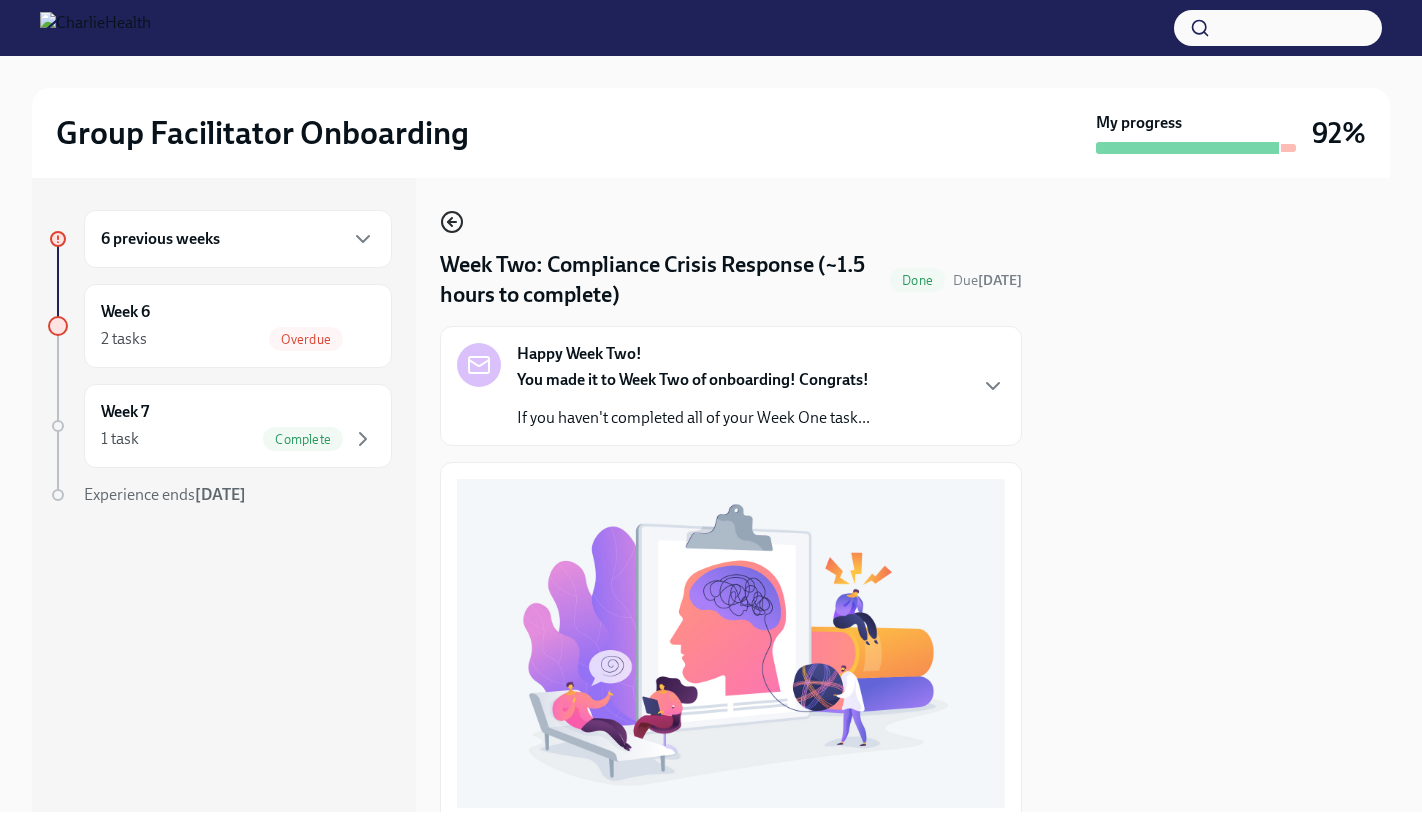 click 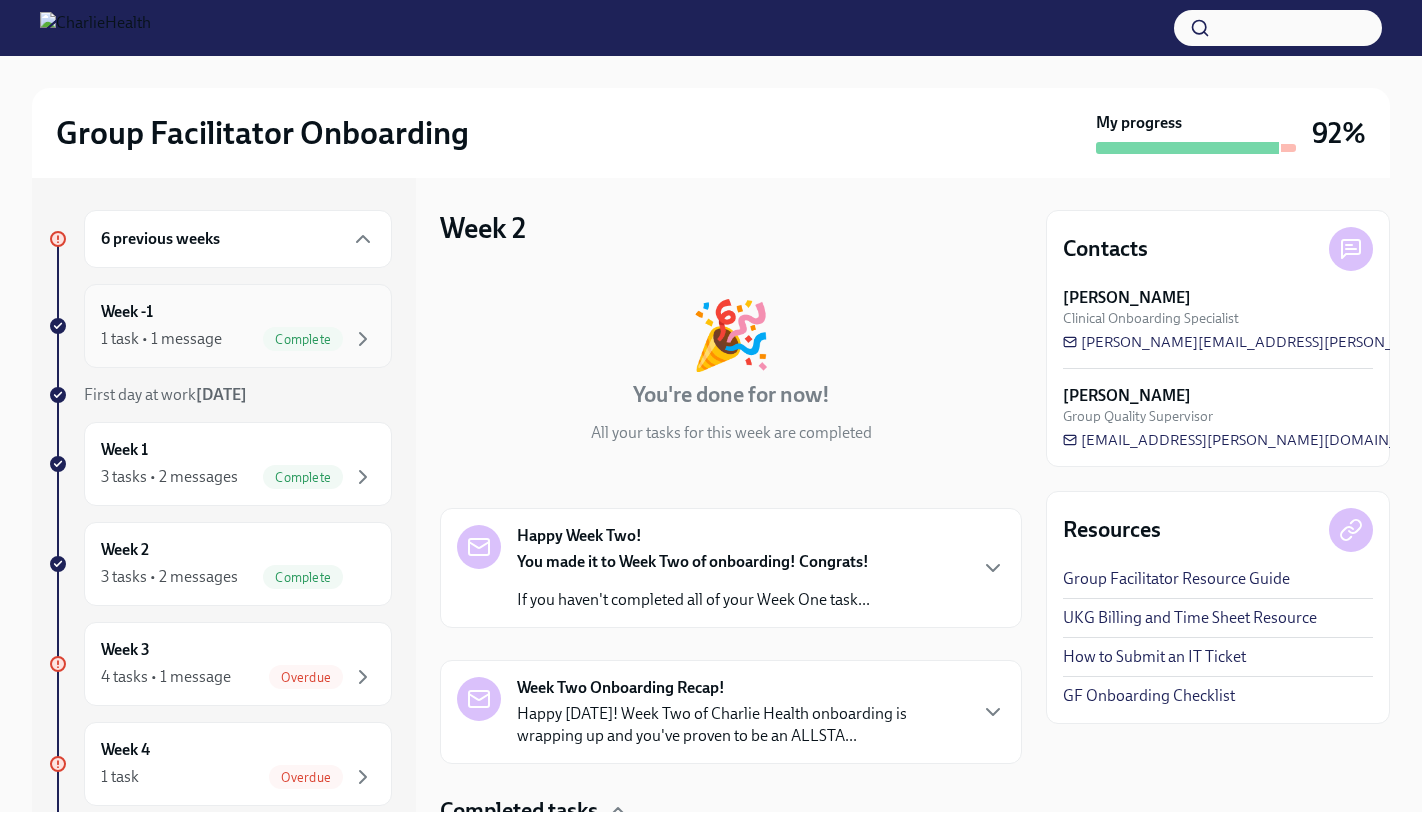 click on "Week -1 1 task • 1 message Complete" at bounding box center [238, 326] 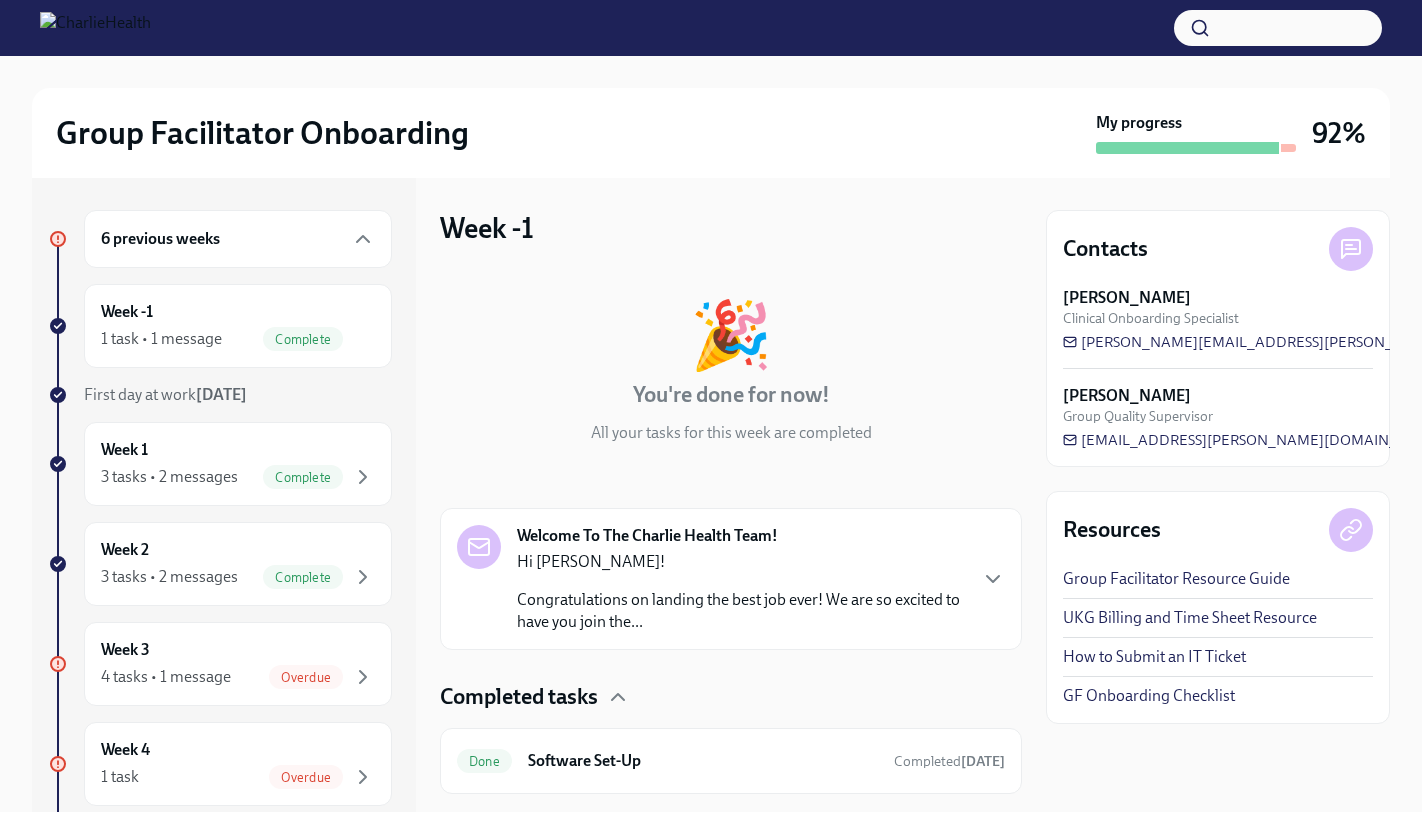 scroll, scrollTop: 46, scrollLeft: 0, axis: vertical 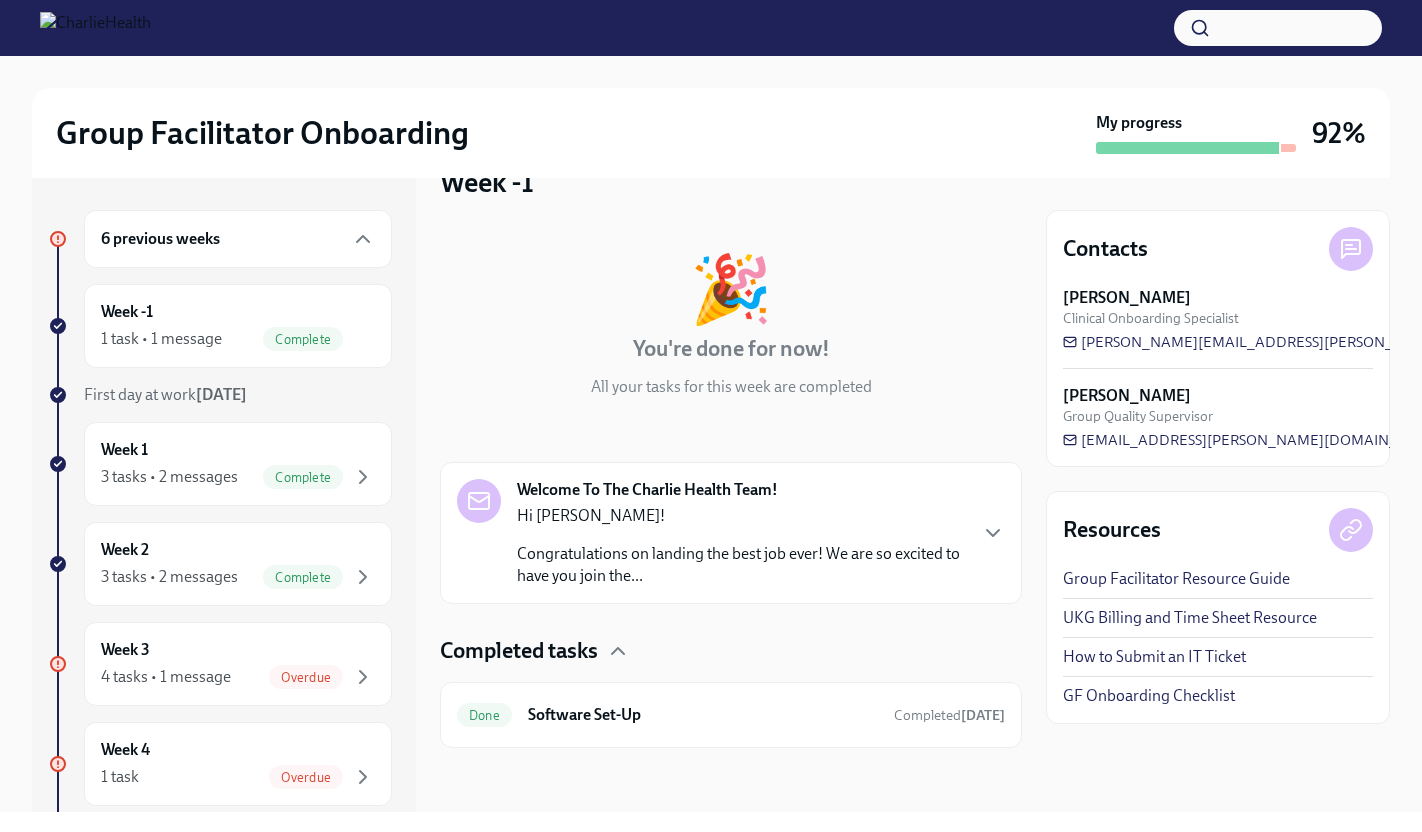 click on "Completed tasks Done Software Set-Up Completed  [DATE]" at bounding box center [731, 692] 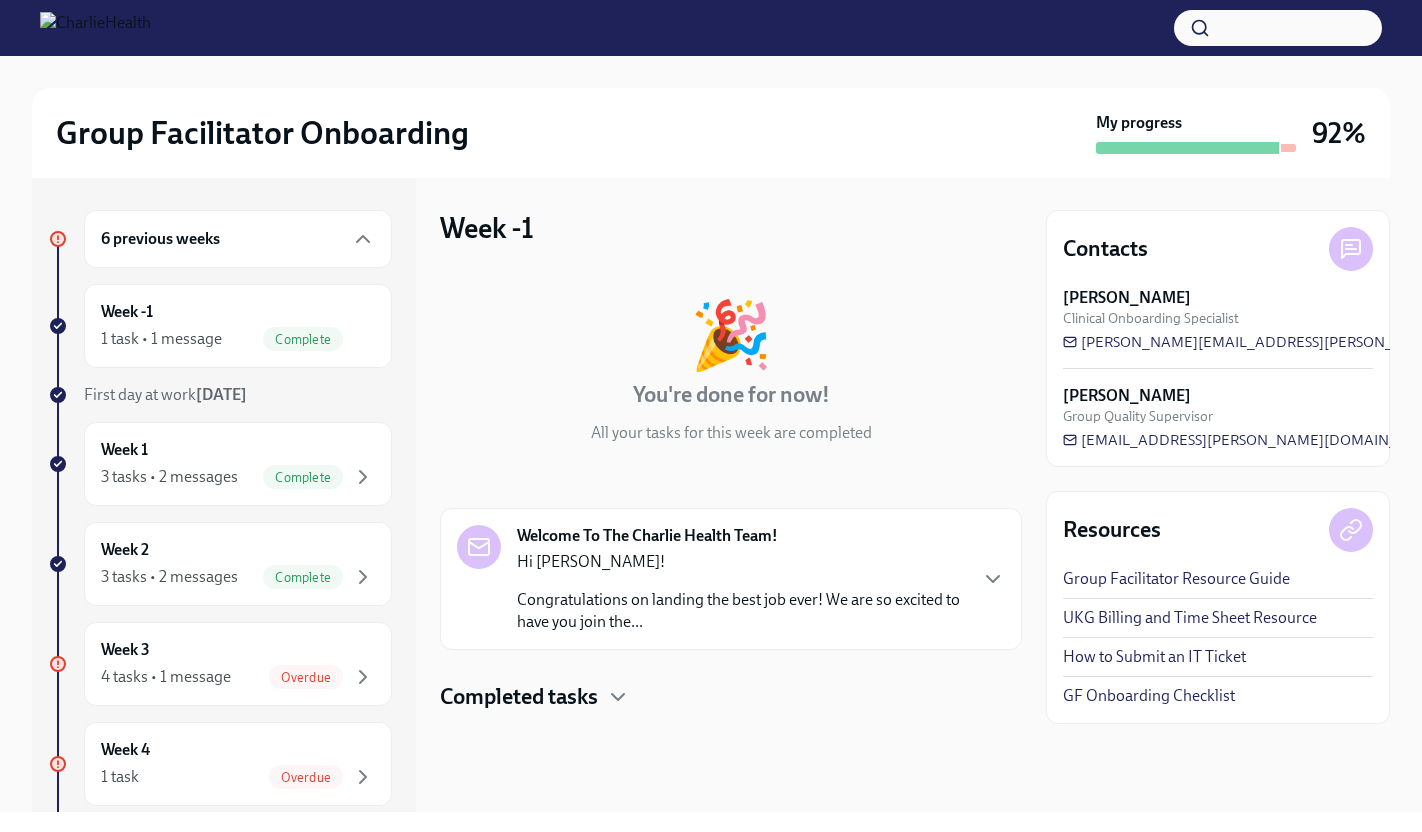 click on "Completed tasks" at bounding box center (519, 697) 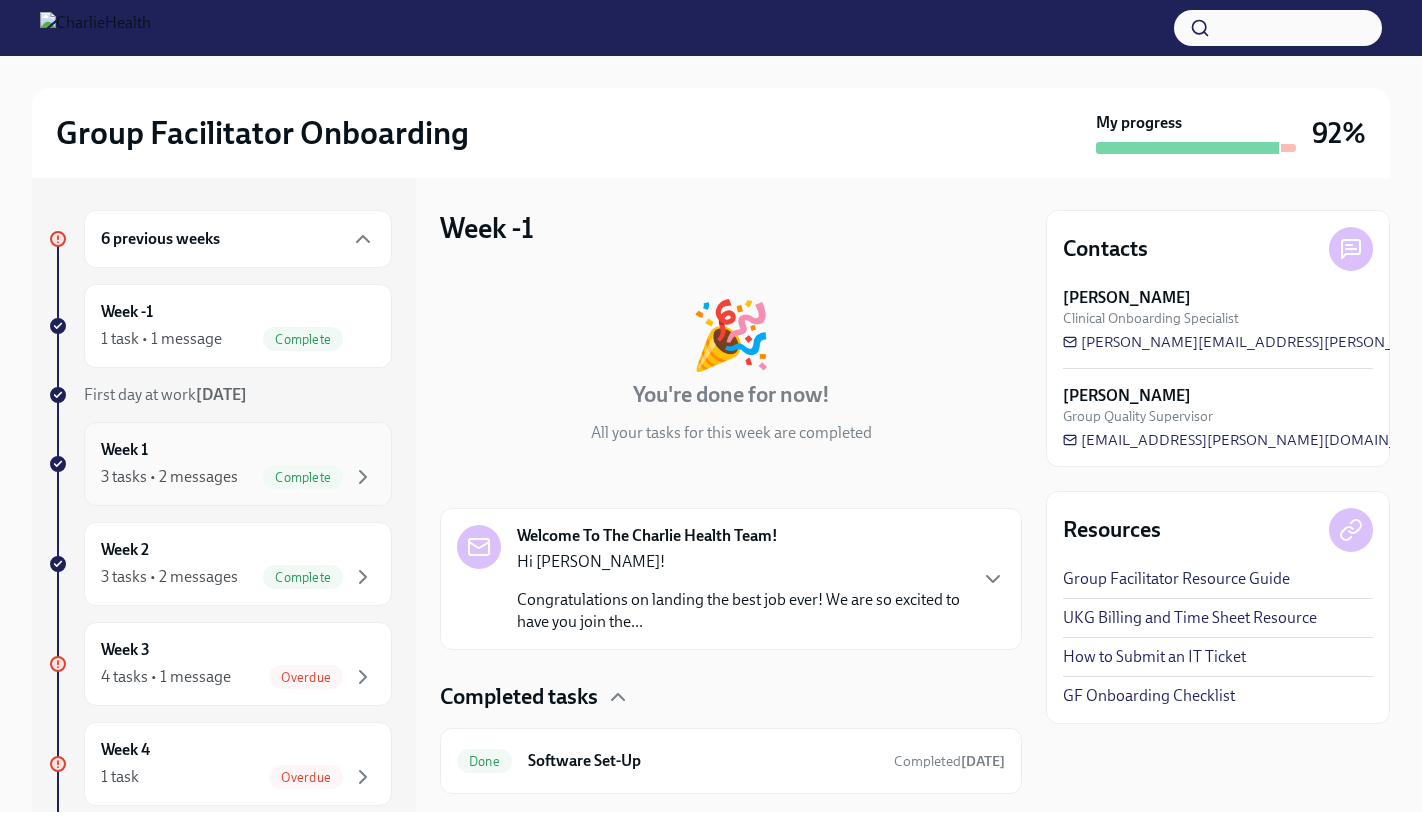 click on "Week 1 3 tasks • 2 messages Complete" at bounding box center (238, 464) 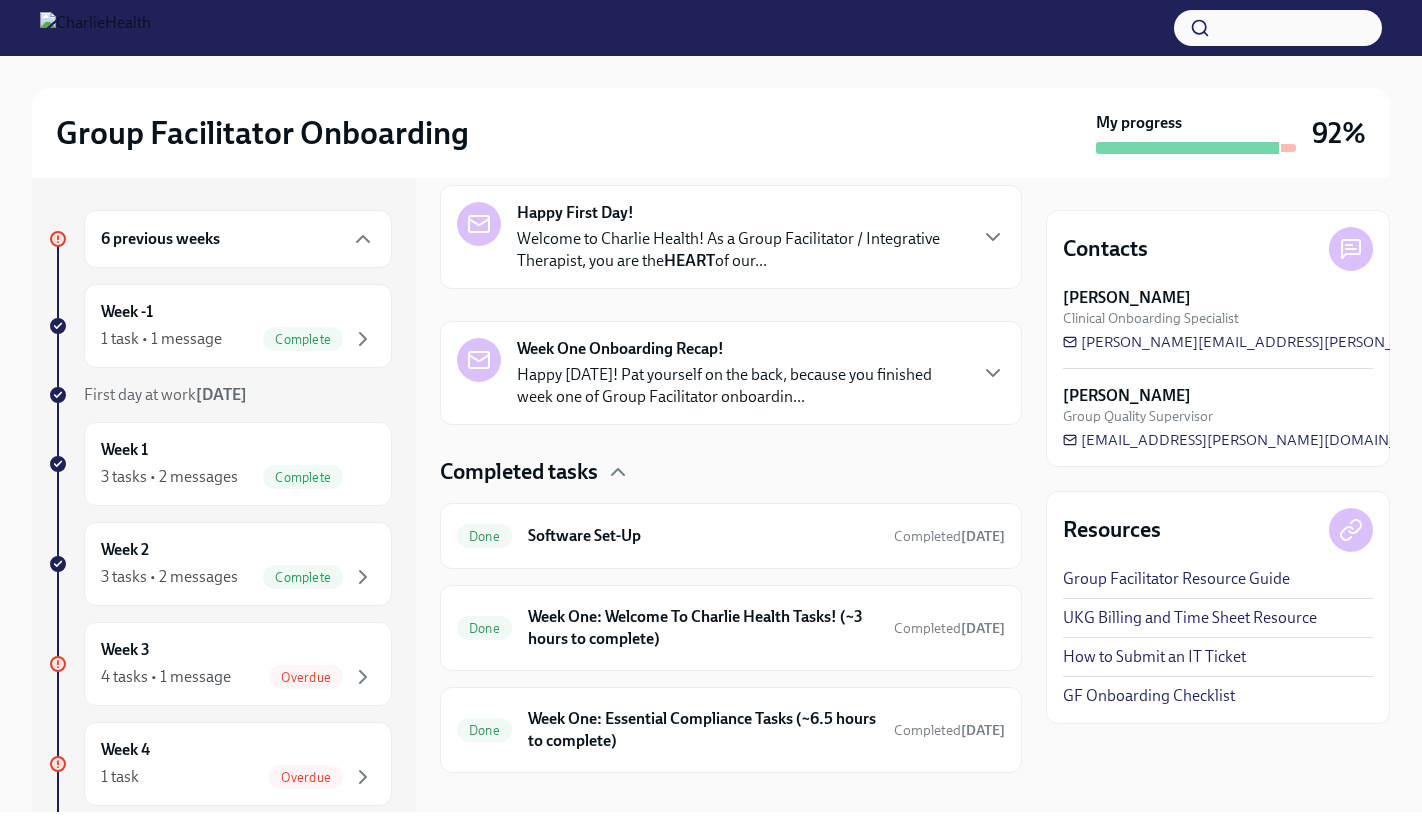 scroll, scrollTop: 348, scrollLeft: 0, axis: vertical 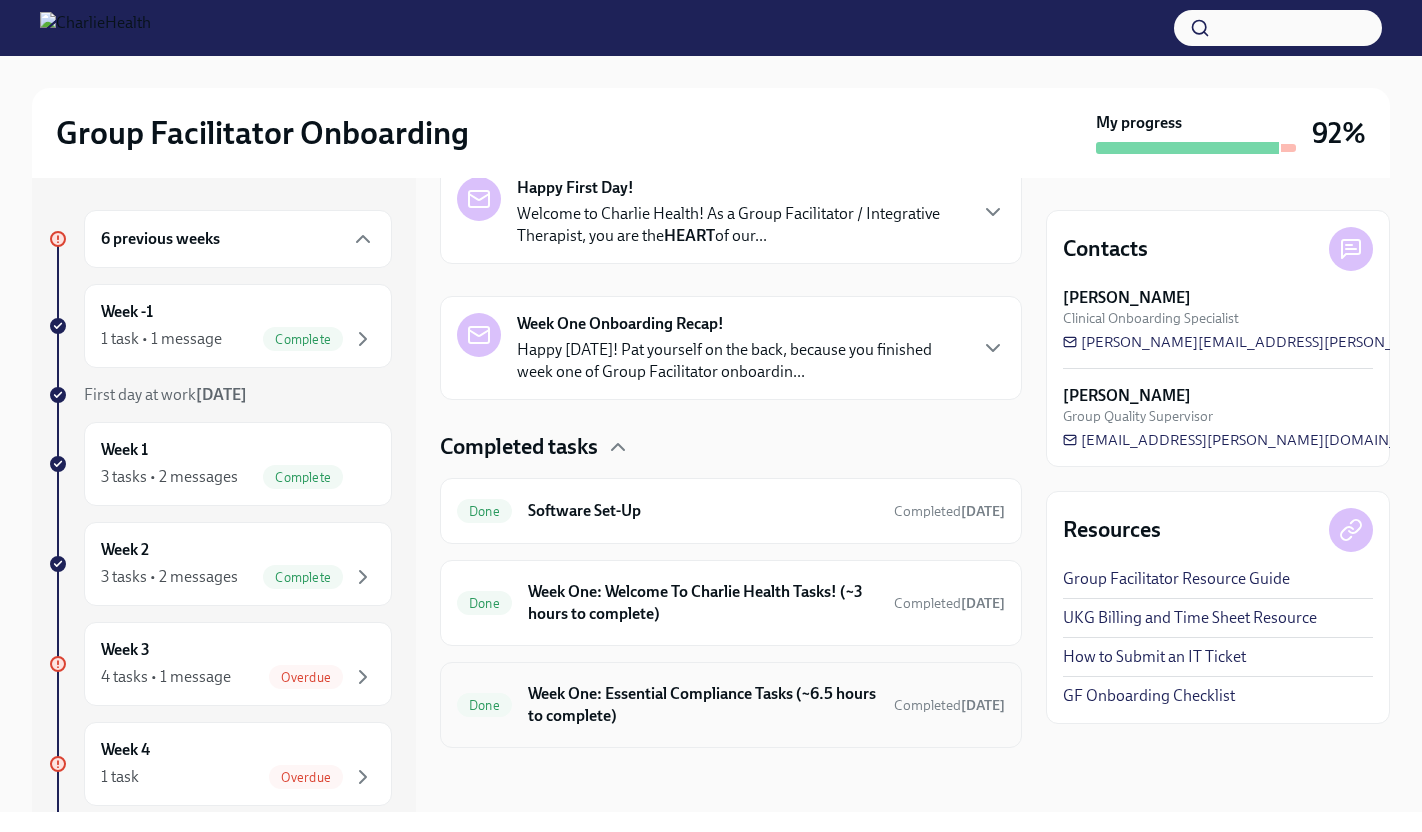 click on "Week One: Essential Compliance Tasks (~6.5 hours to complete)" at bounding box center [703, 705] 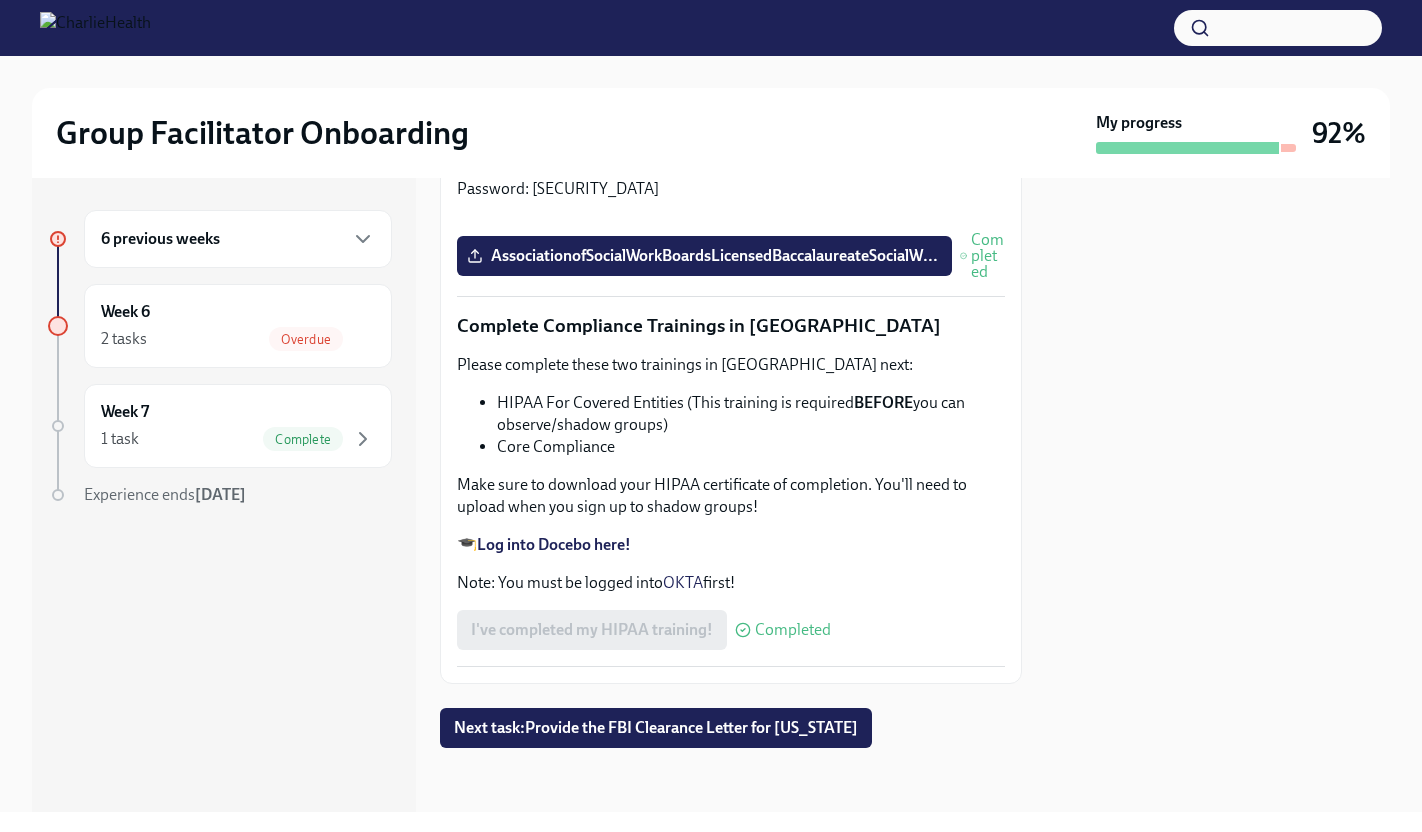 scroll, scrollTop: 4073, scrollLeft: 0, axis: vertical 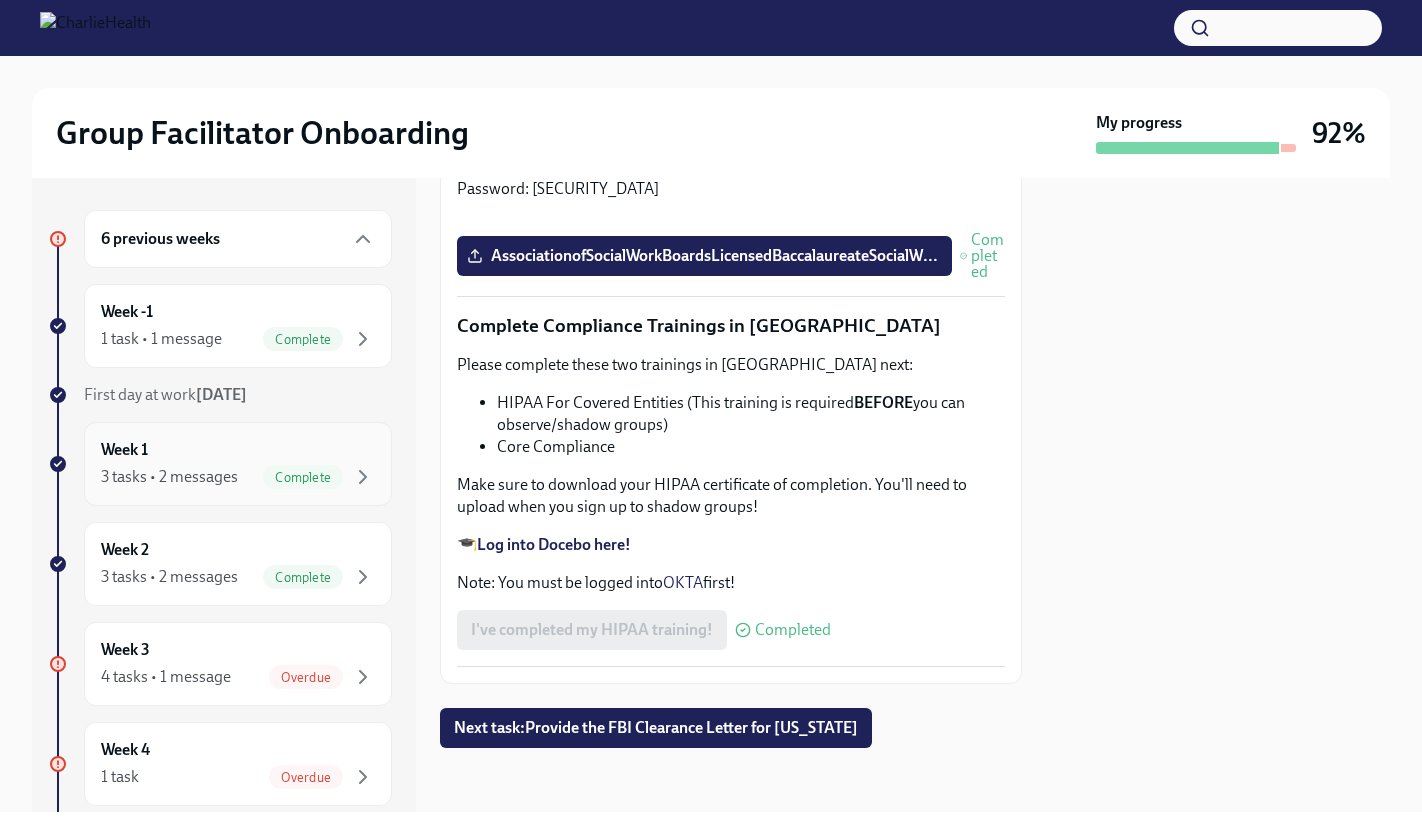 click on "Week 1 3 tasks • 2 messages Complete" at bounding box center [238, 464] 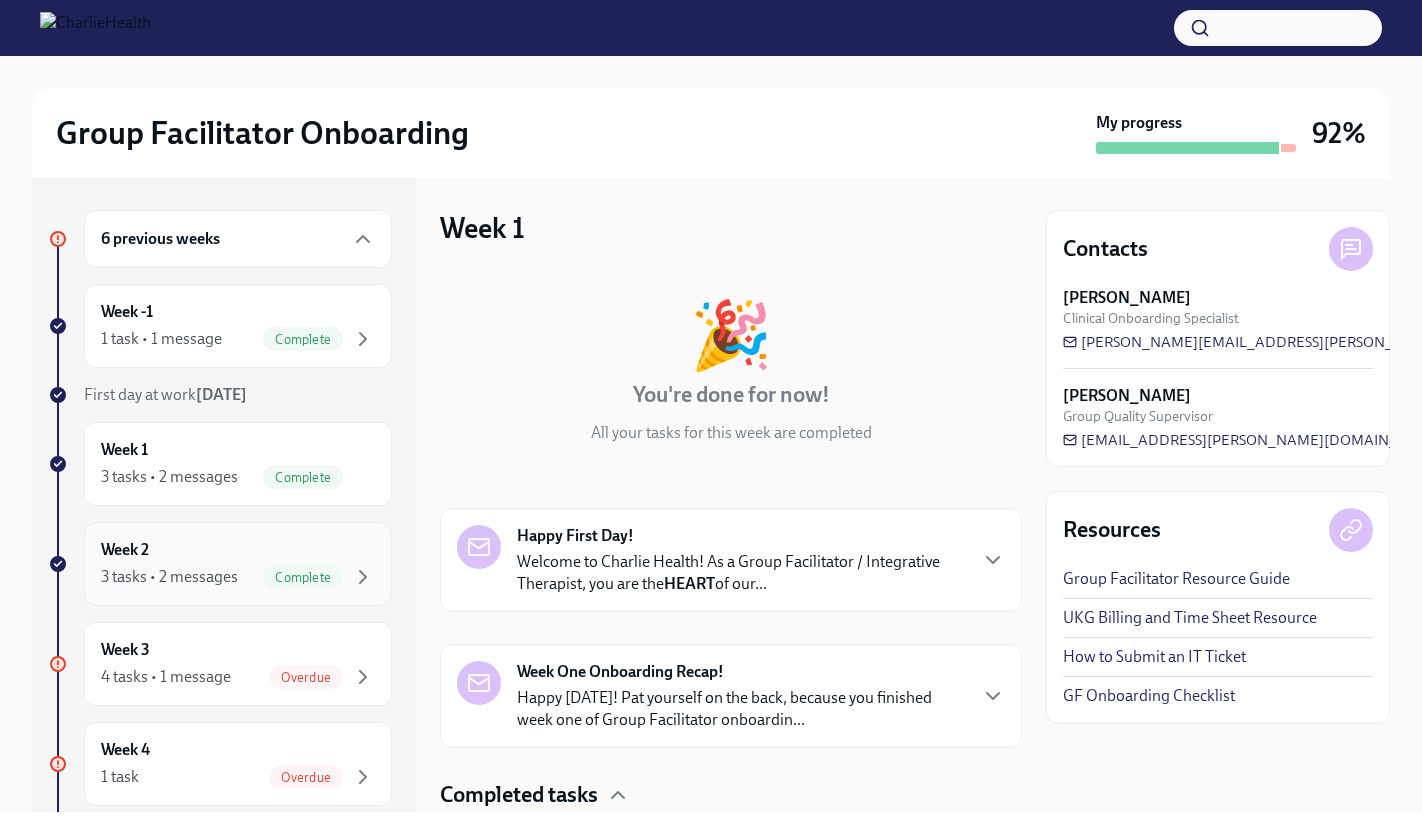 click on "Week 2 3 tasks • 2 messages Complete" at bounding box center [238, 564] 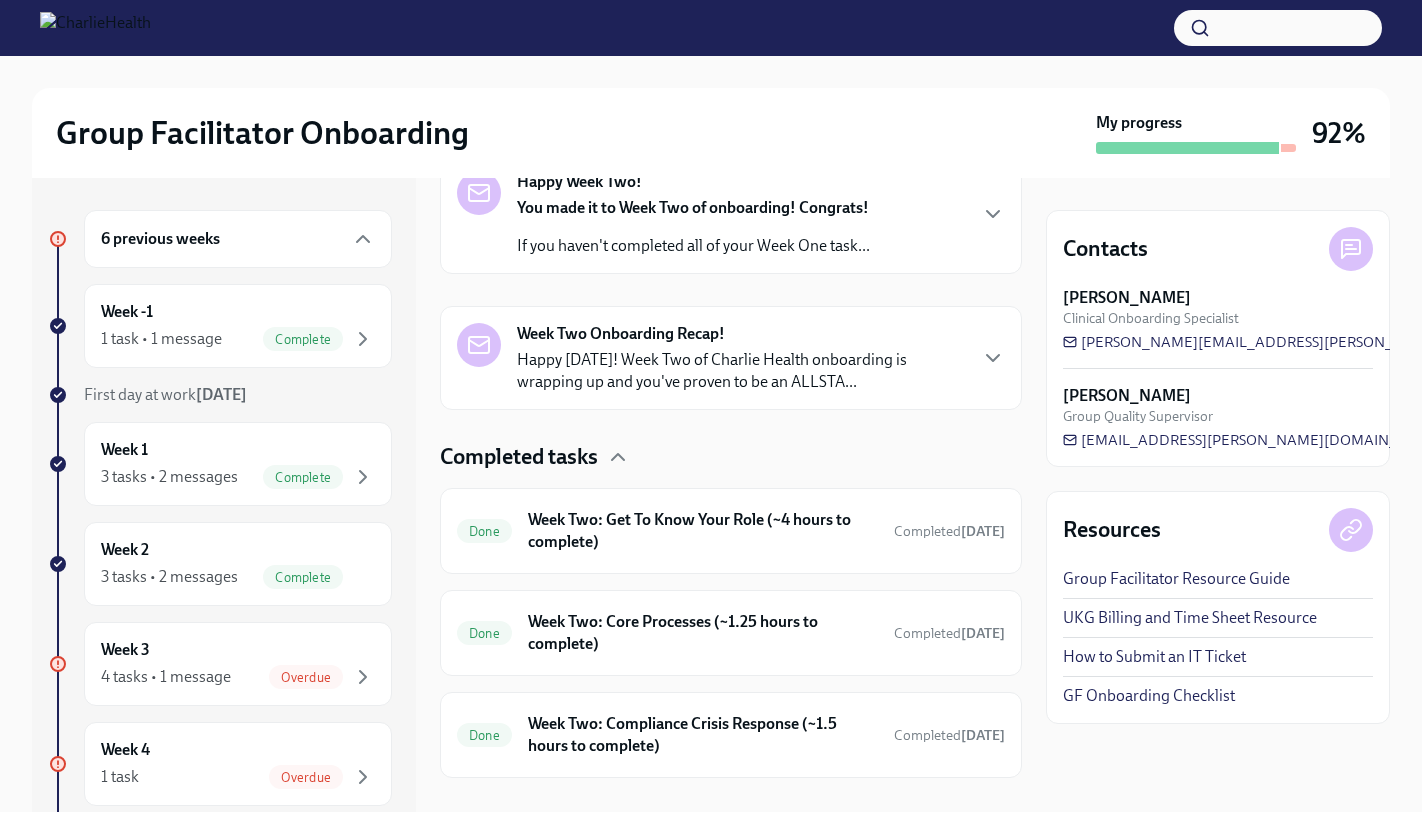 scroll, scrollTop: 359, scrollLeft: 0, axis: vertical 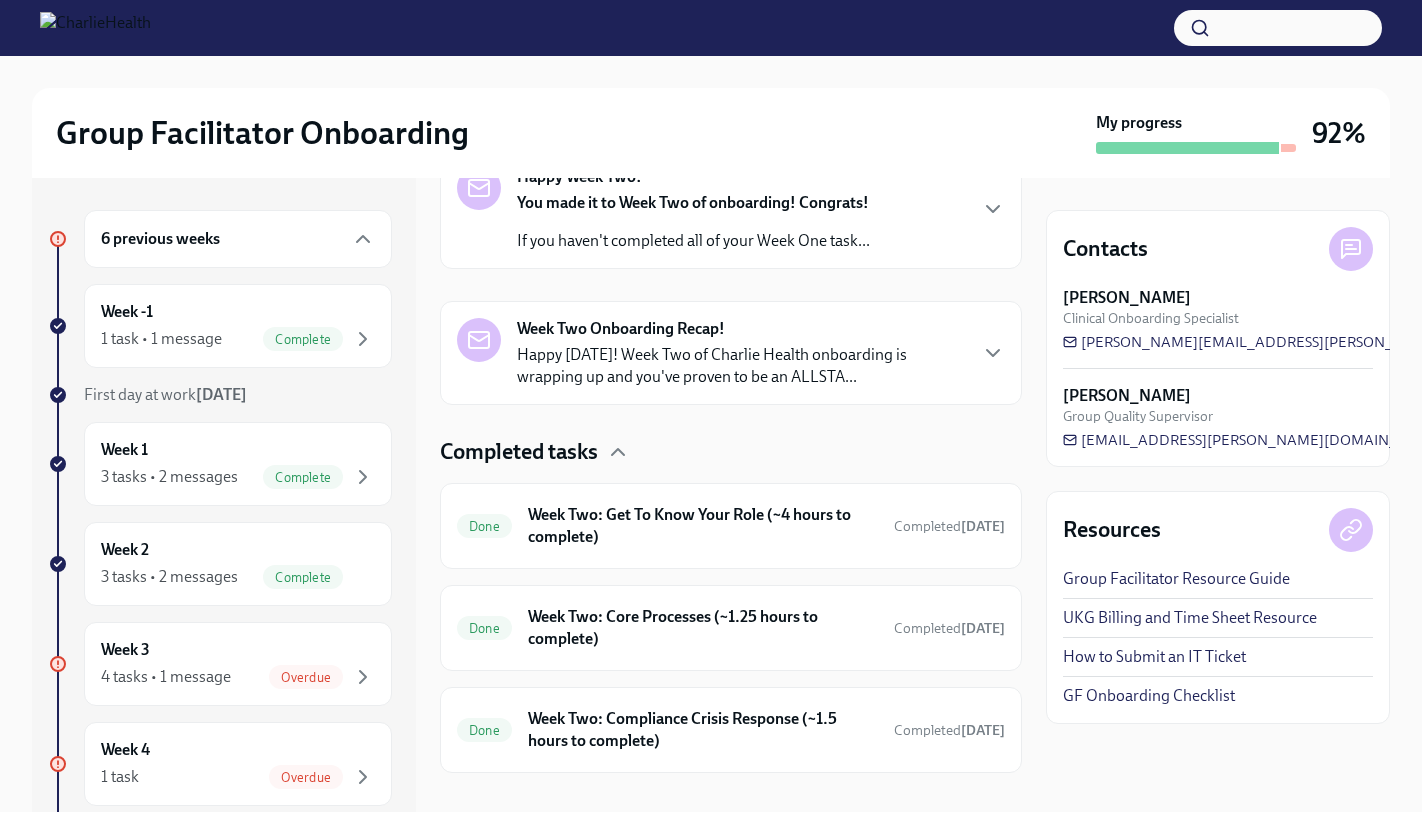 click on "Happy [DATE]! Week Two of Charlie Health onboarding is wrapping up and you've proven to be an ALLSTA..." at bounding box center (741, 366) 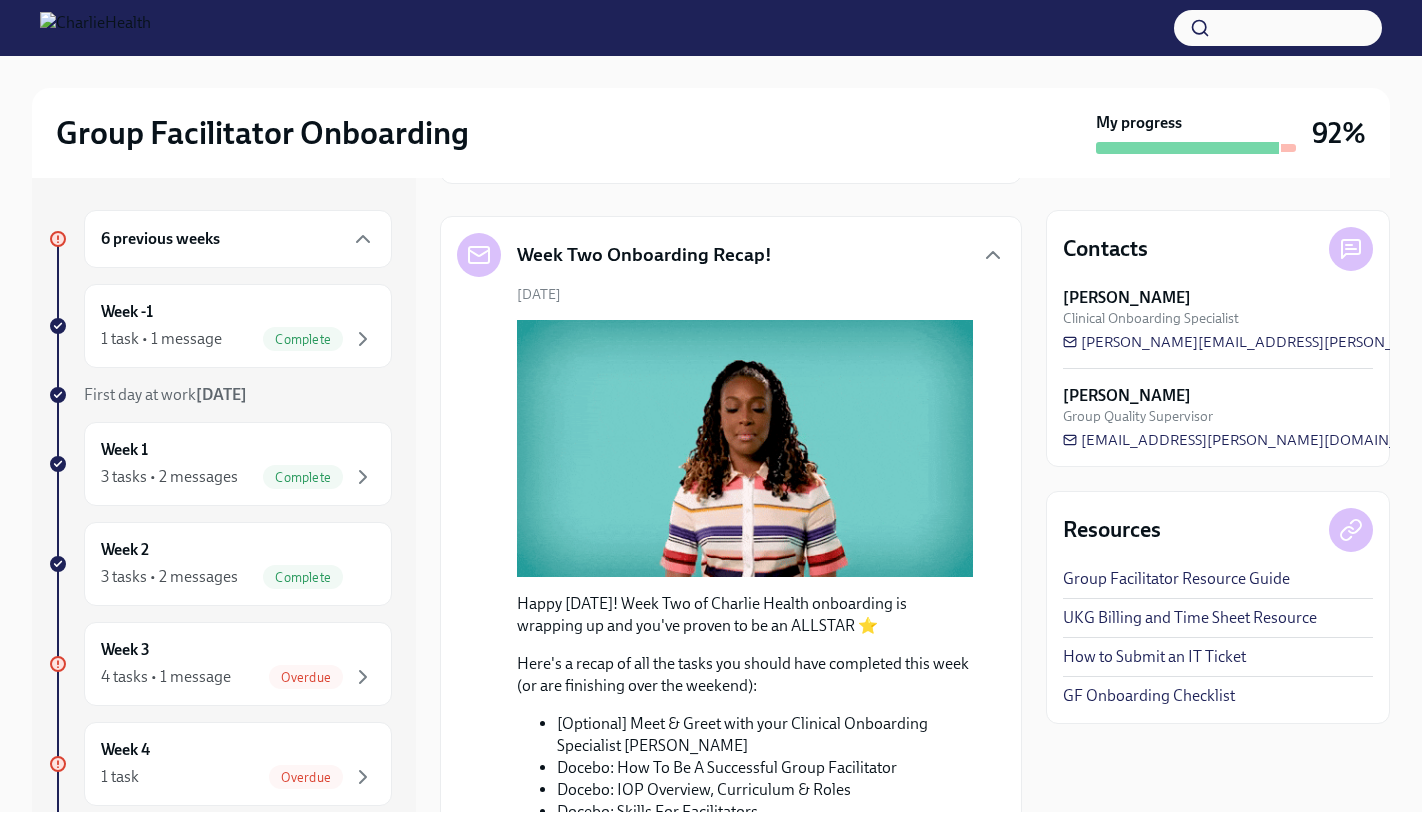 scroll, scrollTop: 341, scrollLeft: 0, axis: vertical 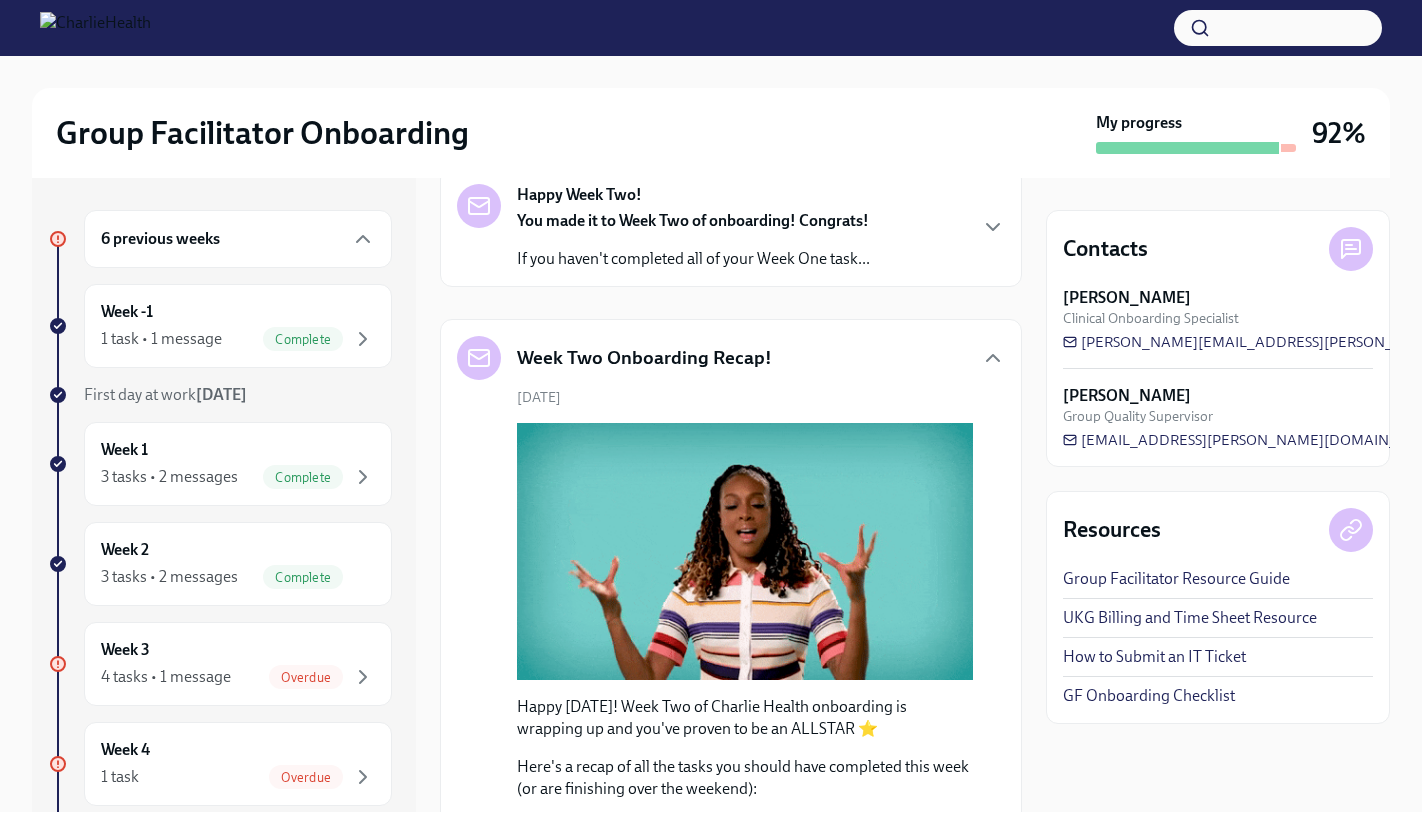 click on "If you haven't completed all of your Week One task..." at bounding box center (693, 259) 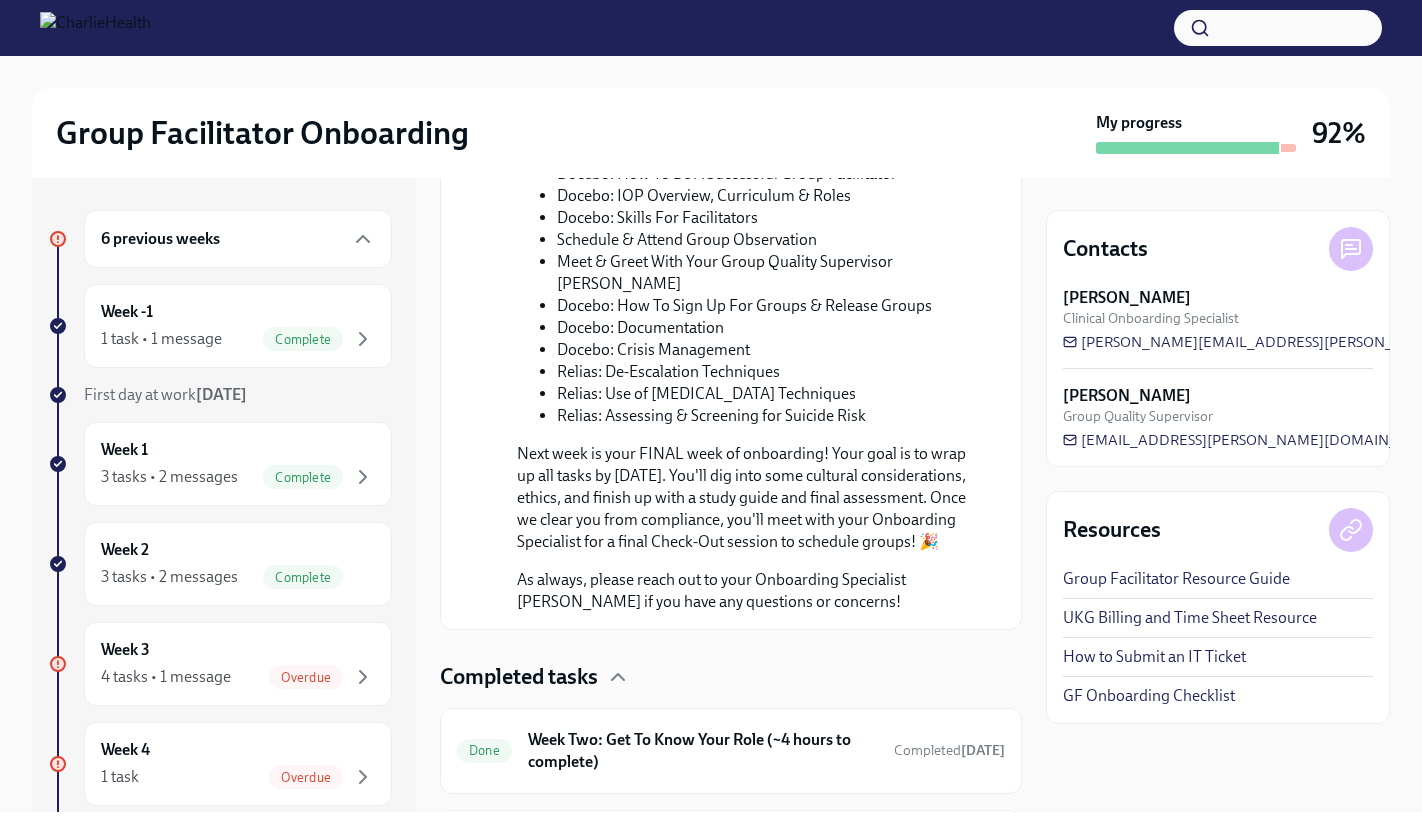 scroll, scrollTop: 1993, scrollLeft: 0, axis: vertical 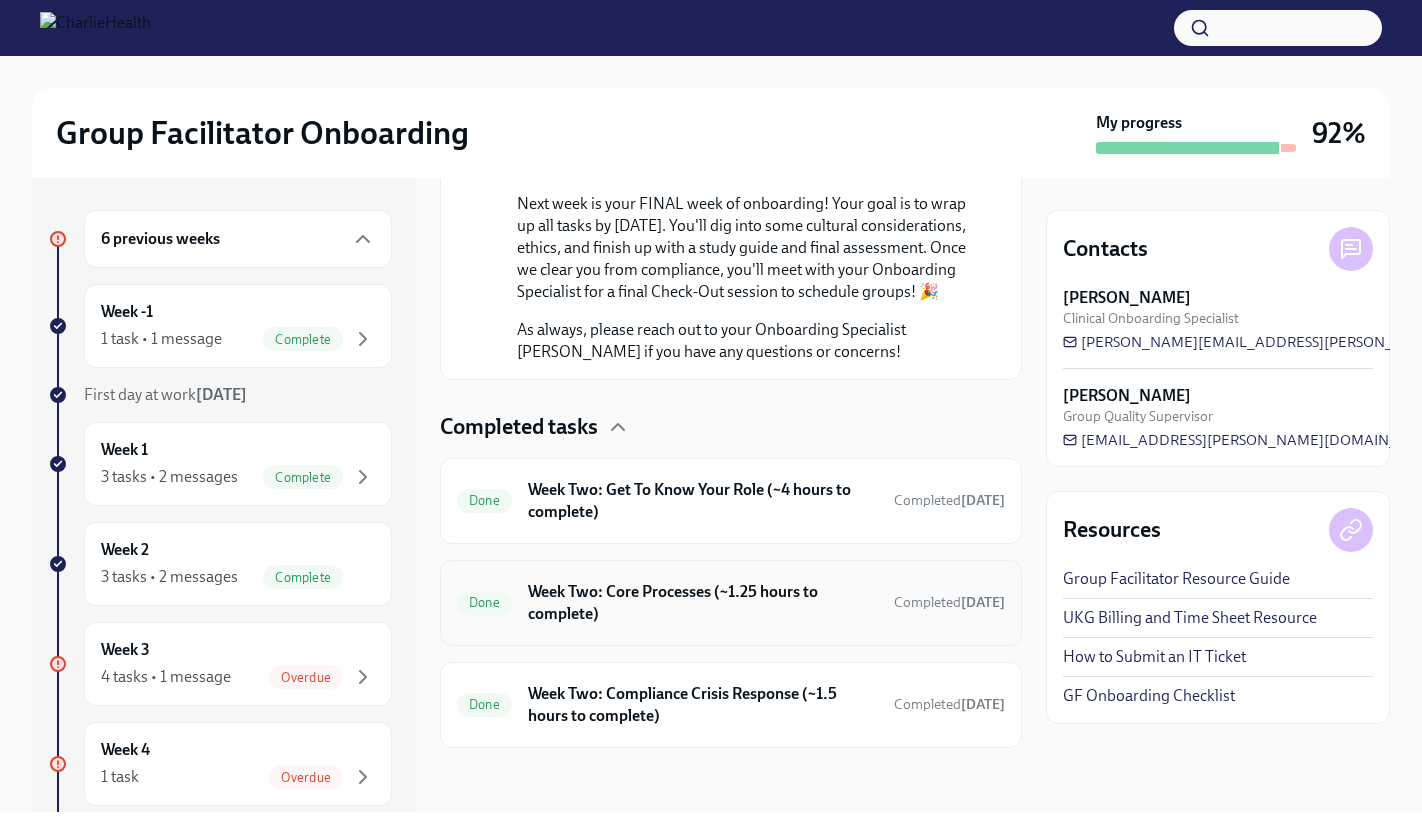 click on "Week Two: Core Processes (~1.25 hours to complete)" at bounding box center [703, 603] 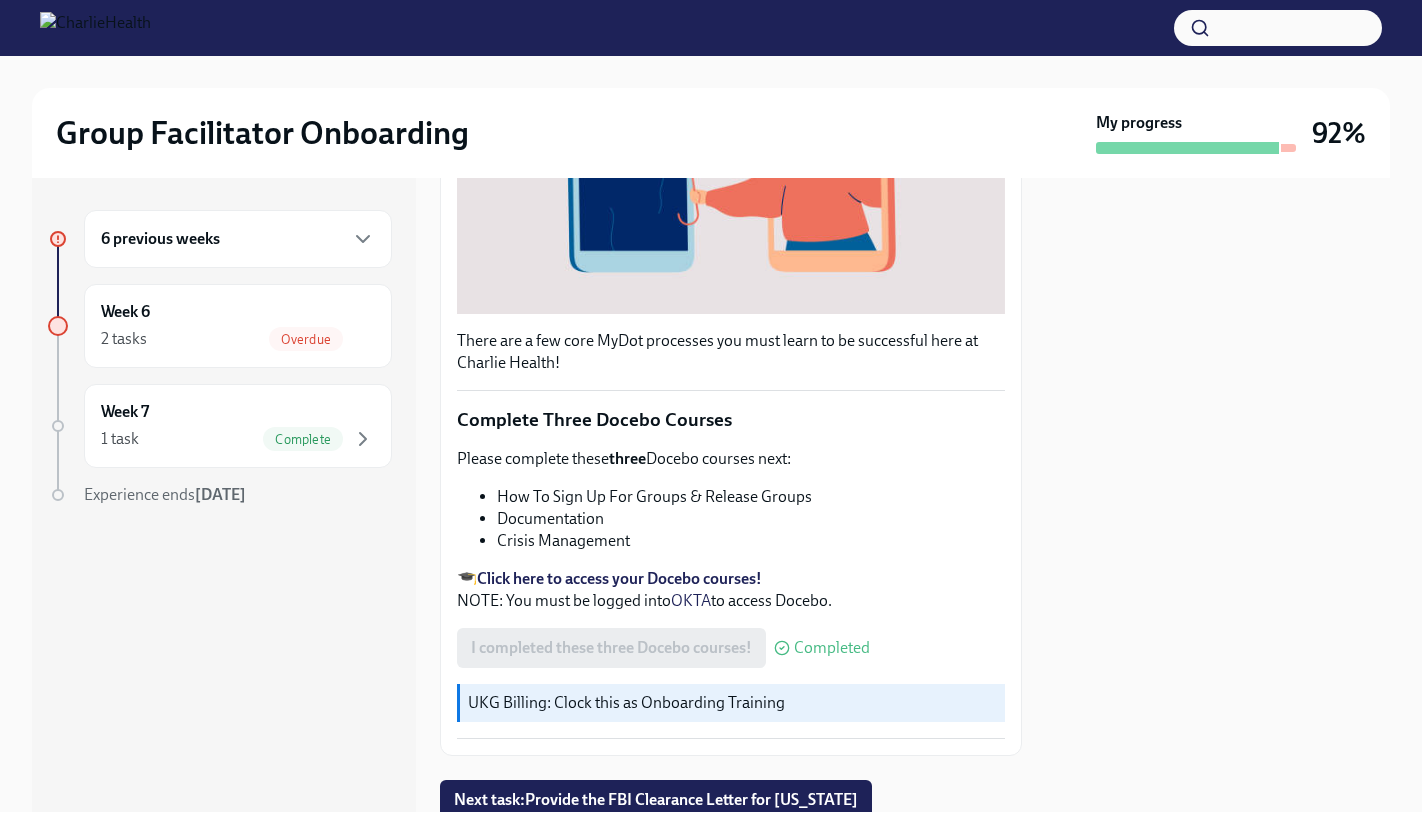 scroll, scrollTop: 593, scrollLeft: 0, axis: vertical 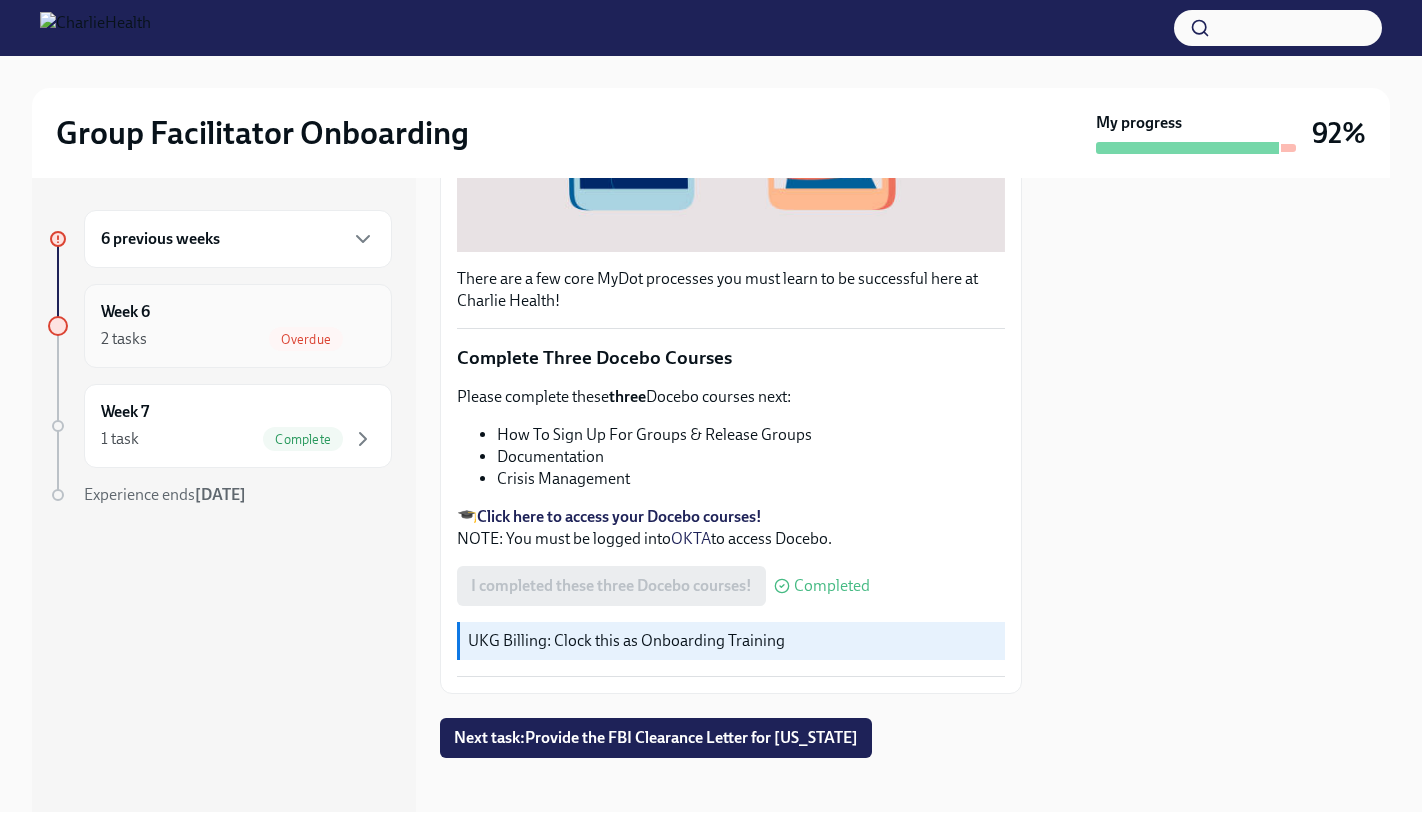 click on "Overdue" at bounding box center [306, 339] 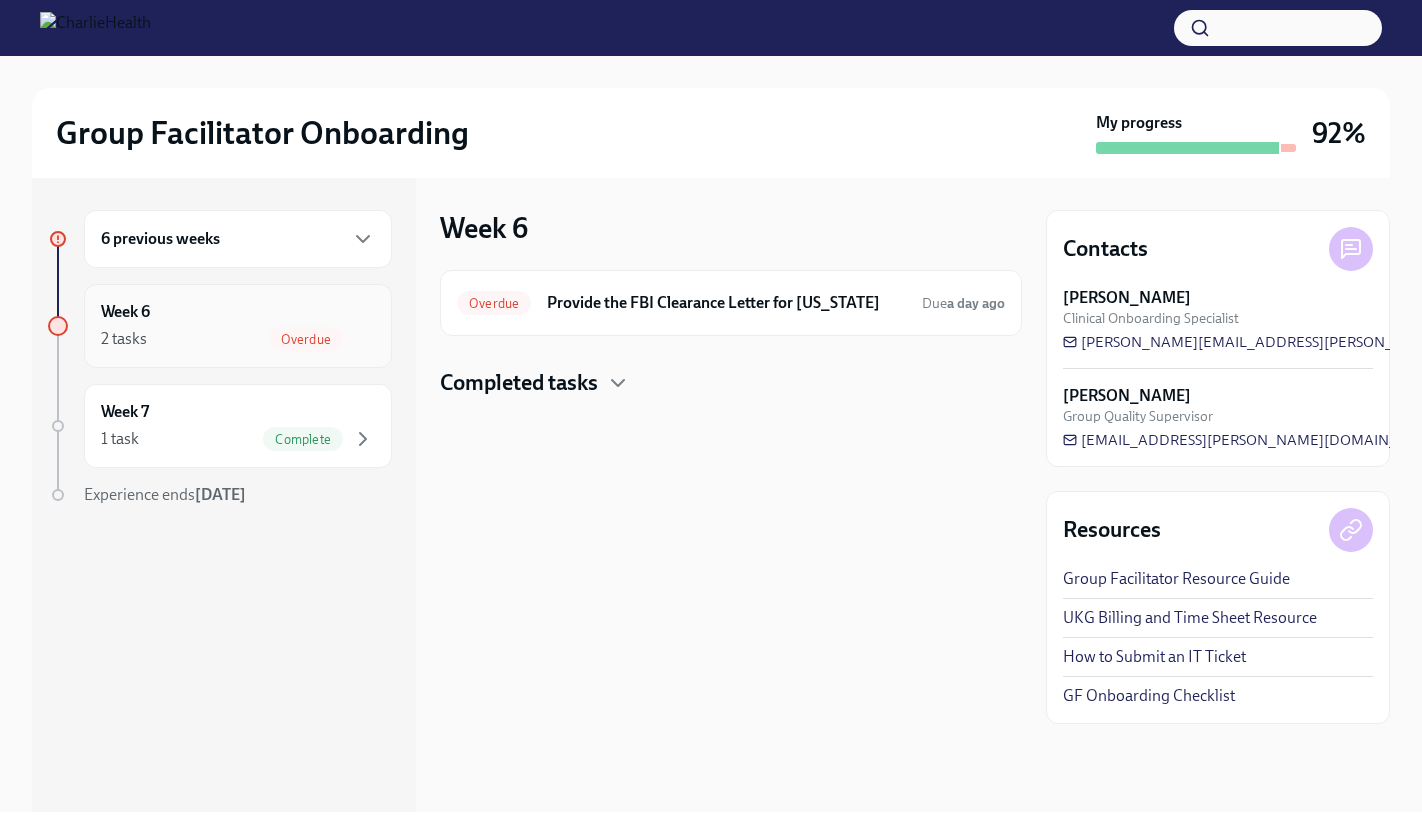 click on "Overdue" at bounding box center (306, 339) 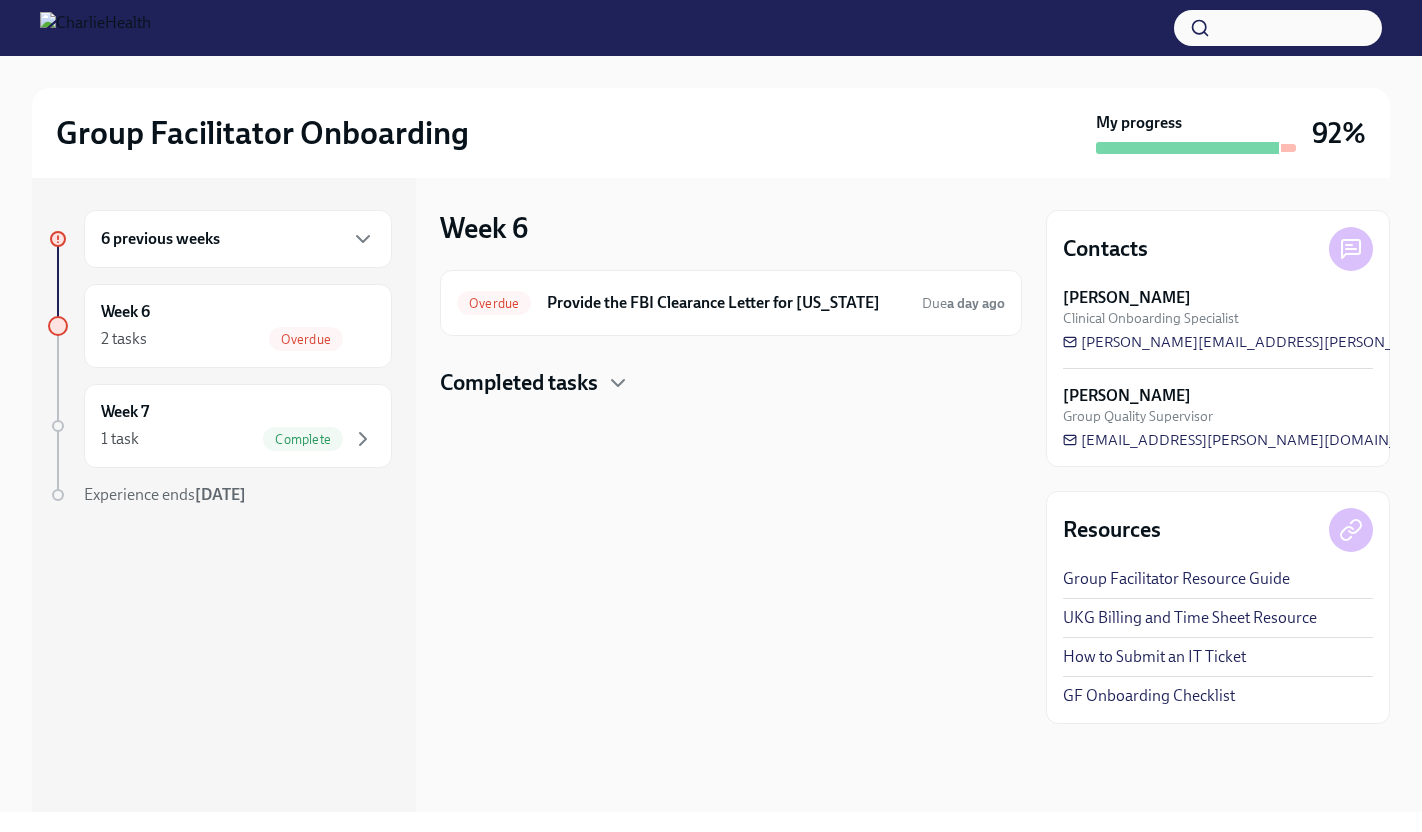 click on "6 previous weeks" at bounding box center [238, 239] 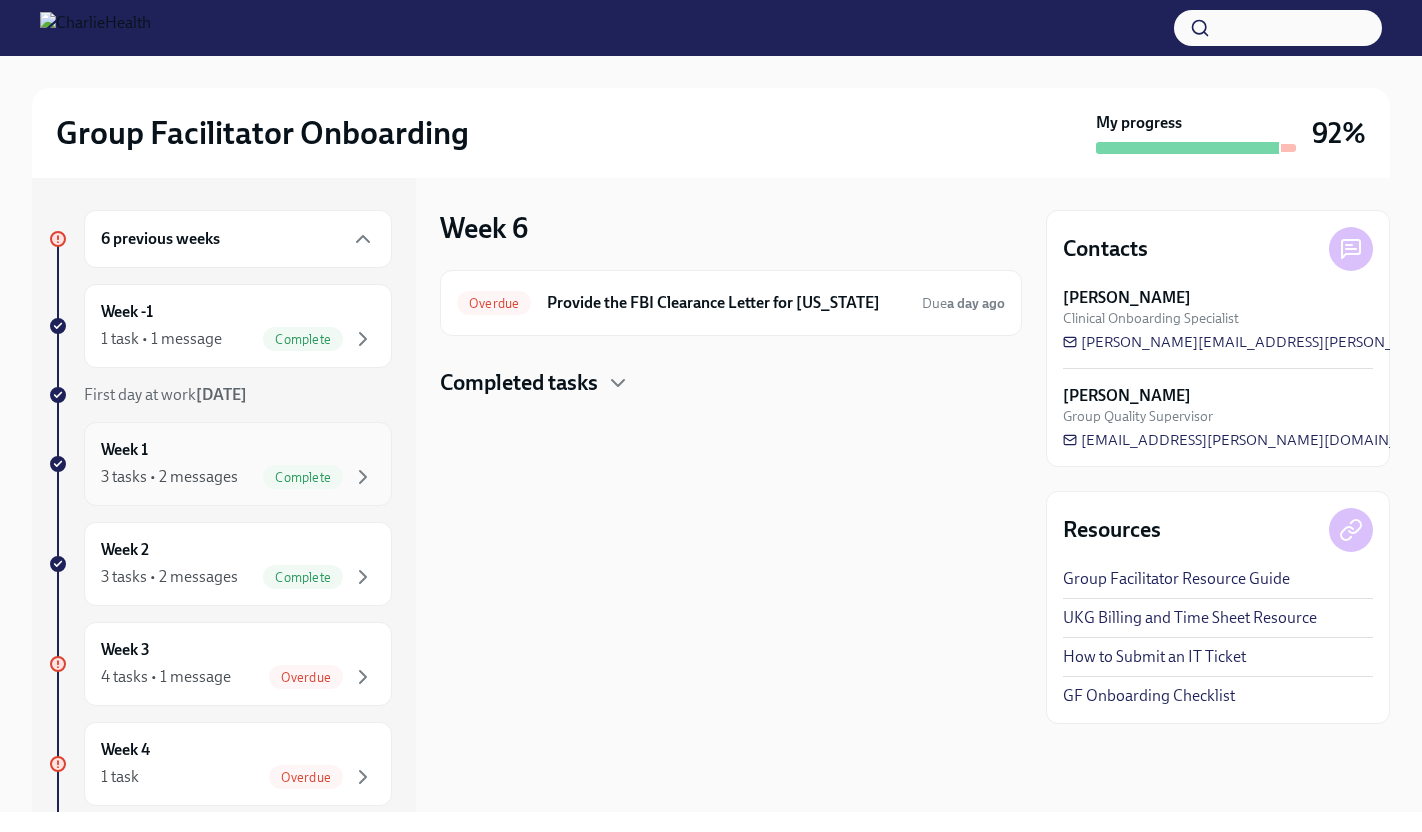 click on "Complete" at bounding box center (303, 477) 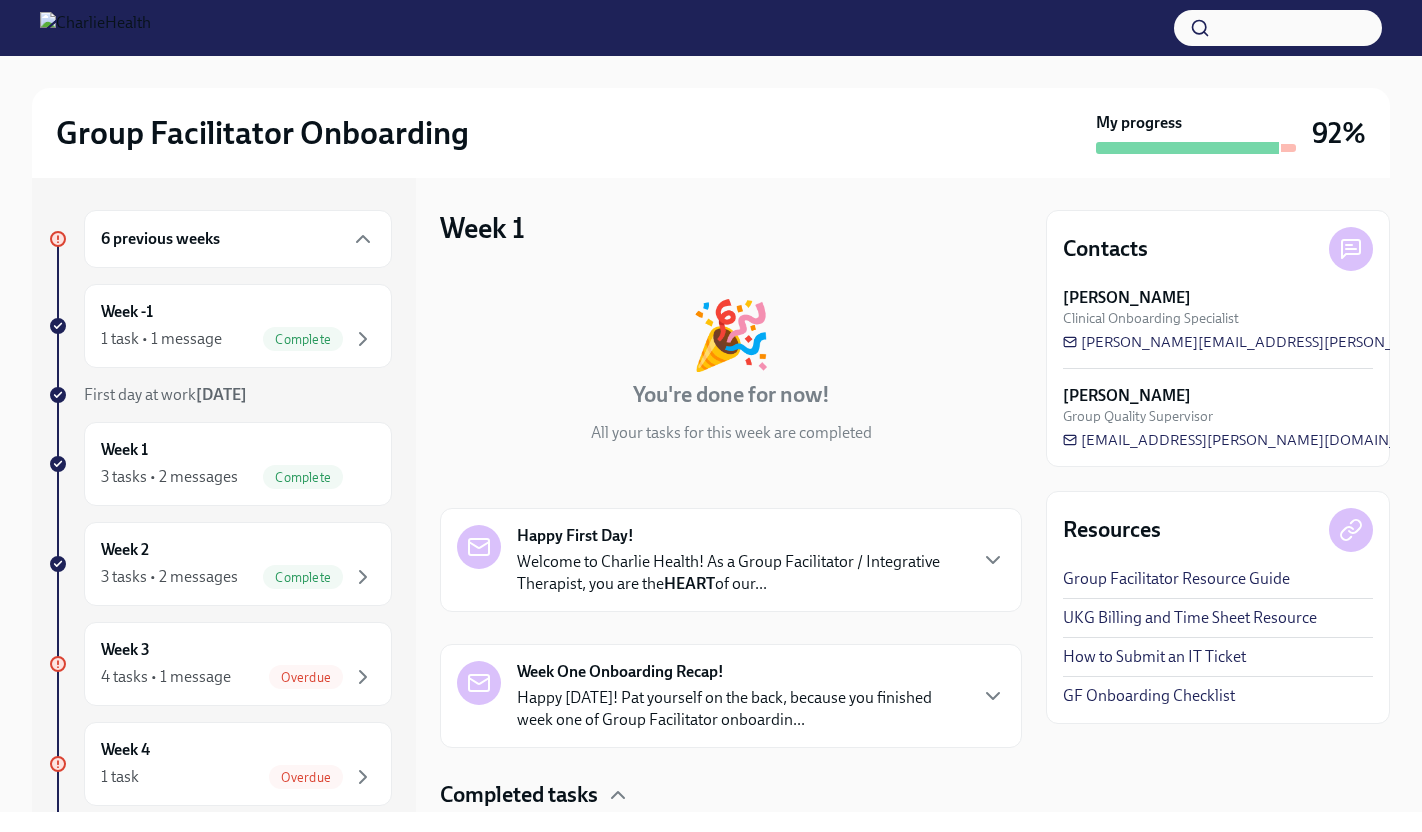scroll, scrollTop: 348, scrollLeft: 0, axis: vertical 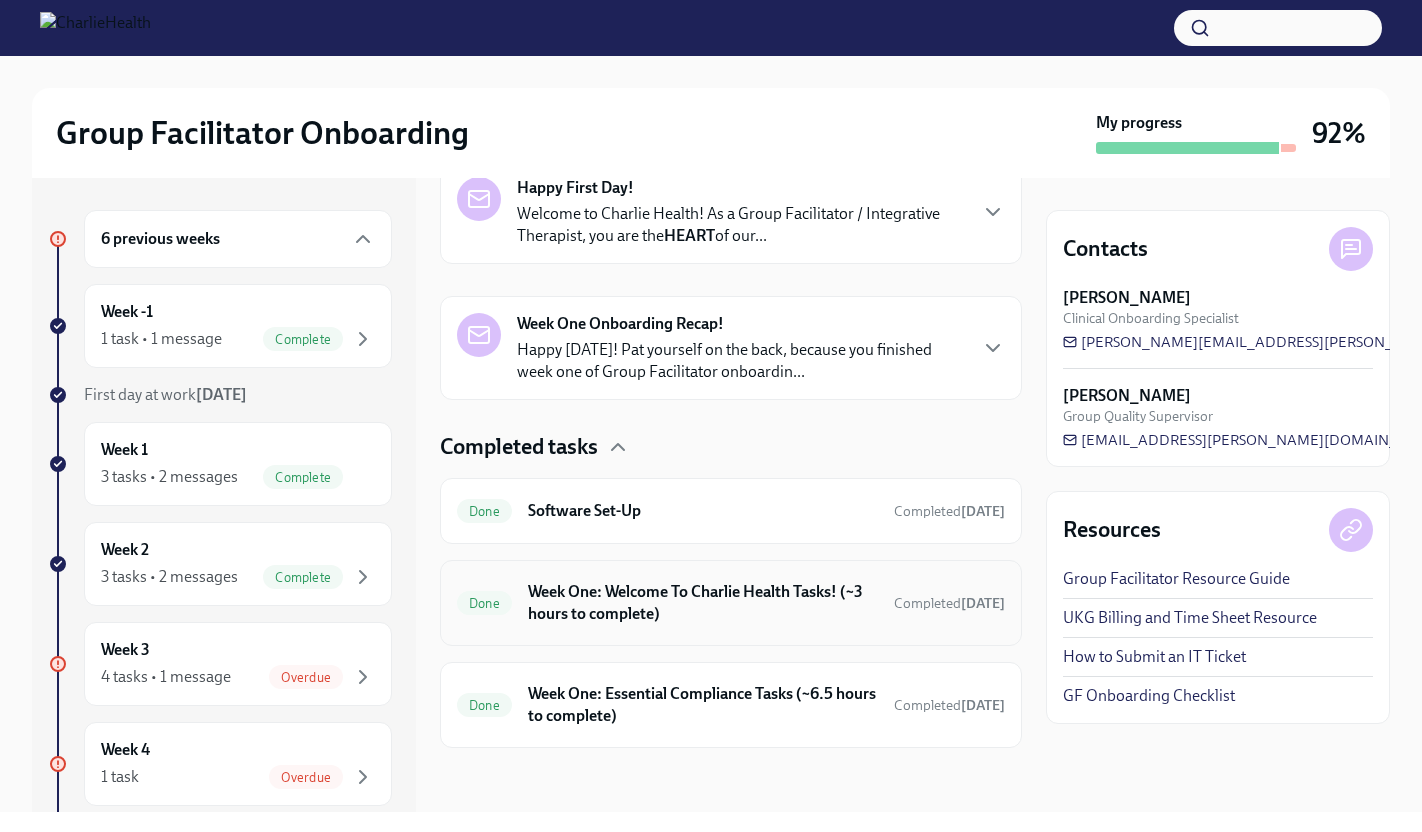 click on "Week One: Welcome To Charlie Health Tasks! (~3 hours to complete)" at bounding box center (703, 603) 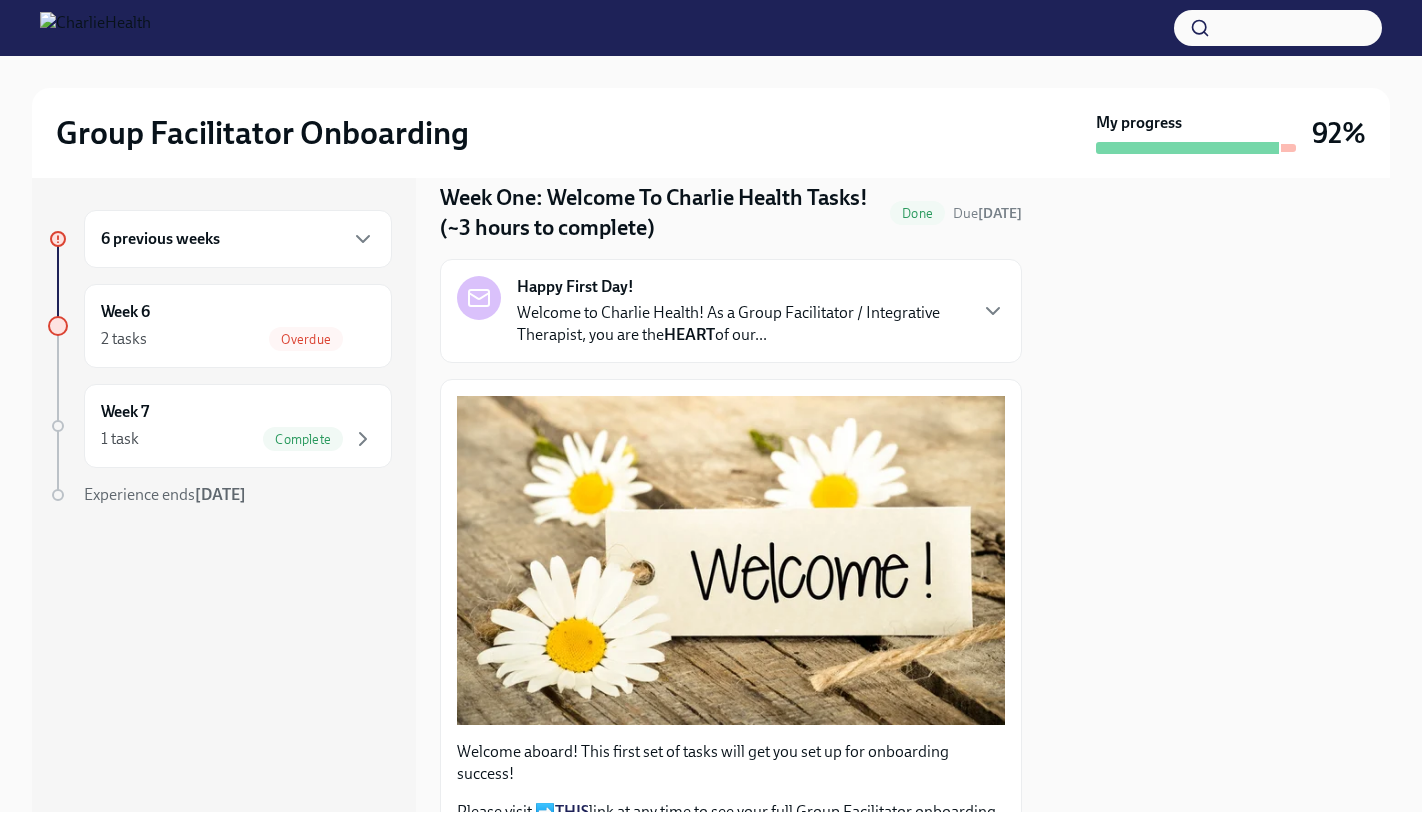 scroll, scrollTop: 0, scrollLeft: 0, axis: both 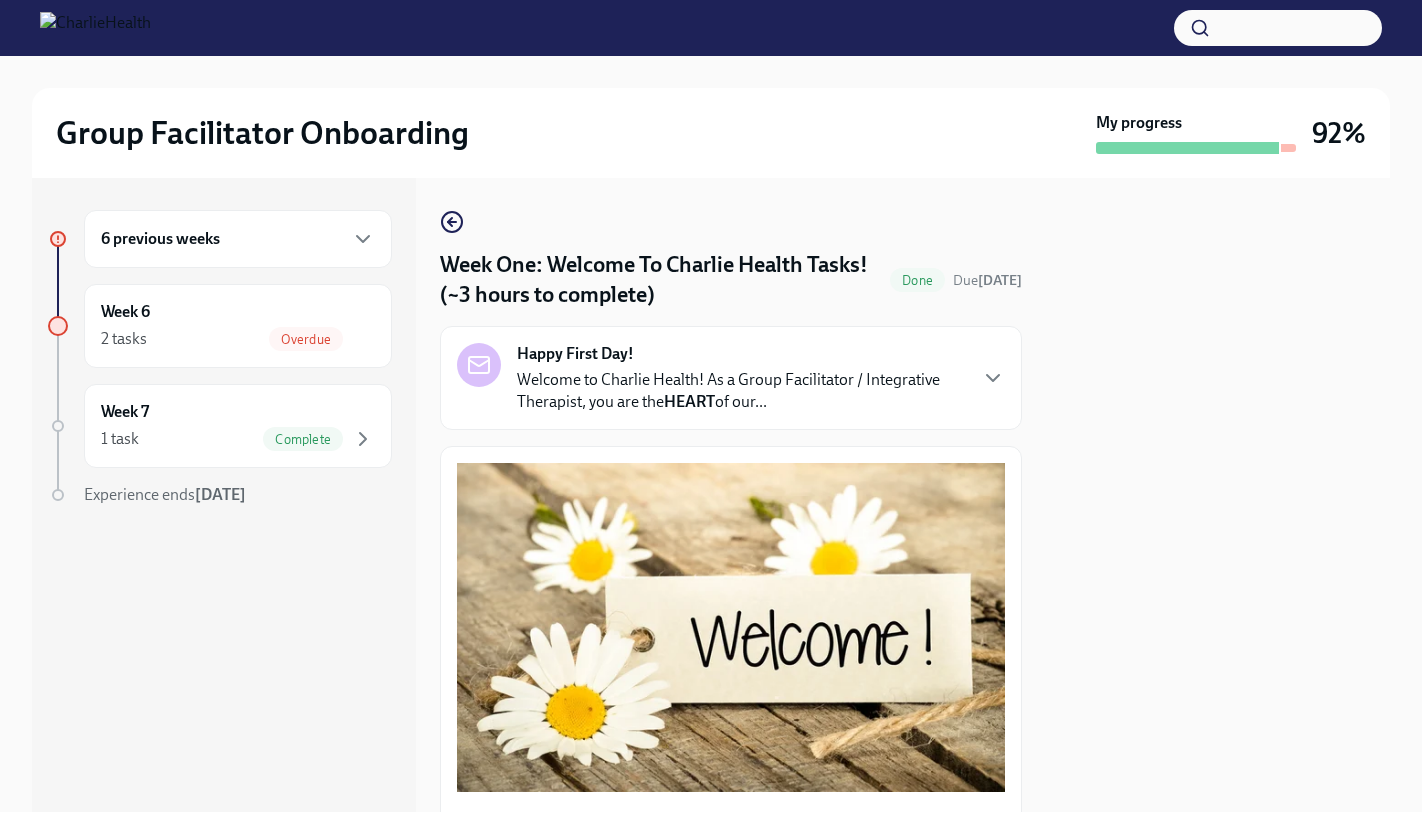 click on "Week One: Welcome To Charlie Health Tasks! (~3 hours to complete) Done Due  [DATE] Happy First Day! Welcome to Charlie Health! As a Group Facilitator / Integrative Therapist, you are the  HEART  of our... Welcome aboard! This first set of tasks will get you set up for onboarding success!
Please visit ➡️  THIS  link at any time to see your full Group Facilitator onboarding plan.
Please note: Most of onboarding is self-paced, and can be done on your own time with the exception of a few meetings/sessions that you will schedule yourself (Group Shadowing and a Meet & Greet with your supervisor during Week Two, and a final check-out session during Week Three). Watch Our Two Orientation Videos We are delighted to have you with us. As an initial step, we kindly ask you to watch our orientation videos. These have been carefully crafted to introduce you to our organization, outline our core values, and provide you with a clear overview of your onboarding process for the forthcoming three weeks. Completed Okta" at bounding box center (731, 1707) 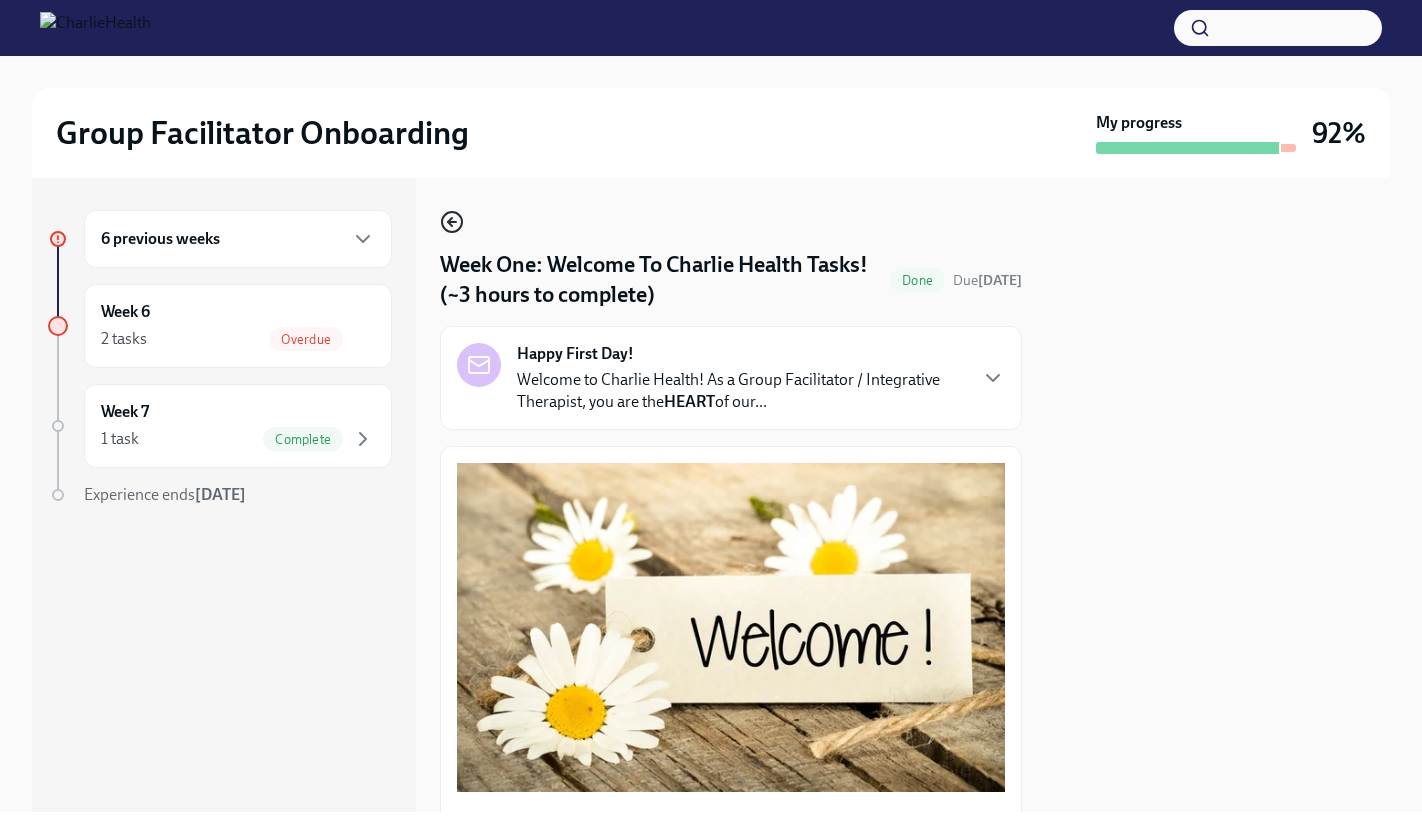 click 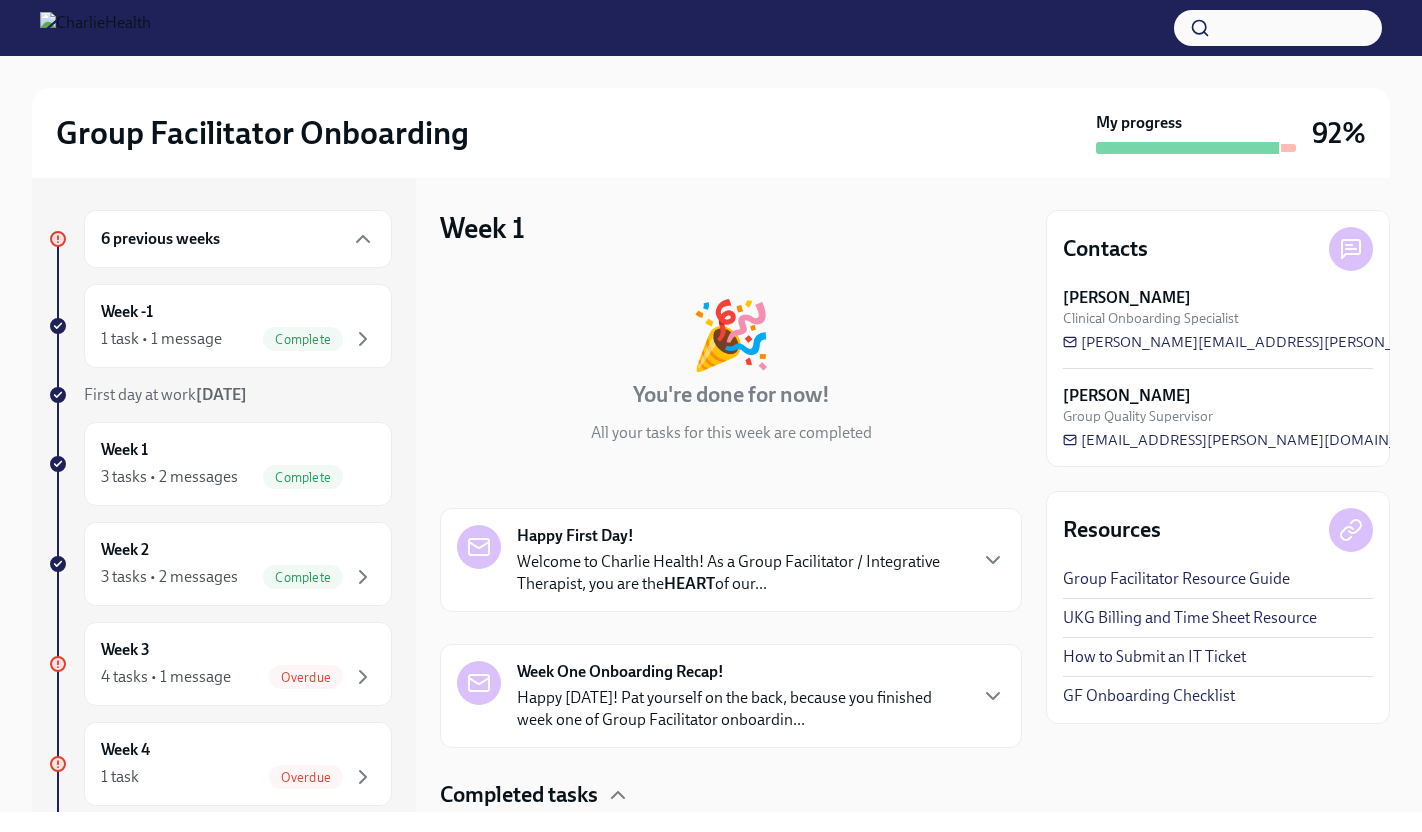 scroll, scrollTop: 348, scrollLeft: 0, axis: vertical 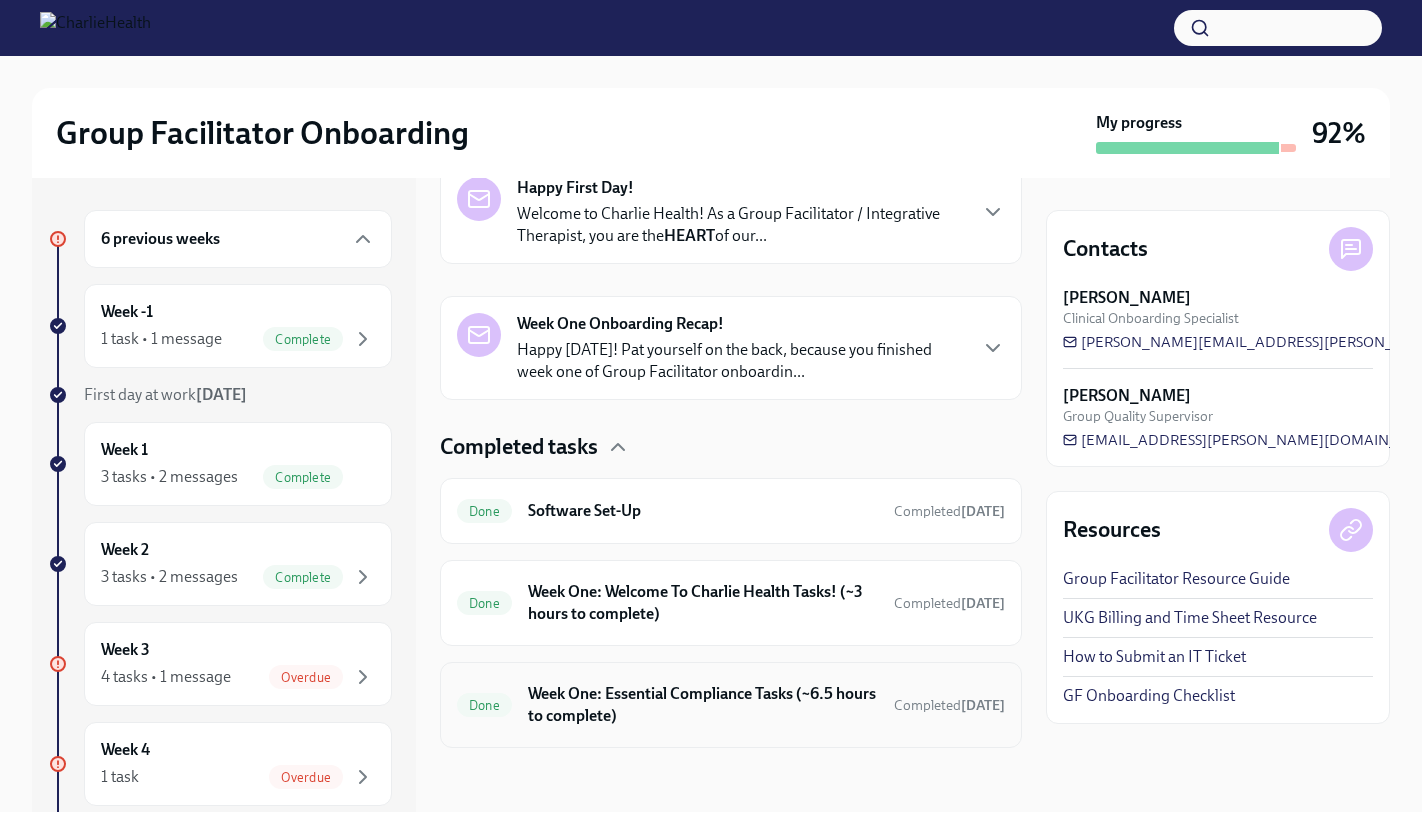 click on "Week One: Essential Compliance Tasks (~6.5 hours to complete)" at bounding box center (703, 705) 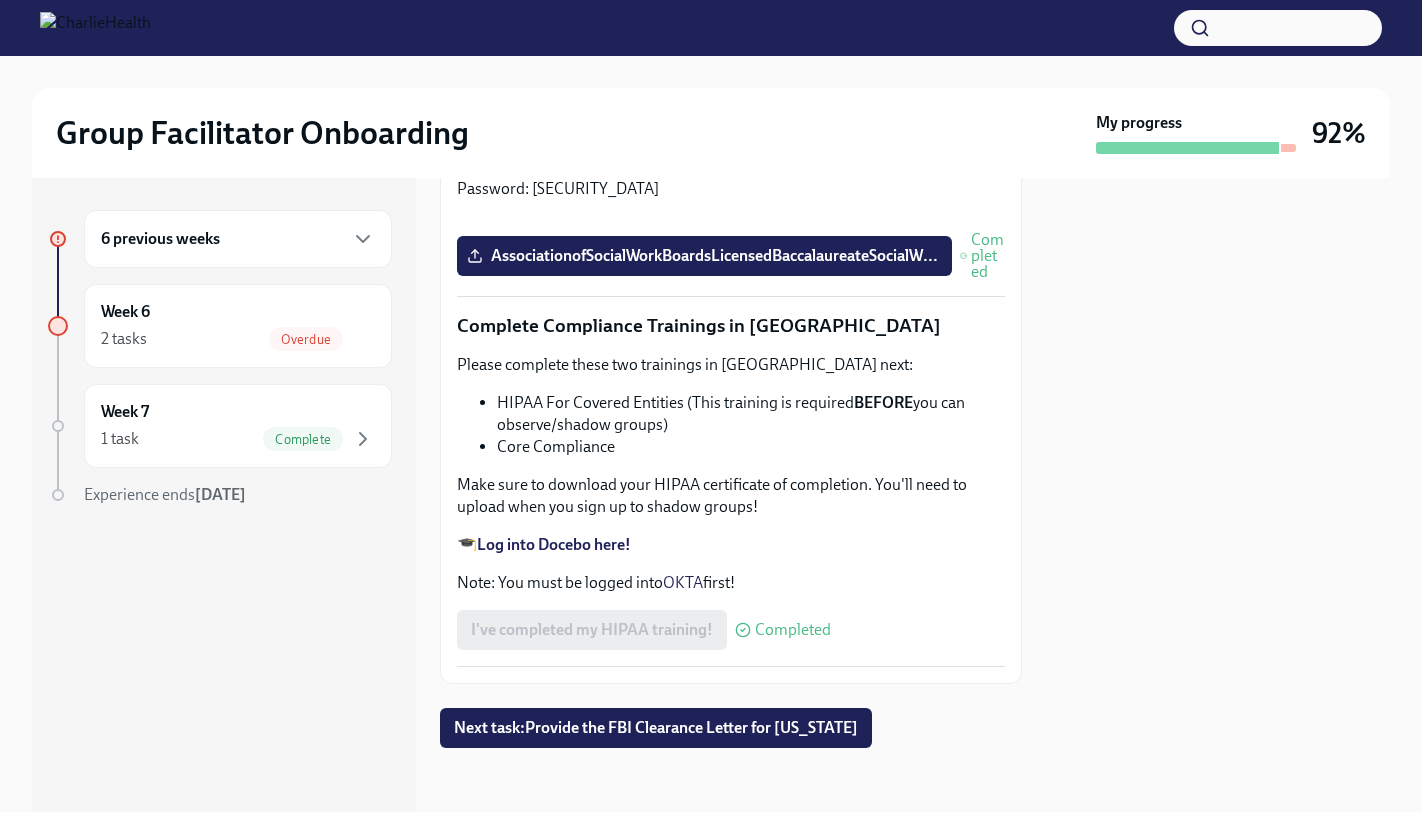 scroll, scrollTop: 4559, scrollLeft: 0, axis: vertical 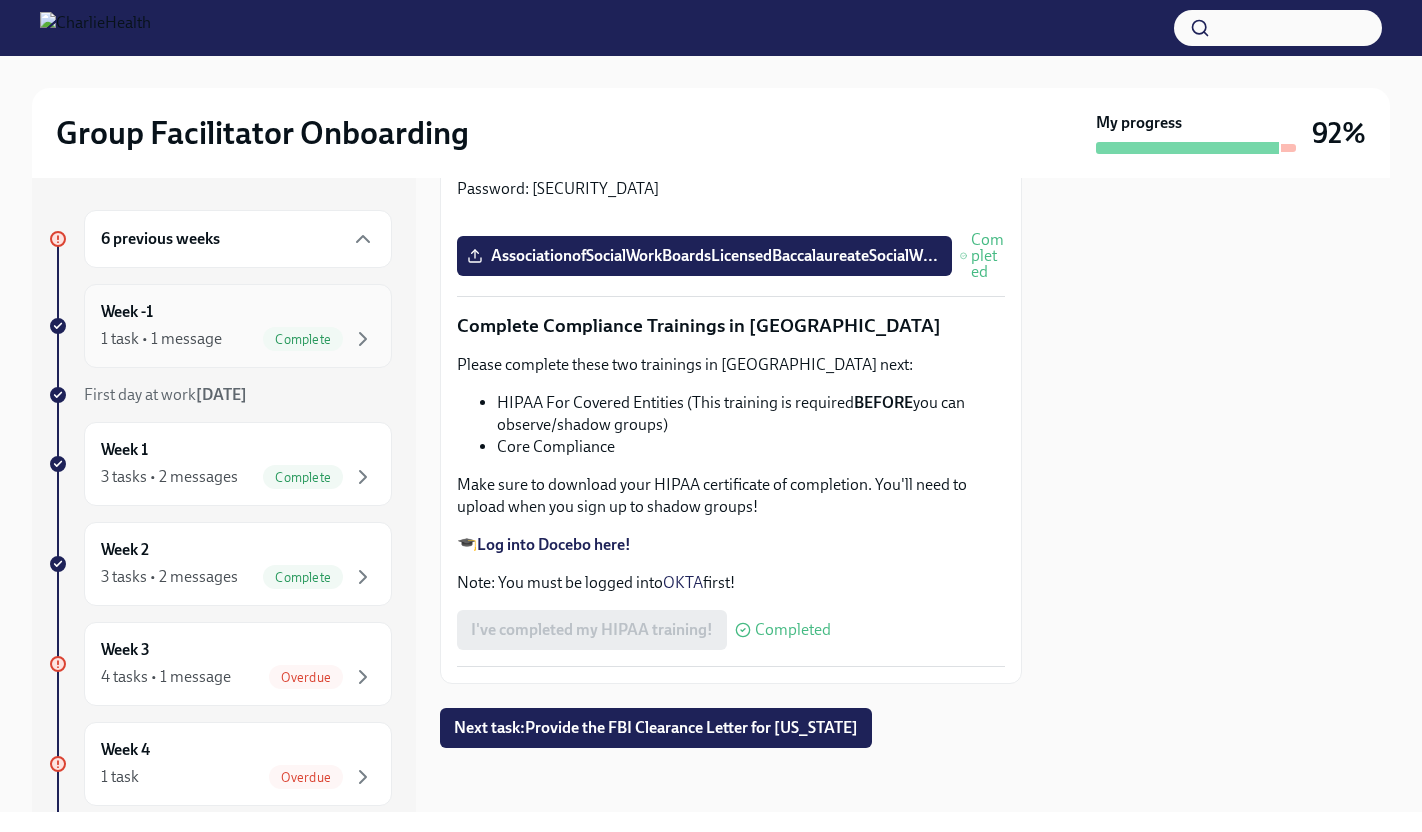 click on "Week -1 1 task • 1 message Complete" at bounding box center [238, 326] 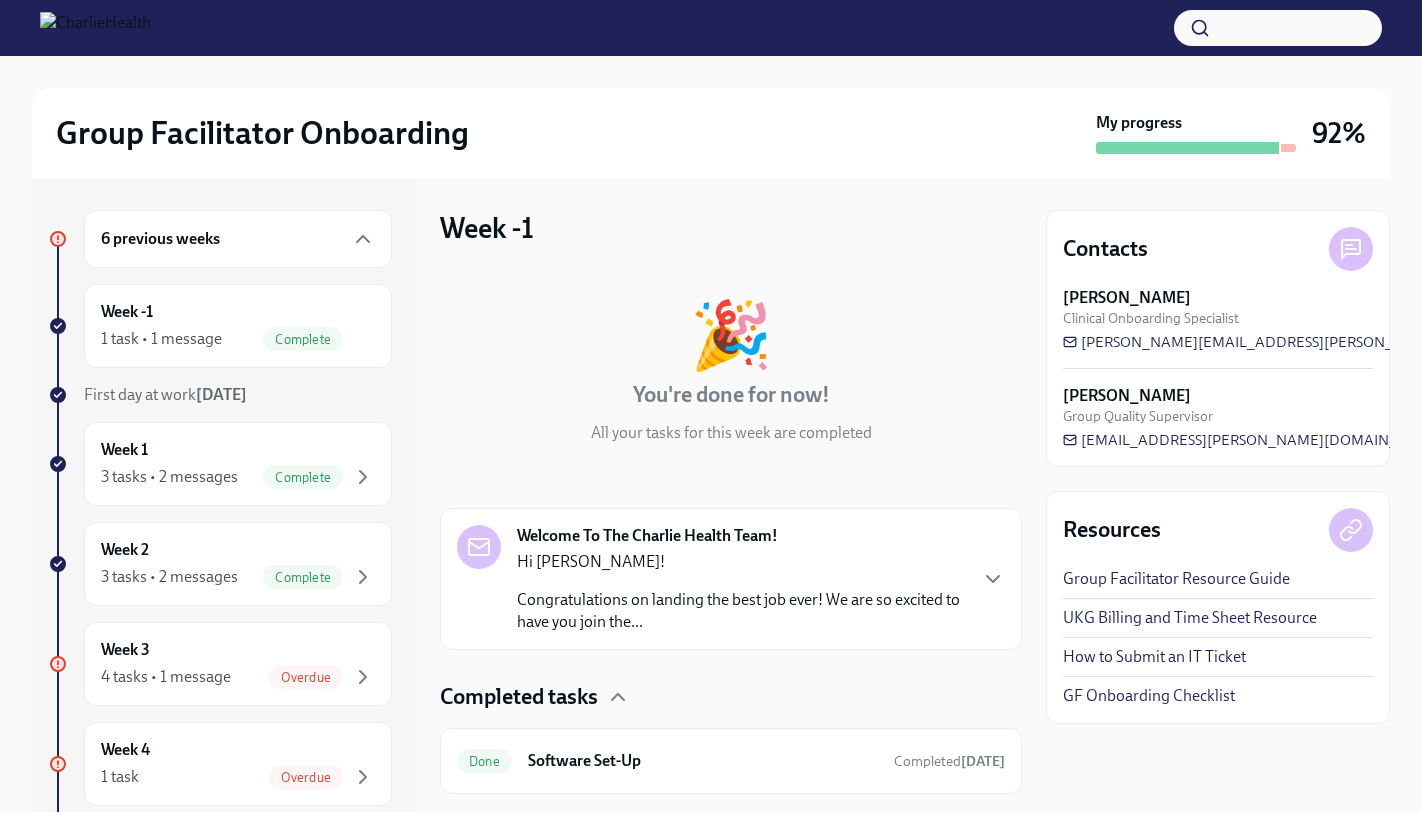 click on "First day at work  [DATE]" at bounding box center (165, 394) 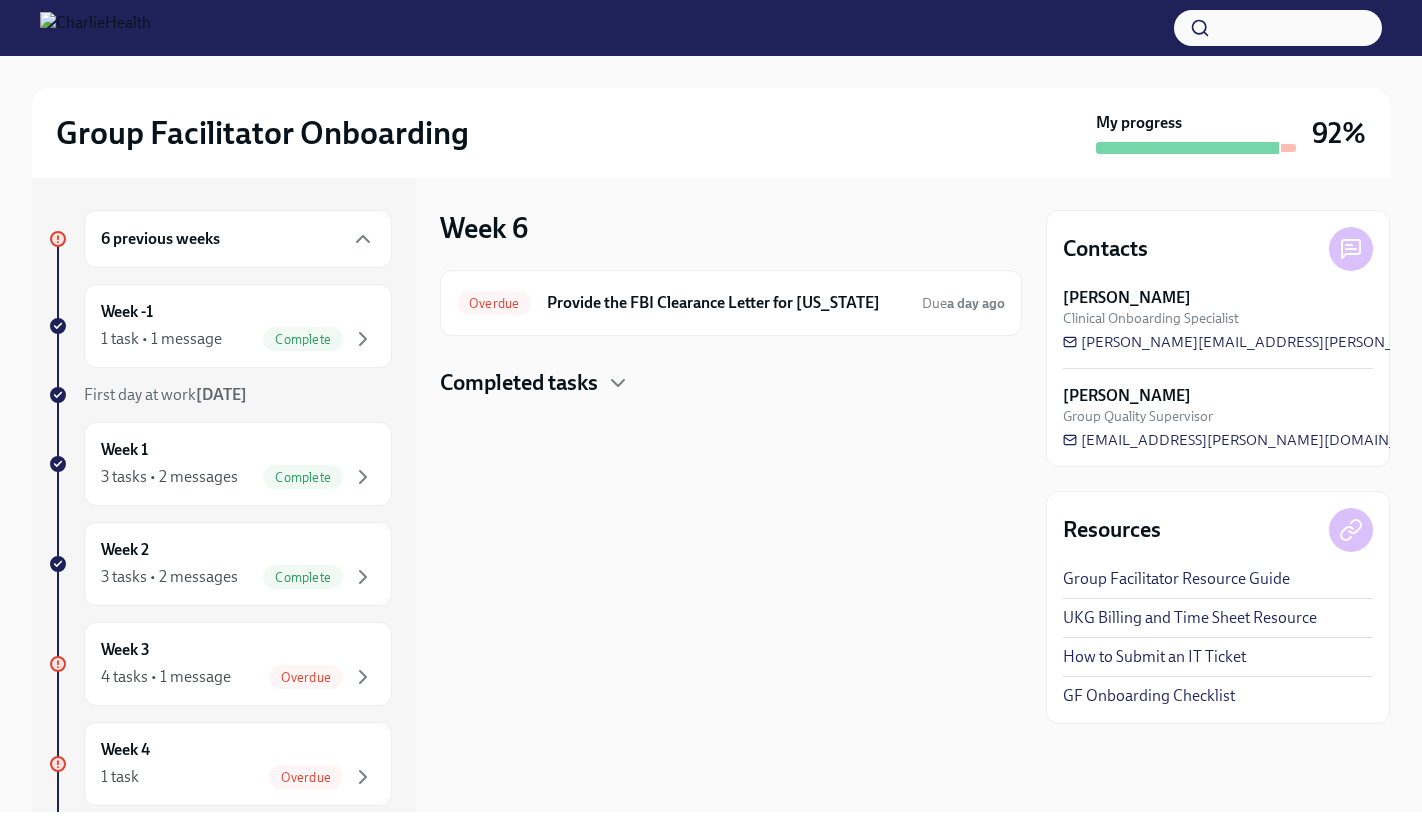 click on "First day at work  [DATE]" at bounding box center [165, 394] 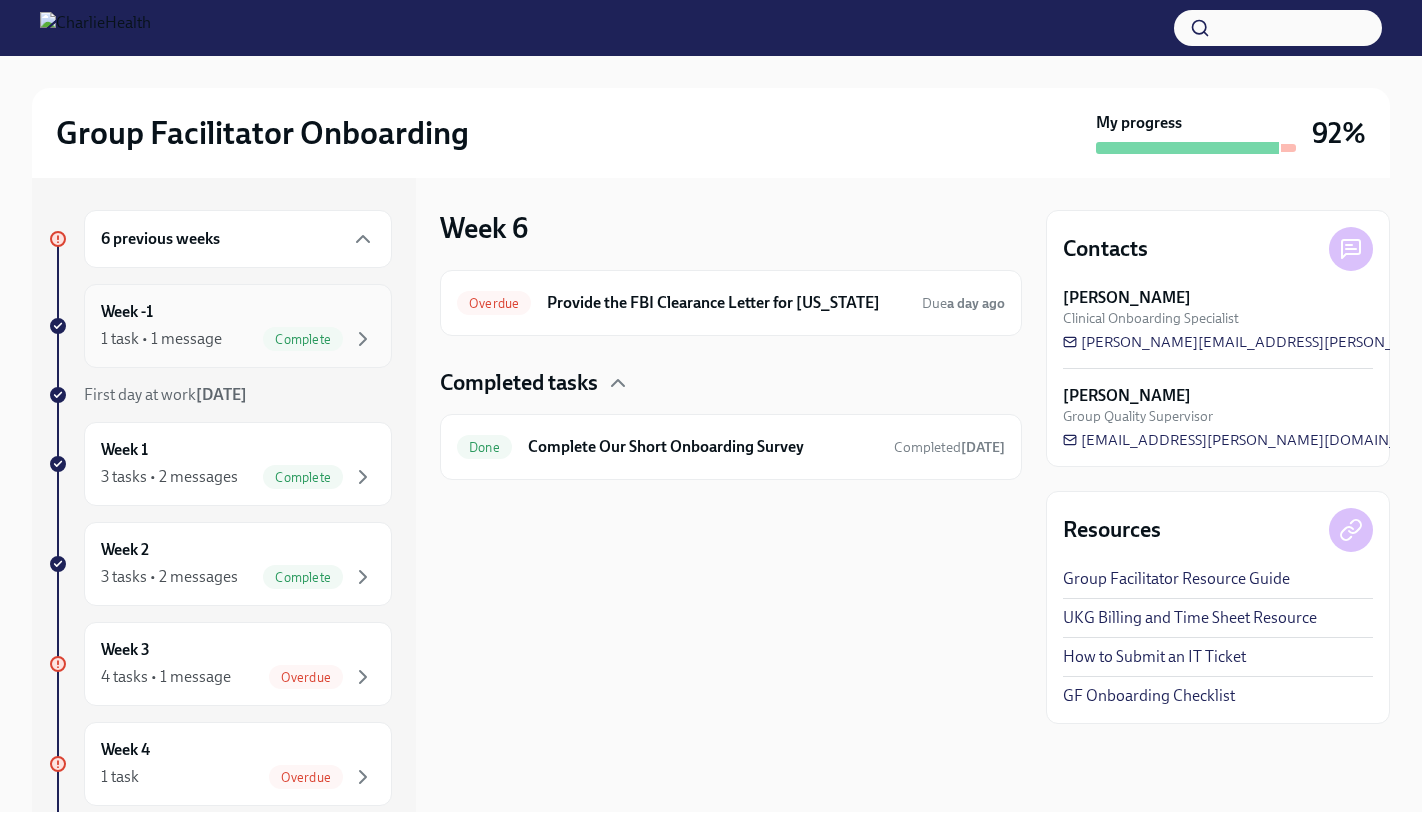 click on "Complete" at bounding box center (303, 339) 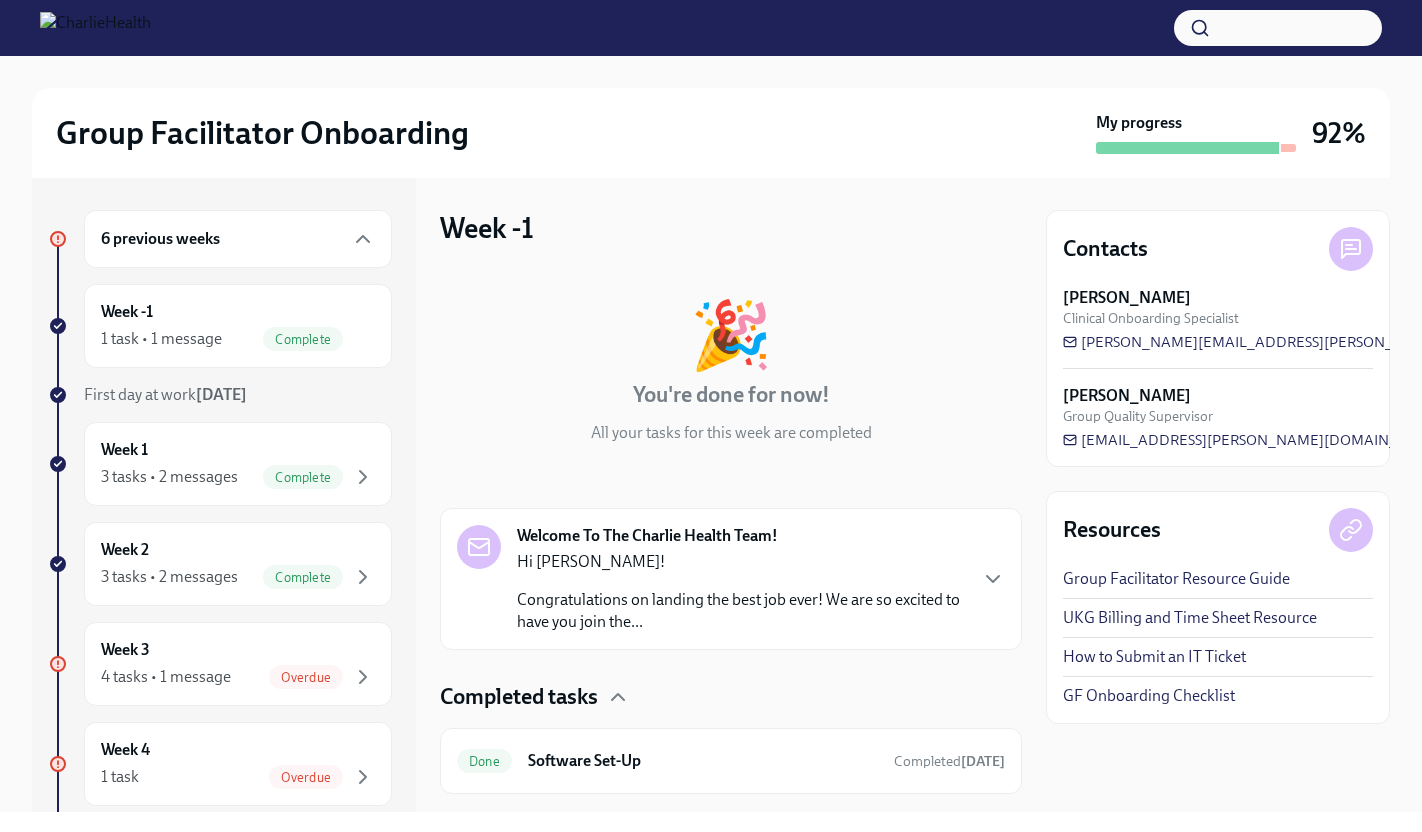 scroll, scrollTop: 46, scrollLeft: 0, axis: vertical 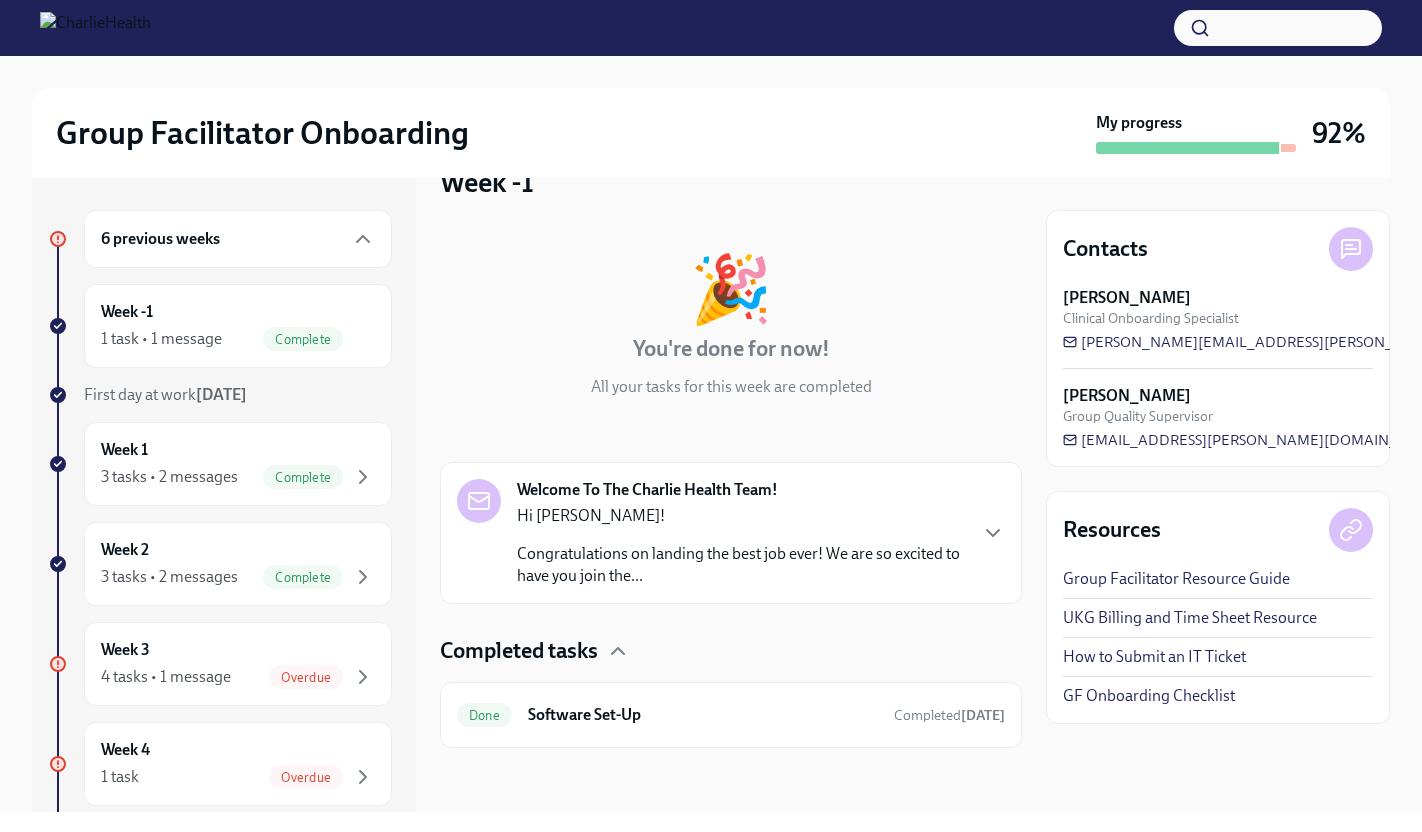 click on "Completed tasks" at bounding box center [519, 651] 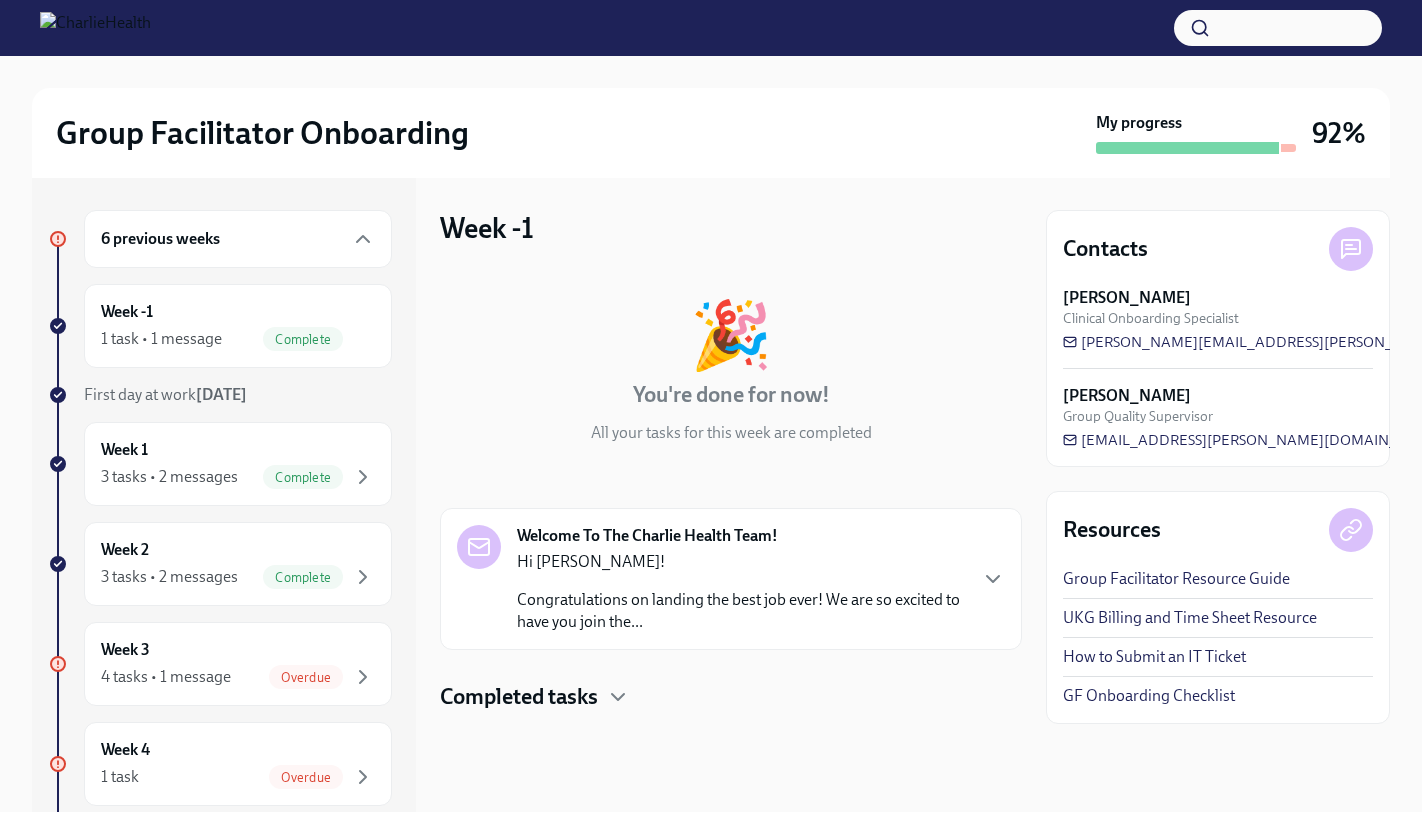 scroll, scrollTop: 0, scrollLeft: 0, axis: both 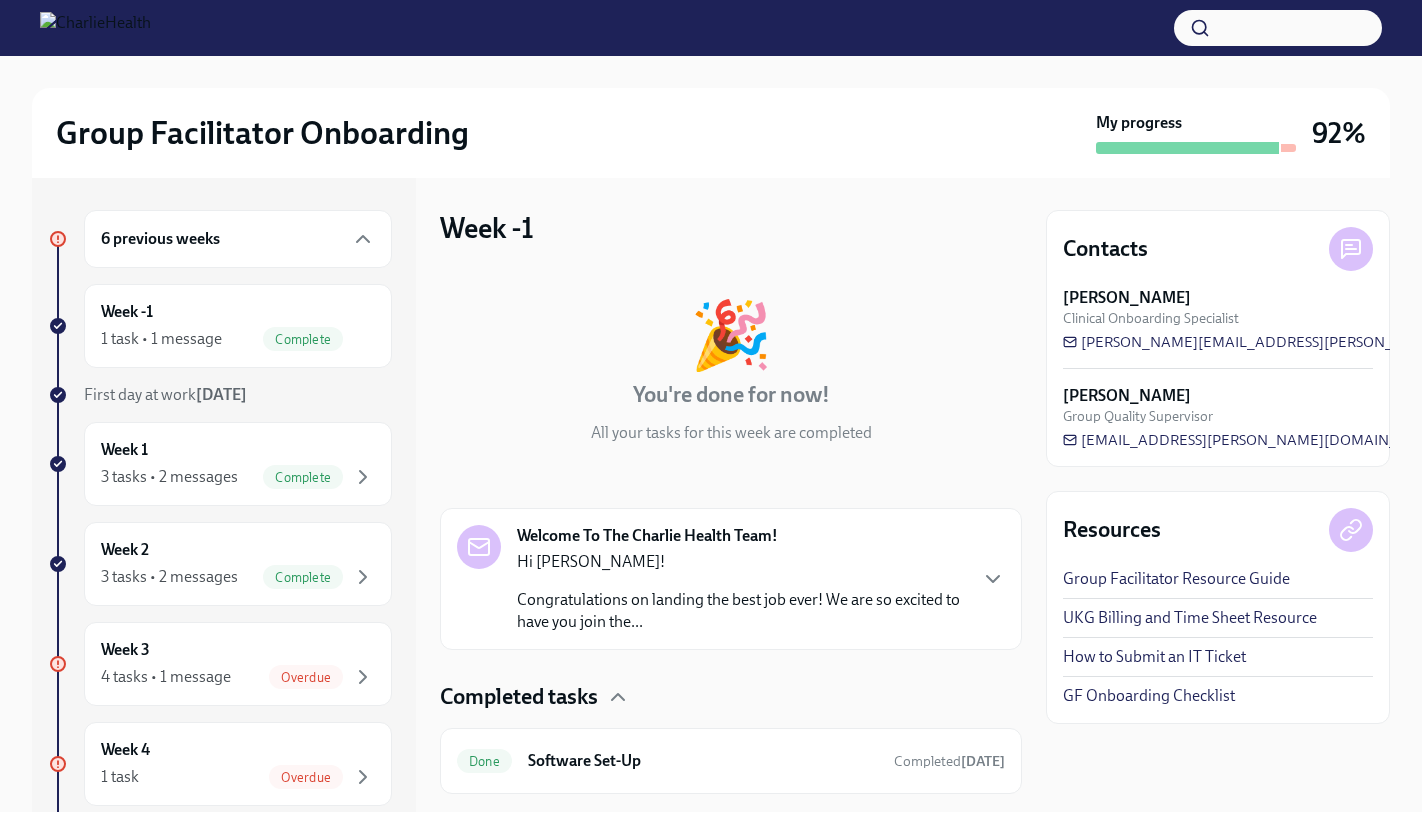 click on "6 previous weeks" at bounding box center [160, 239] 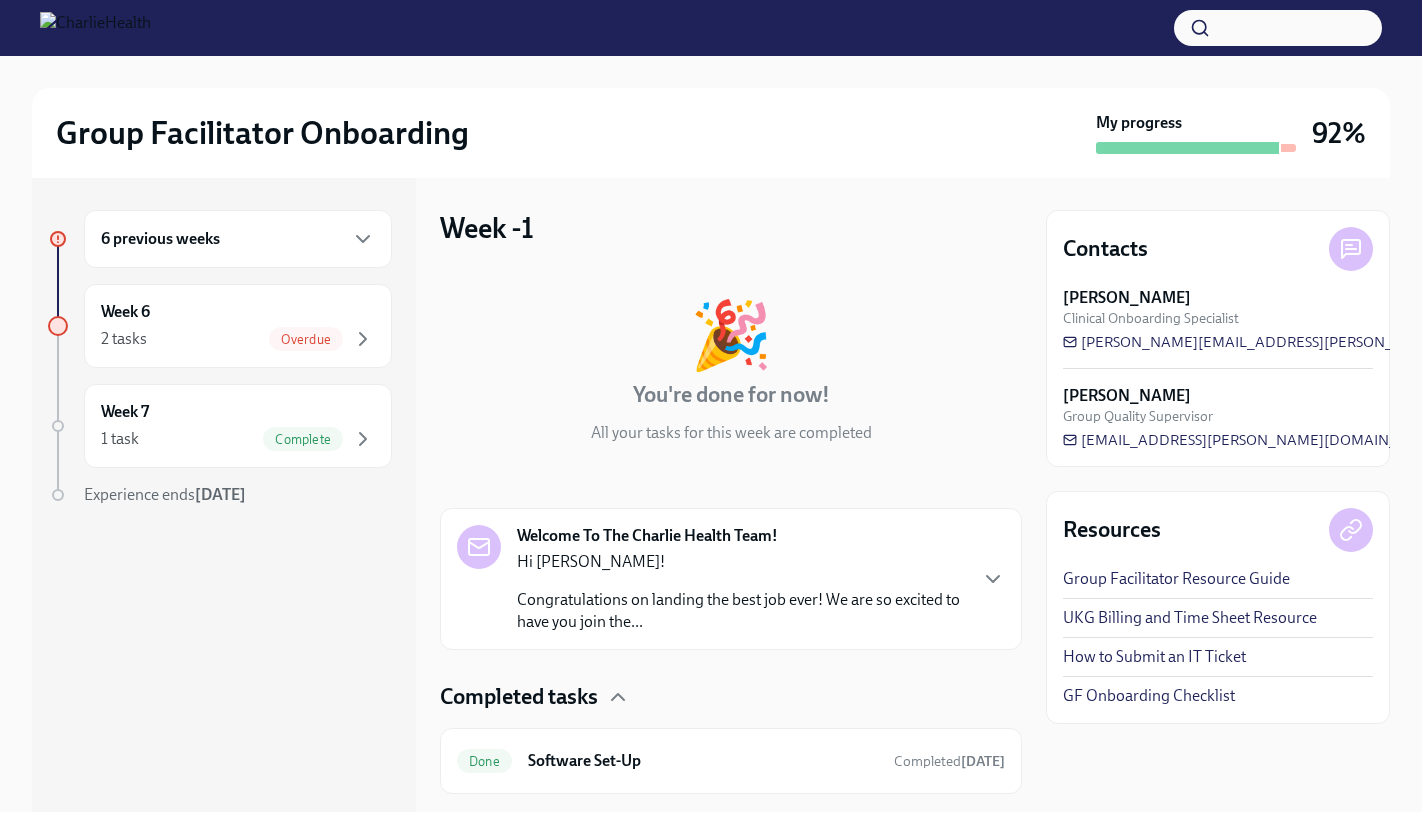 click on "6 previous weeks" at bounding box center (160, 239) 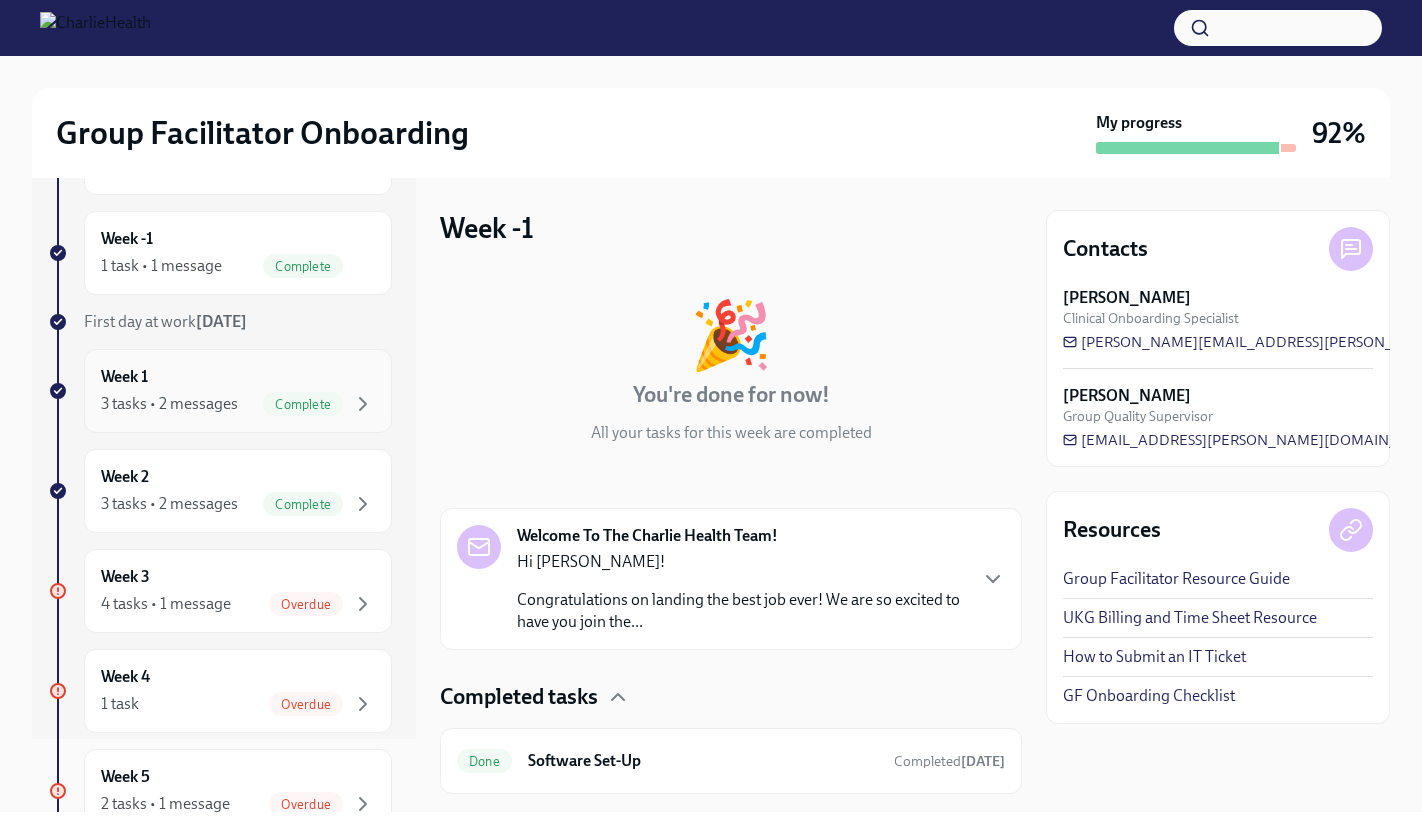 scroll, scrollTop: 91, scrollLeft: 0, axis: vertical 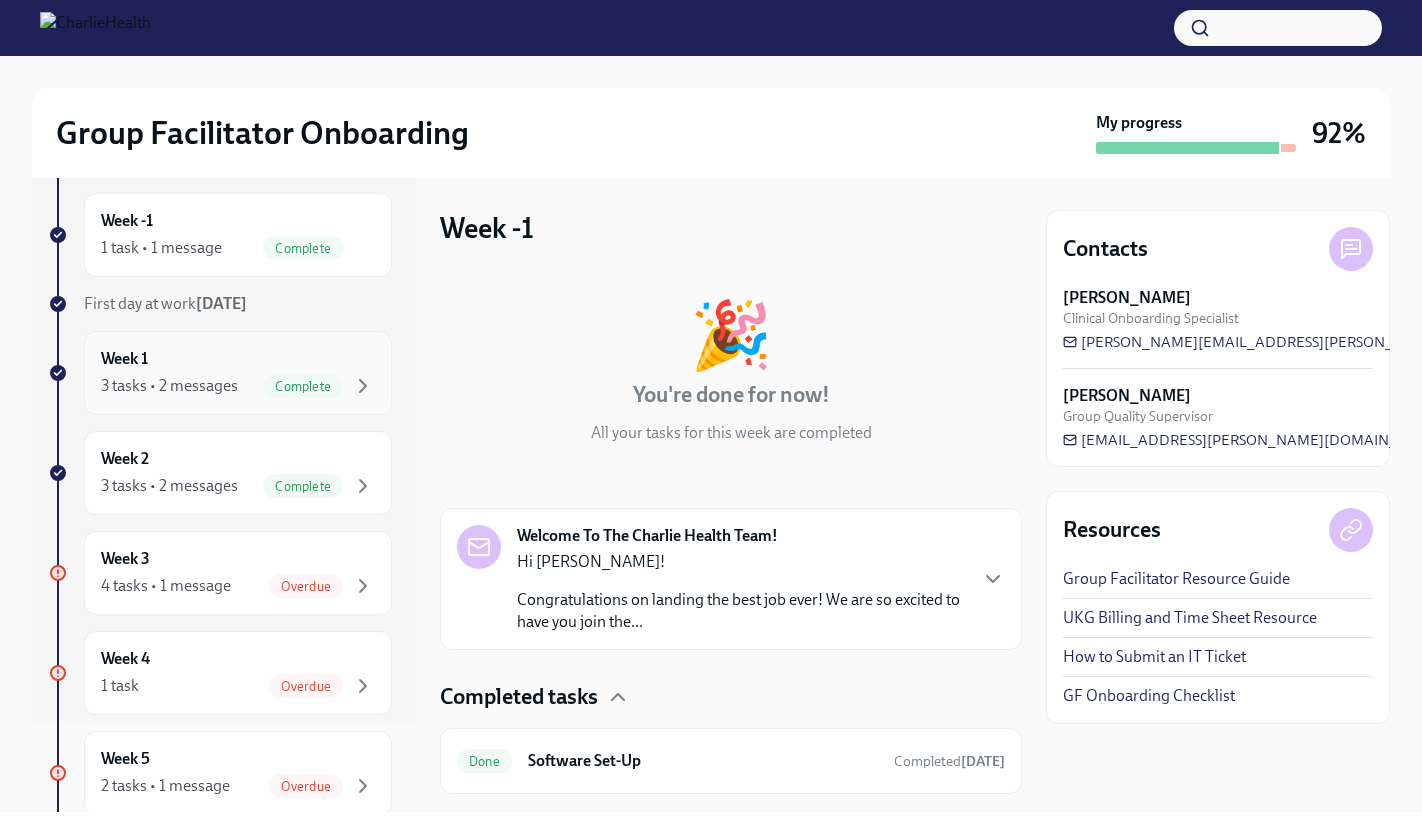 click on "3 tasks • 2 messages" at bounding box center [169, 386] 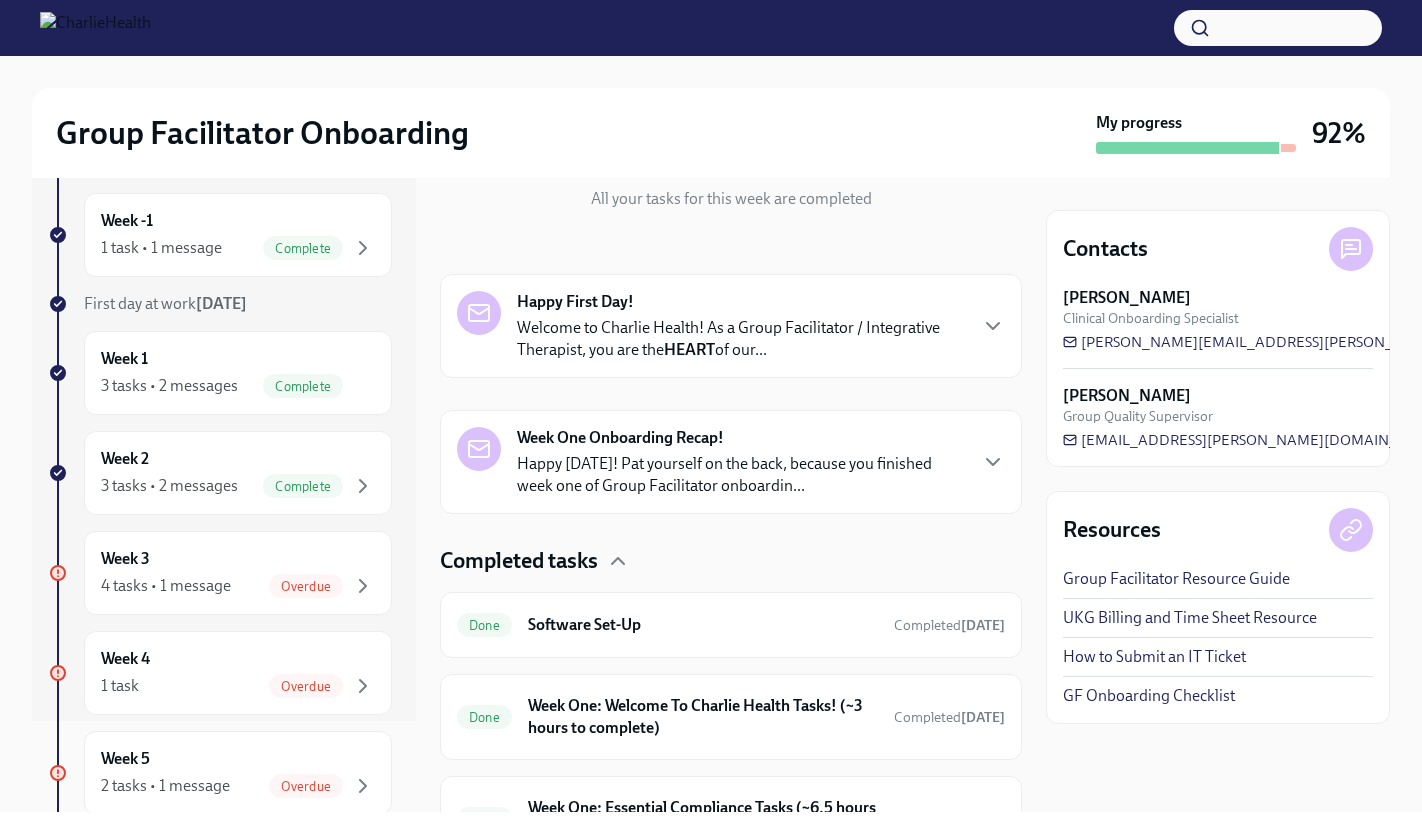 scroll, scrollTop: 348, scrollLeft: 0, axis: vertical 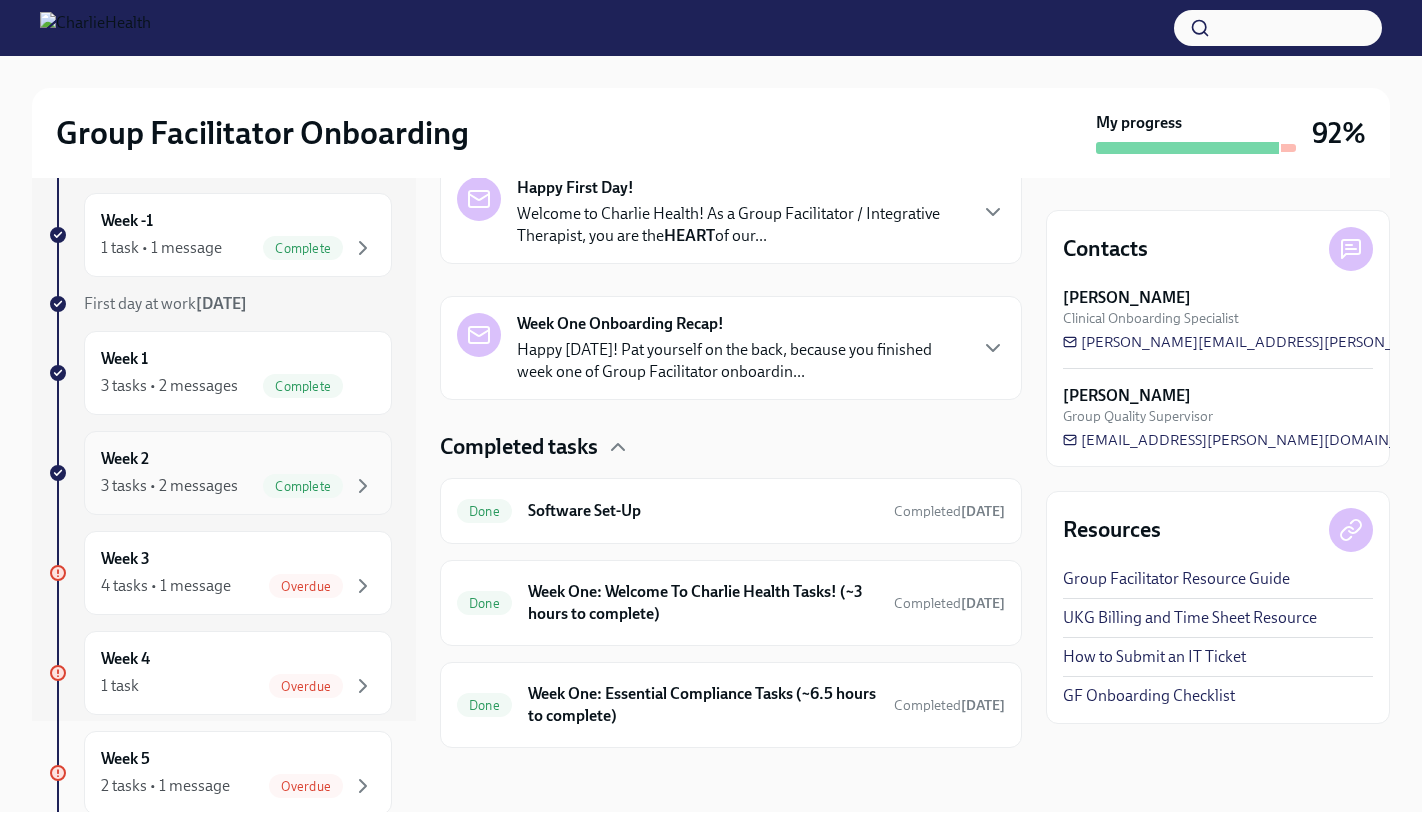 click on "Week 2 3 tasks • 2 messages Complete" at bounding box center [238, 473] 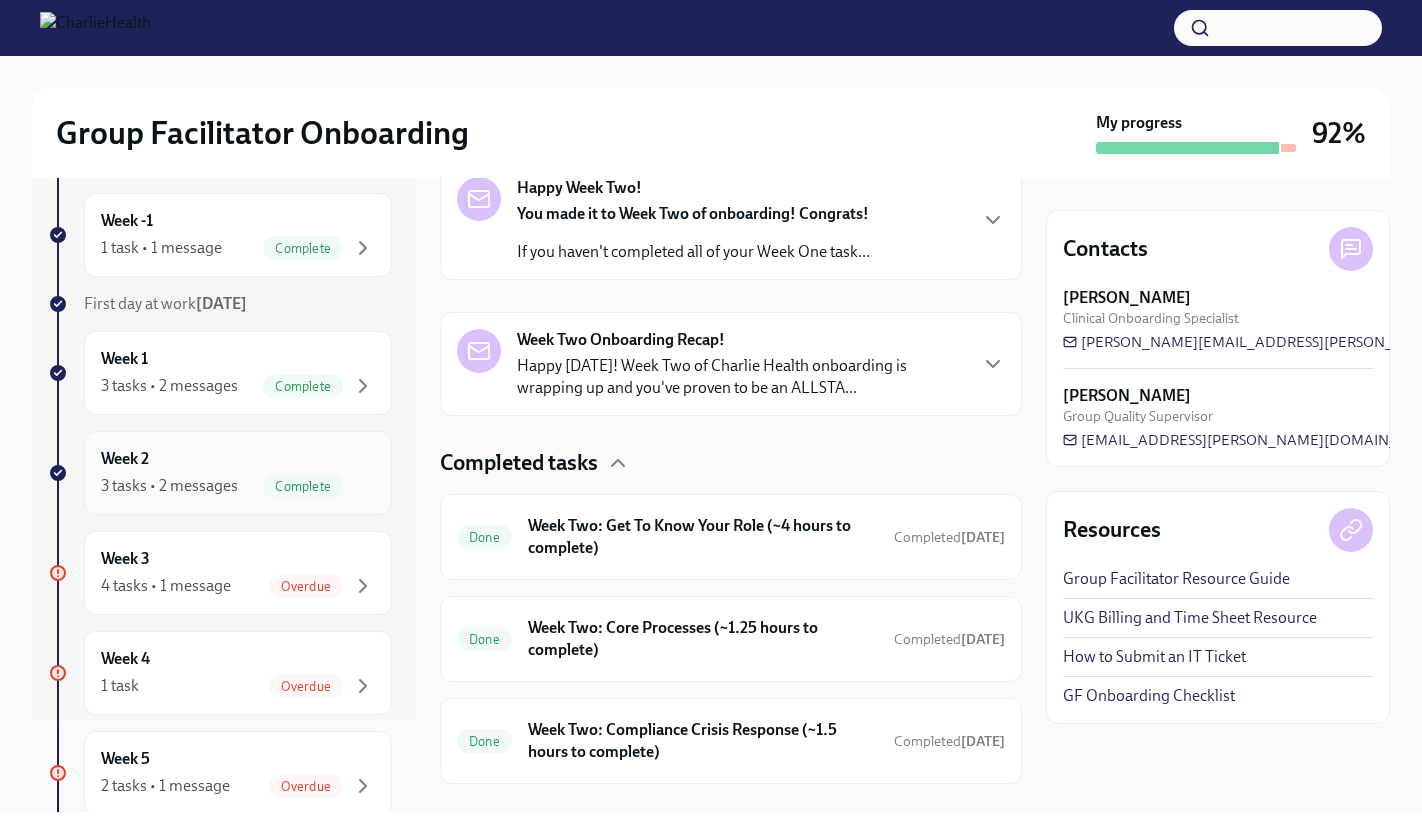 click on "Week 2 3 tasks • 2 messages Complete" at bounding box center (238, 473) 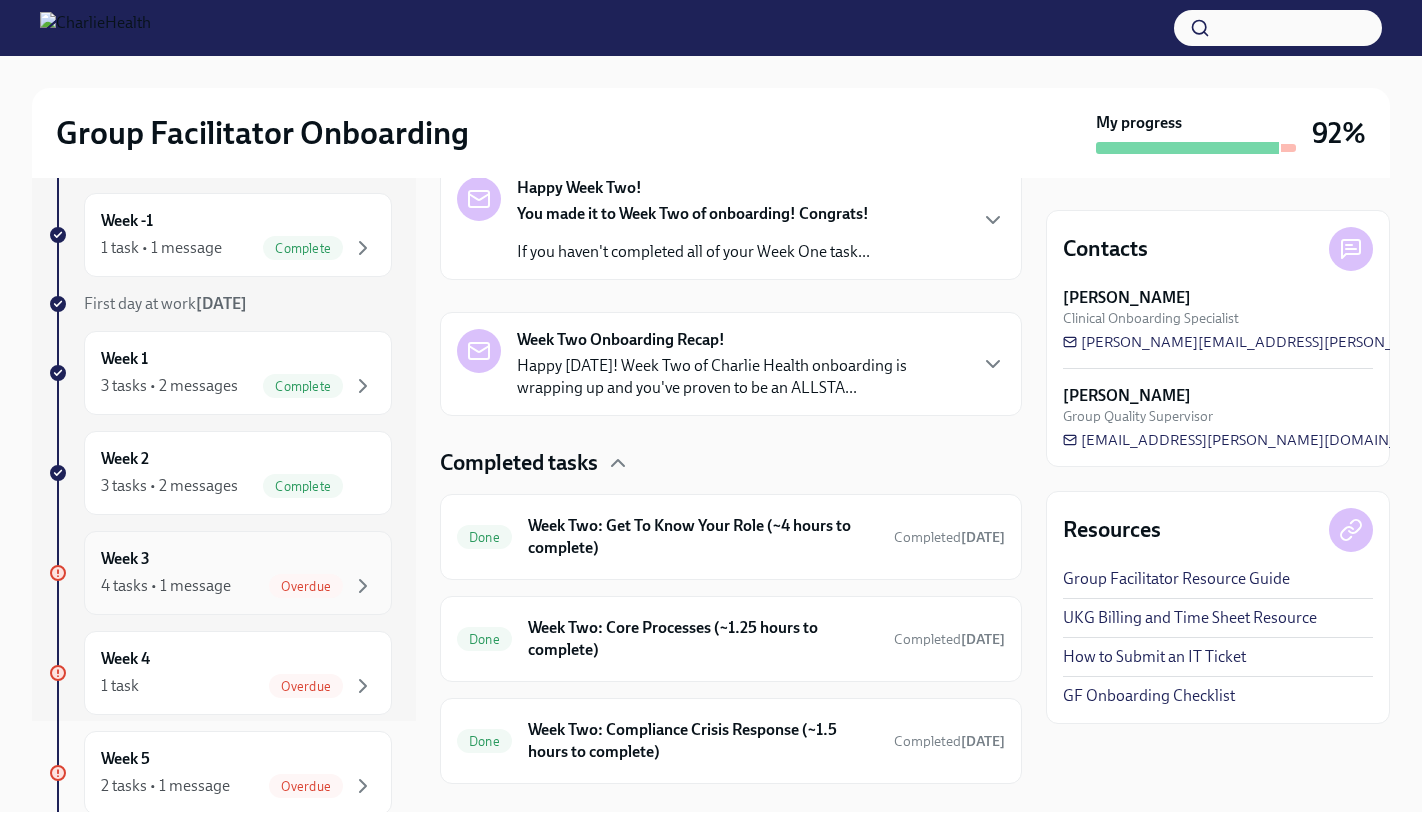 click on "Week 3 4 tasks • 1 message Overdue" at bounding box center (238, 573) 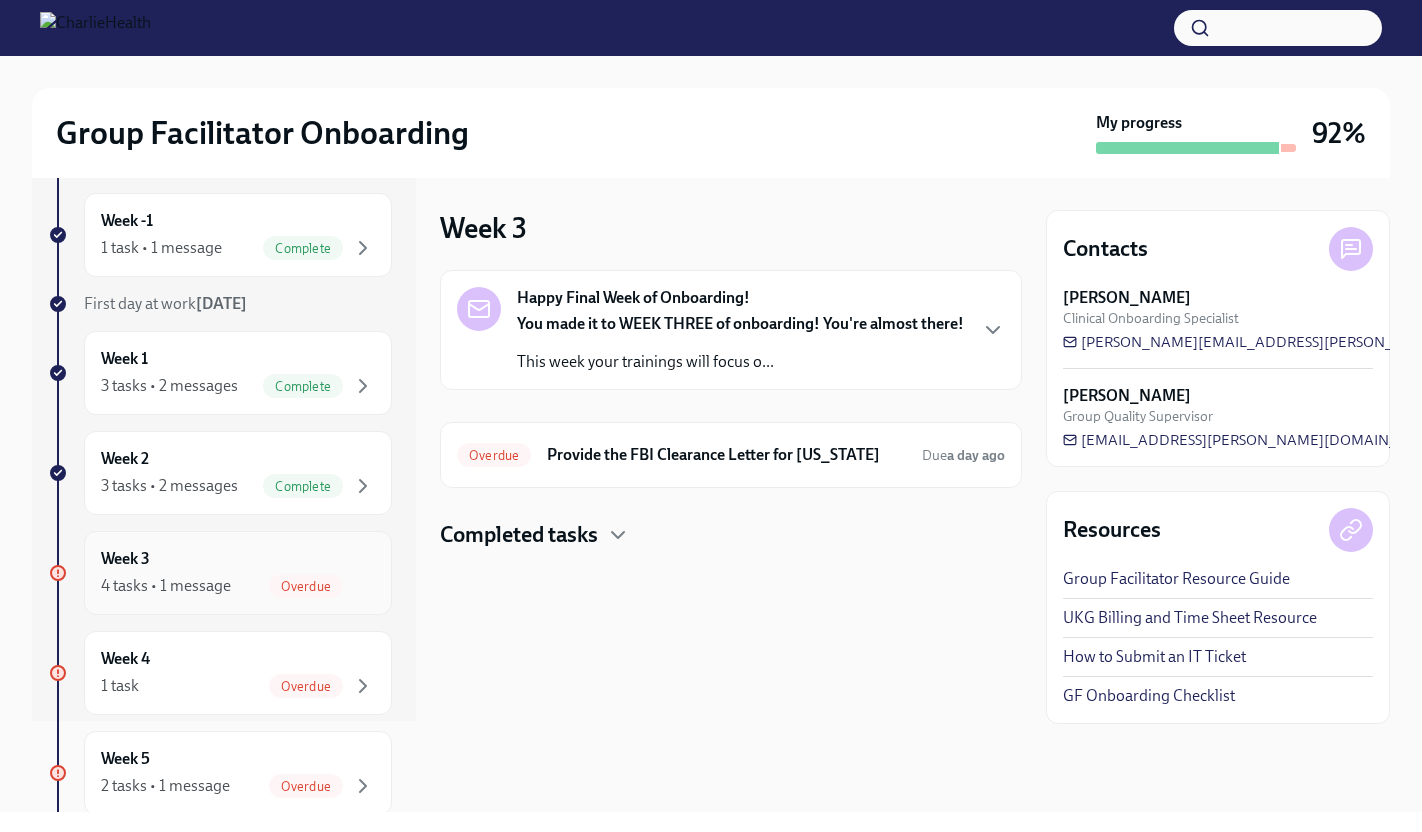 scroll, scrollTop: 0, scrollLeft: 0, axis: both 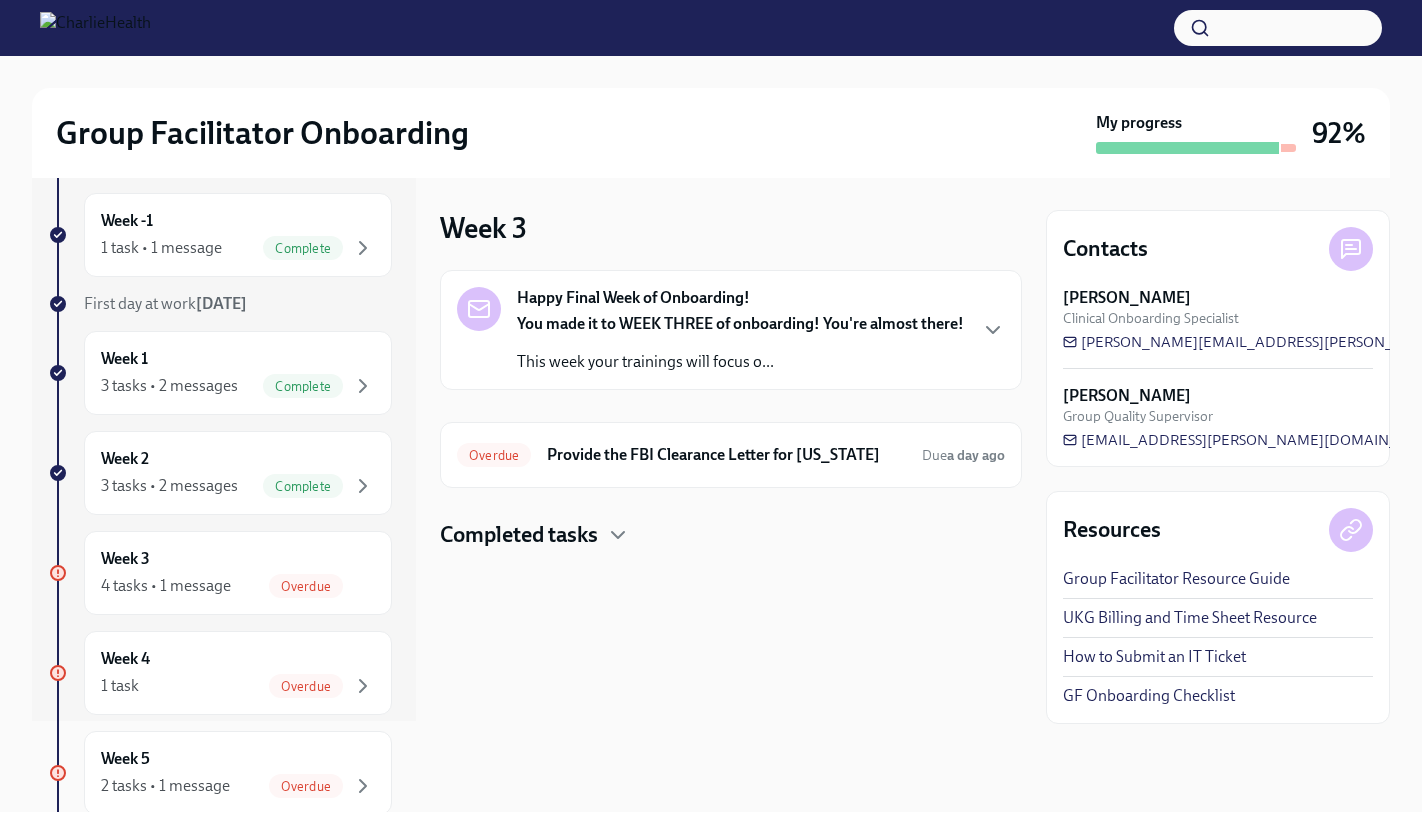 click on "Completed tasks" at bounding box center (519, 535) 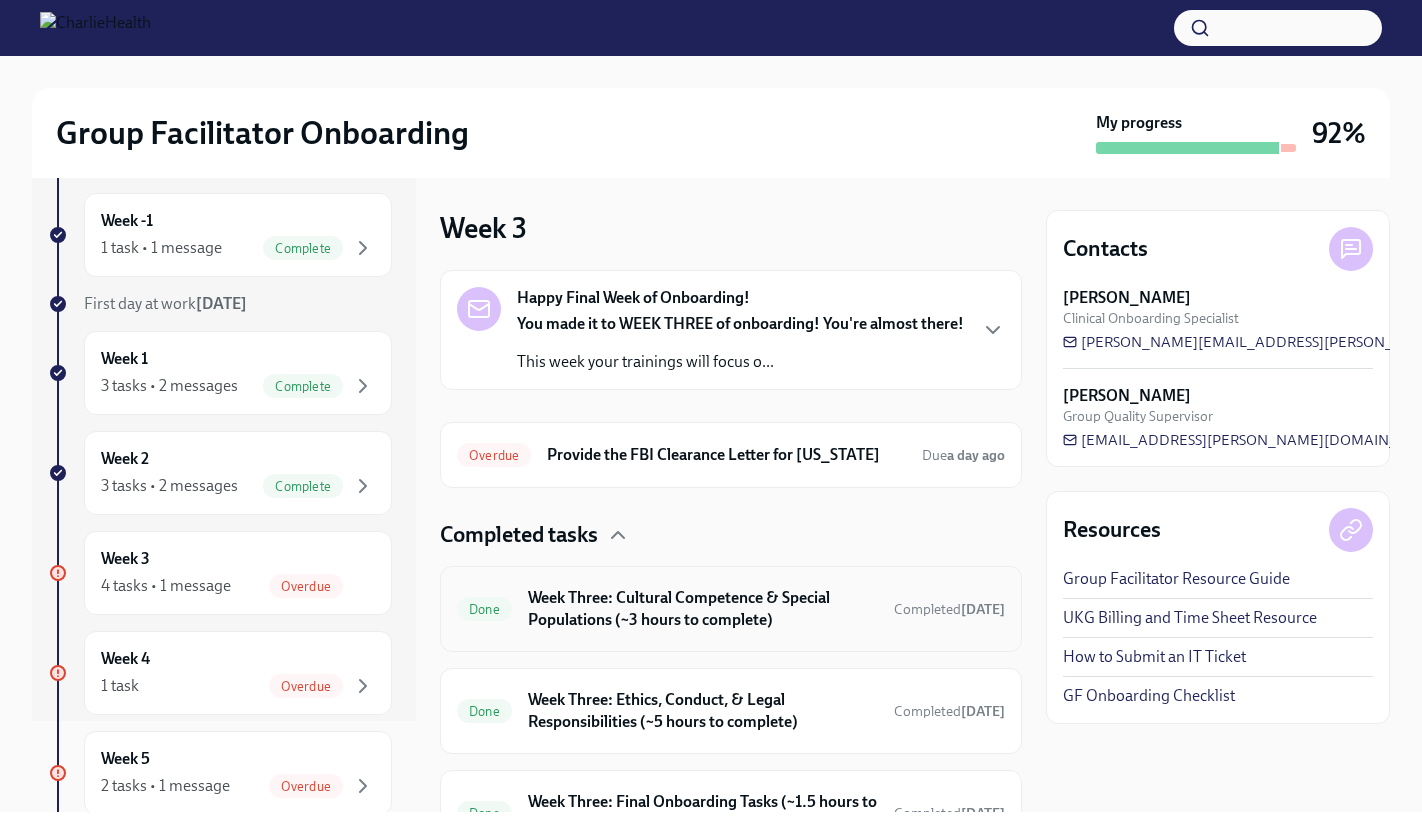 scroll, scrollTop: 150, scrollLeft: 0, axis: vertical 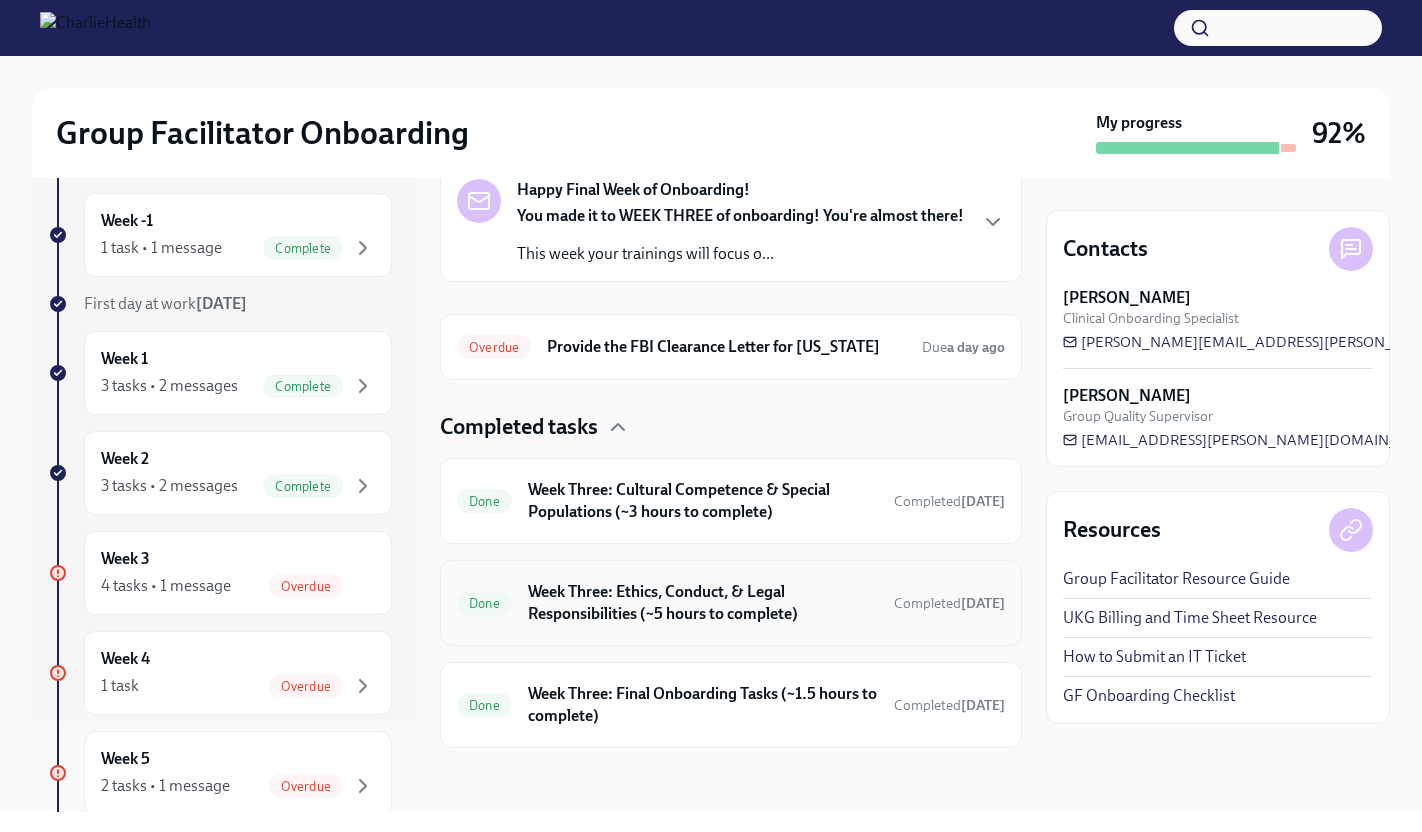 click on "Done Week Three: Ethics, Conduct, & Legal Responsibilities (~5 hours to complete) Completed  [DATE]" at bounding box center [731, 603] 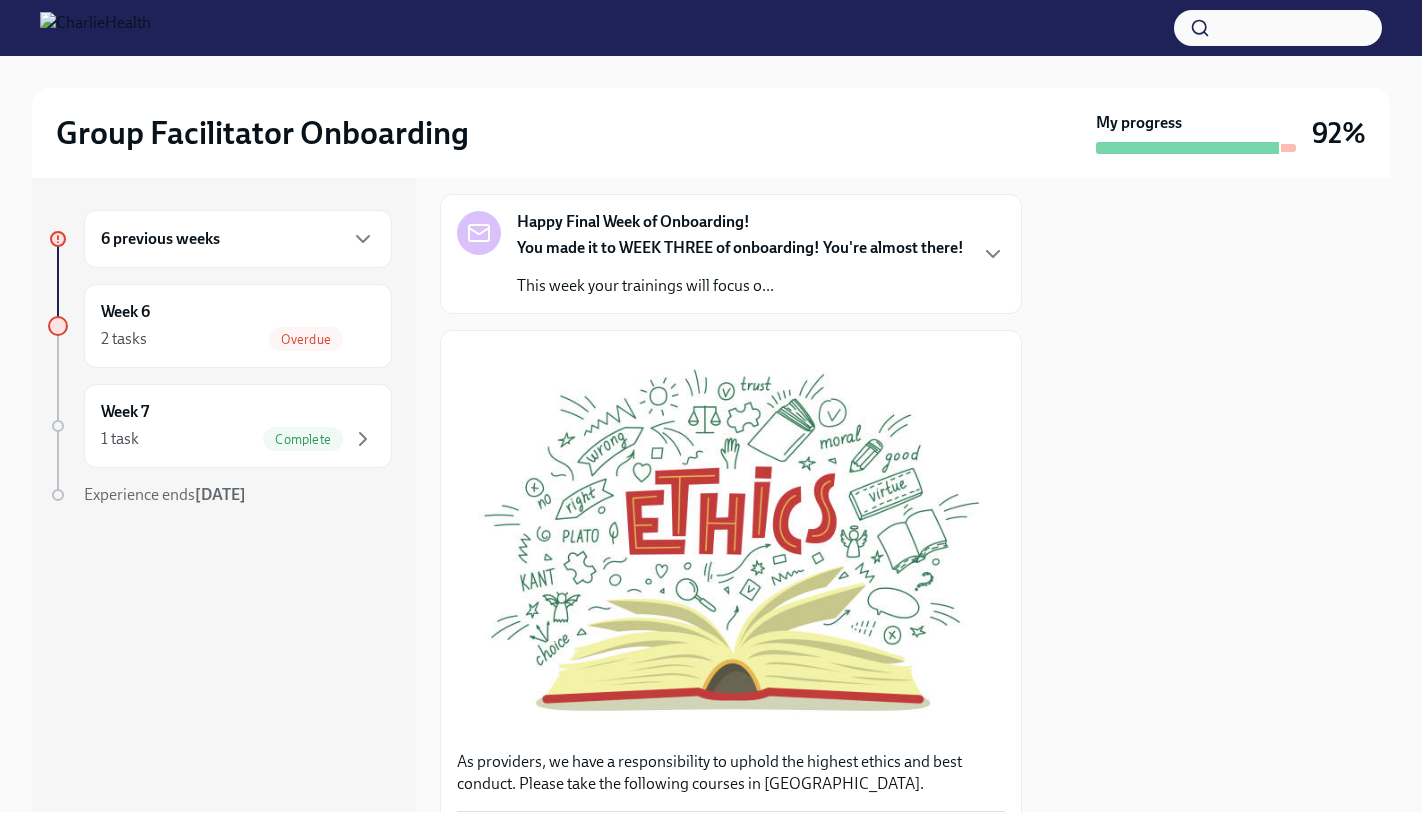 scroll, scrollTop: 0, scrollLeft: 0, axis: both 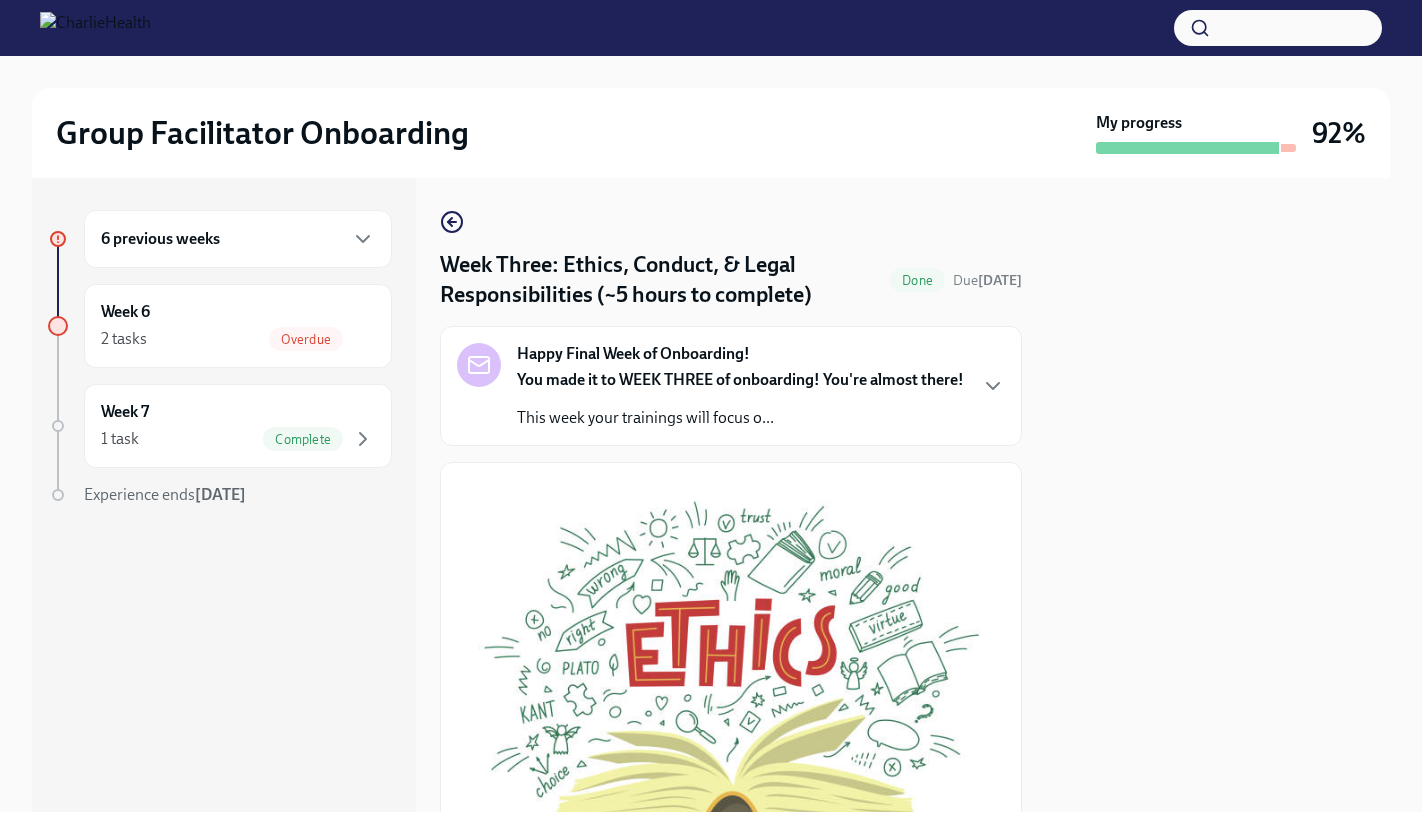 click on "Week Three: Ethics, Conduct, & Legal Responsibilities (~5 hours to complete) Done Due  [DATE] Happy Final Week of Onboarding! You made it to WEEK THREE of onboarding! You're almost there!
This week your trainings will focus o... As providers, we have a responsibility to uphold the highest ethics and best conduct. Please take the following courses in [GEOGRAPHIC_DATA]. Complete Four Relias Courses Please complete the following  four  Relias courses next:
Ethics/Code of Conduct
Boundaries in the Treatment Relationship
Client Grievances & Confidentiality
Mandated Reporting
🎓  Find your Relias trainings here
Username: [PERSON_NAME][EMAIL_ADDRESS][PERSON_NAME][DOMAIN_NAME]
Password: [SECURITY_DATA] I completed these Relias courses! Completed UKG Billing: Clock this as Compliance Task Onboarding Compliance Check At this point, all your compliance tasks should be completed!
PLEASE NOTE:
I confirm all my compliance tasks are complete! Completed" at bounding box center [731, 973] 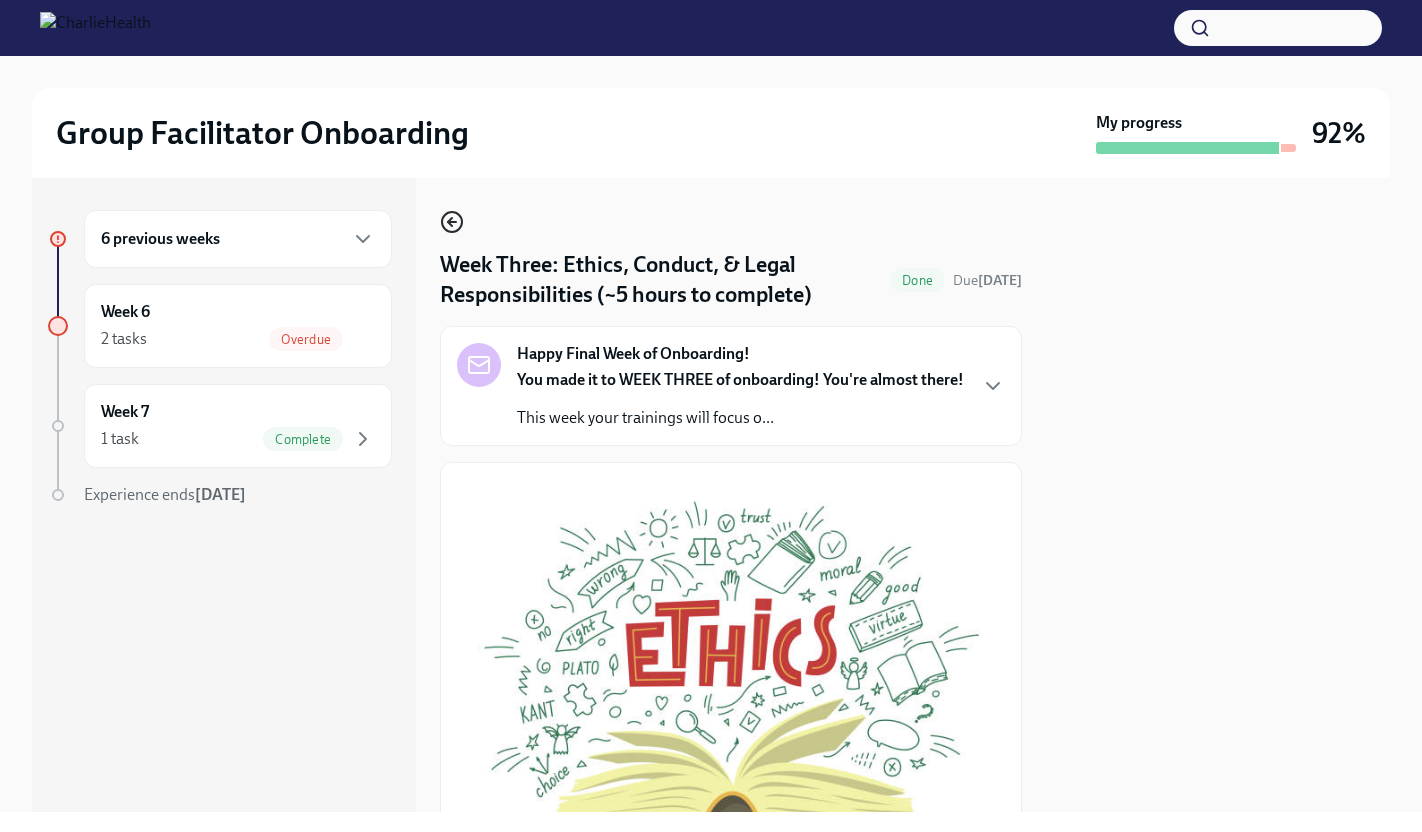 click 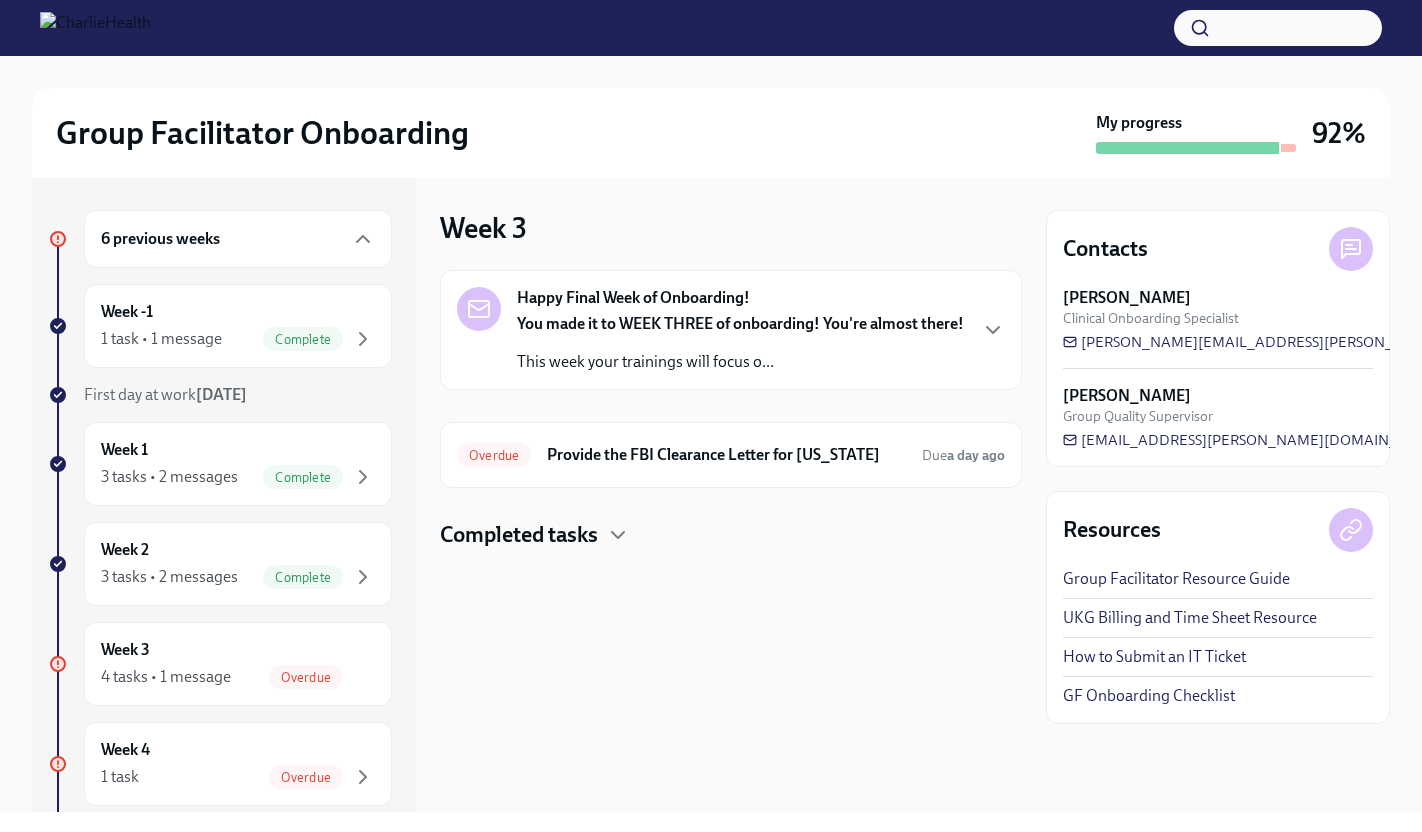 click on "Happy Final Week of Onboarding! You made it to WEEK THREE of onboarding! You're almost there!
This week your trainings will focus o... Overdue Provide the FBI Clearance Letter for [US_STATE] Due  a day ago Completed tasks" at bounding box center (731, 410) 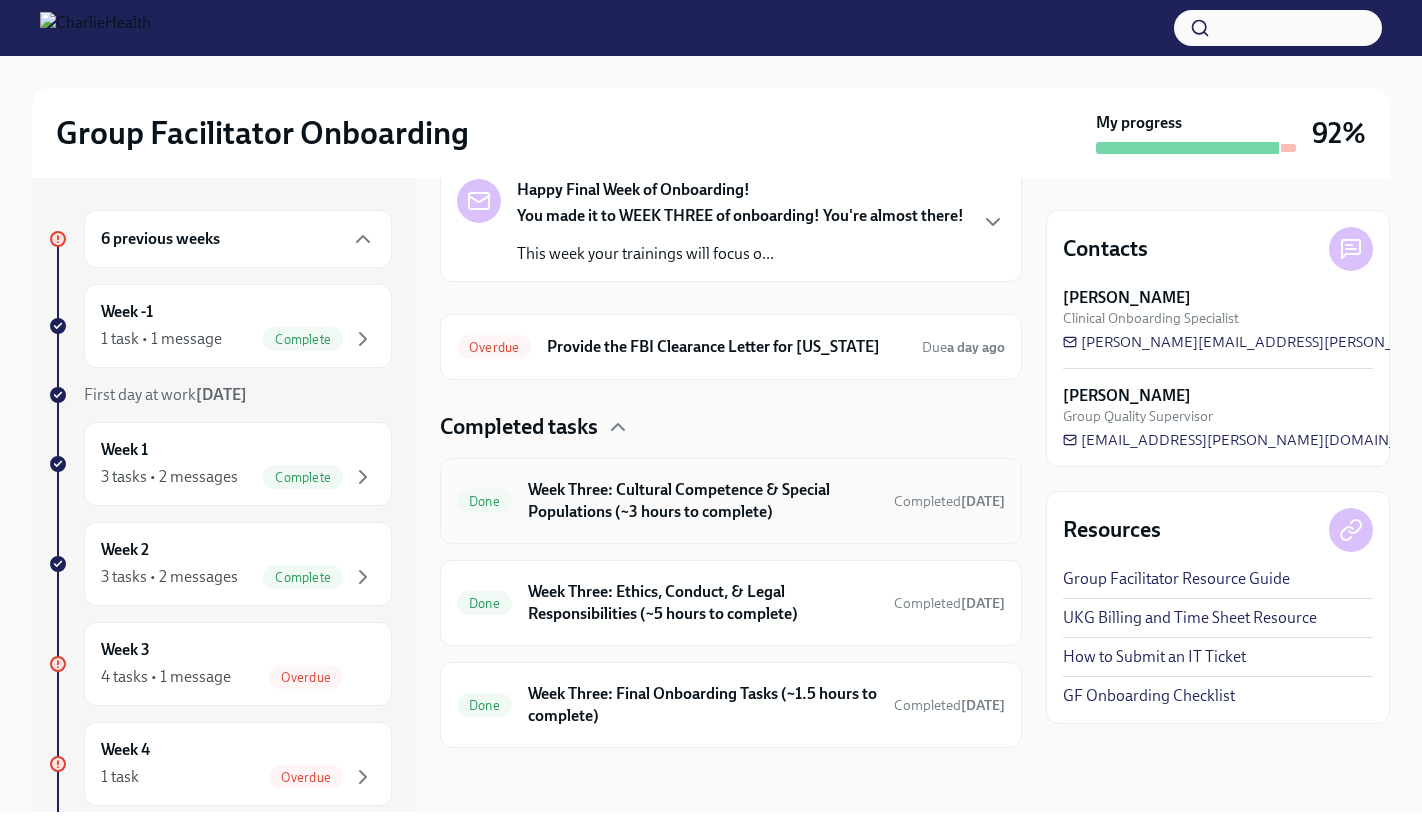 scroll, scrollTop: 126, scrollLeft: 0, axis: vertical 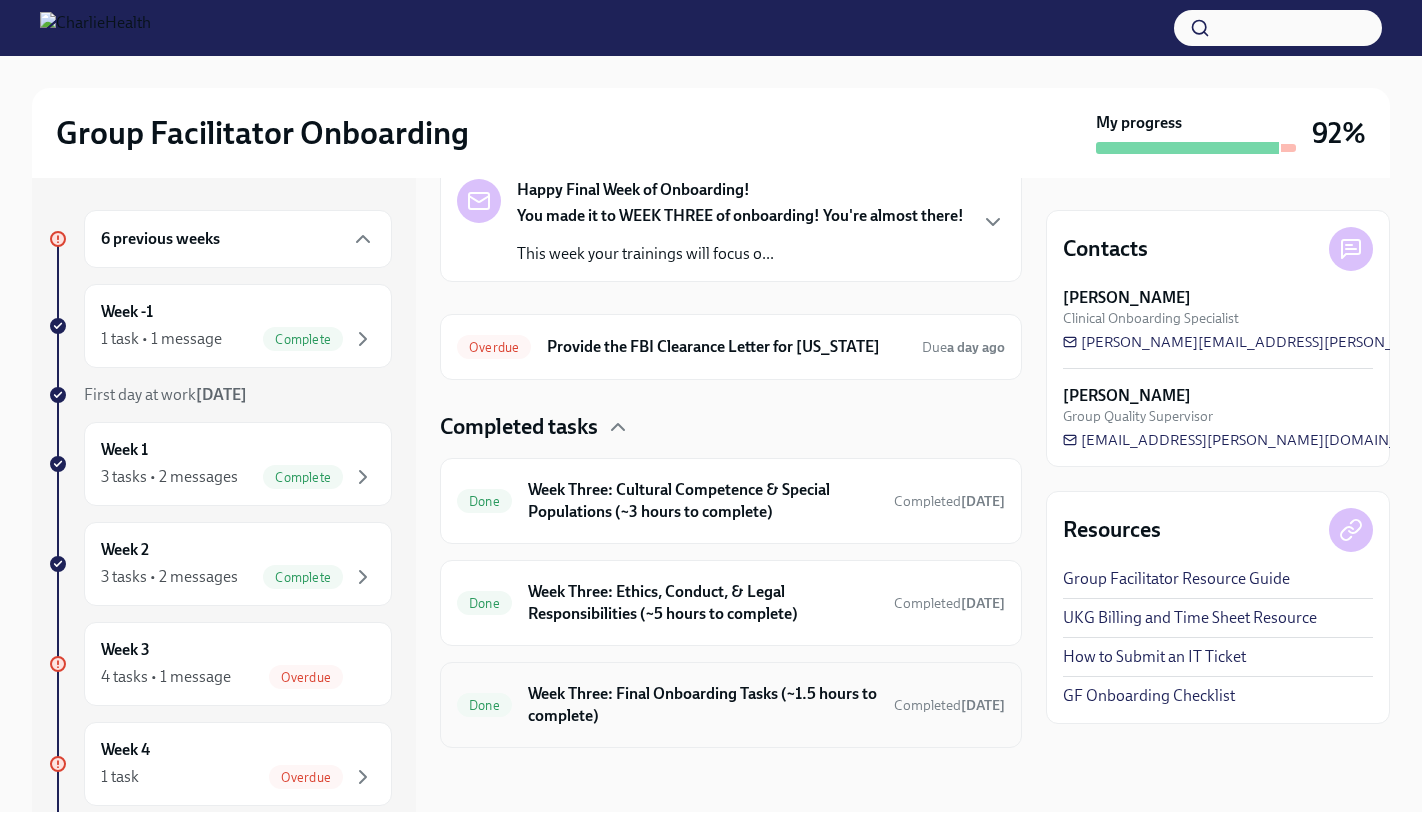 click on "Week Three: Final Onboarding Tasks (~1.5 hours to complete)" at bounding box center (703, 705) 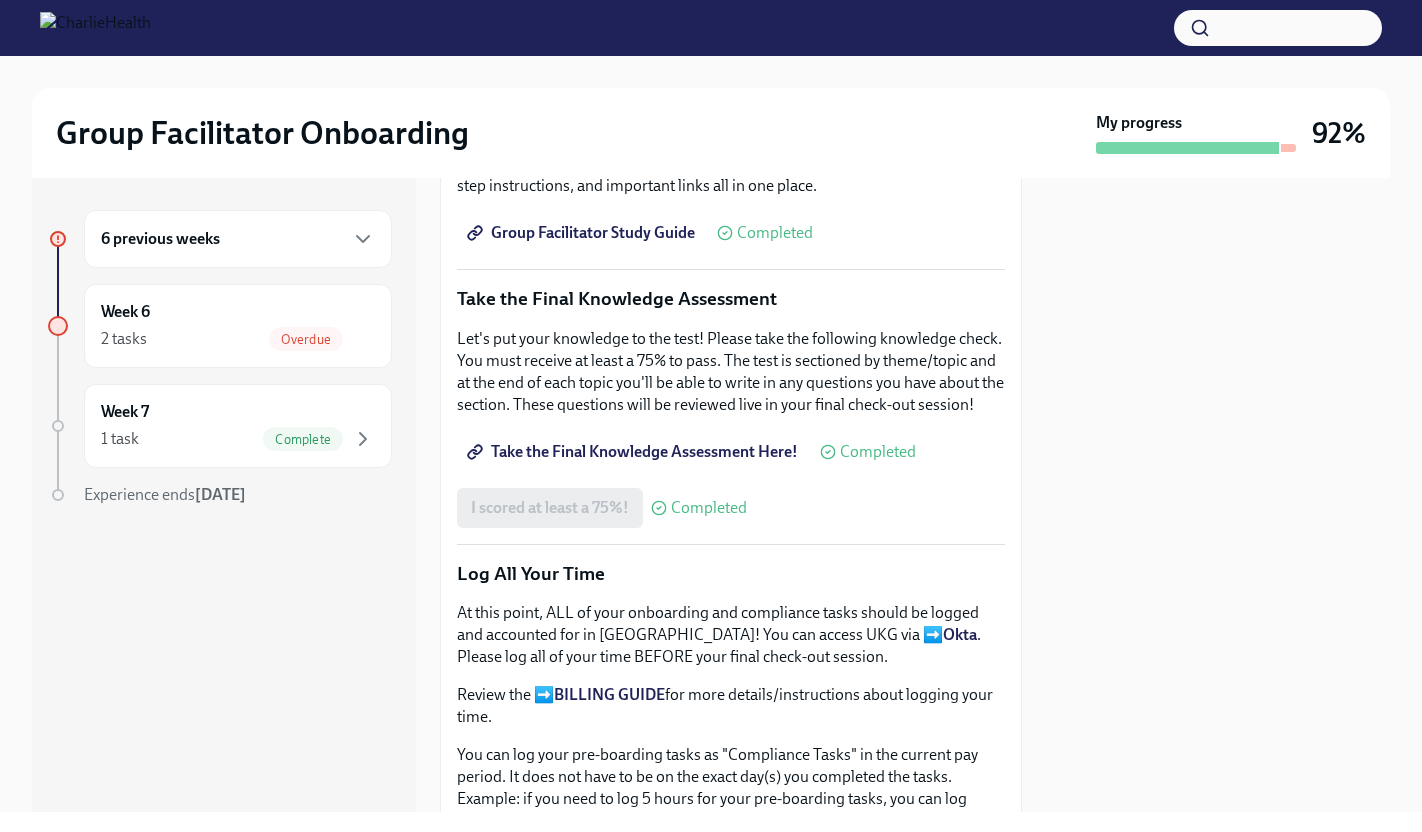 scroll, scrollTop: 0, scrollLeft: 0, axis: both 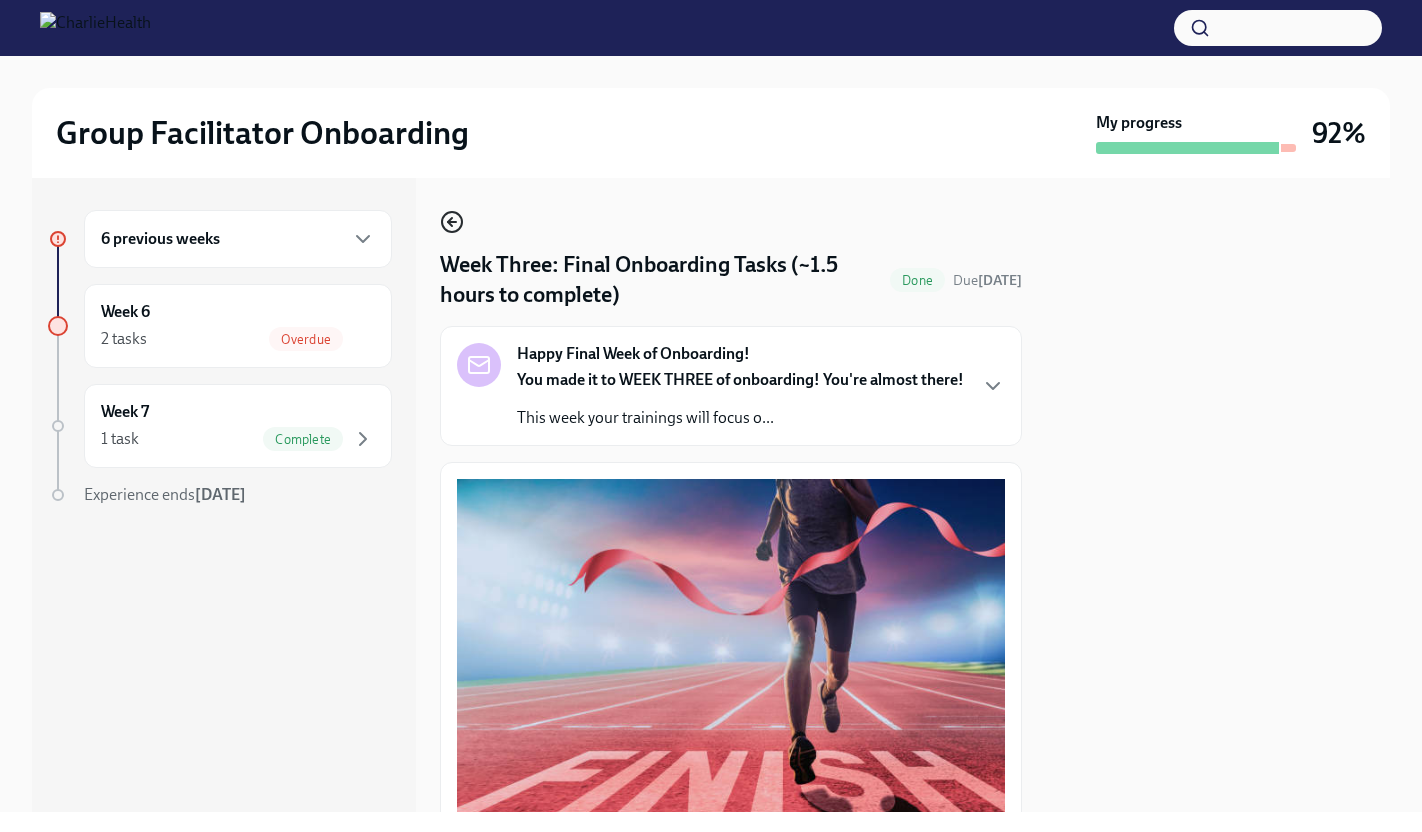 click 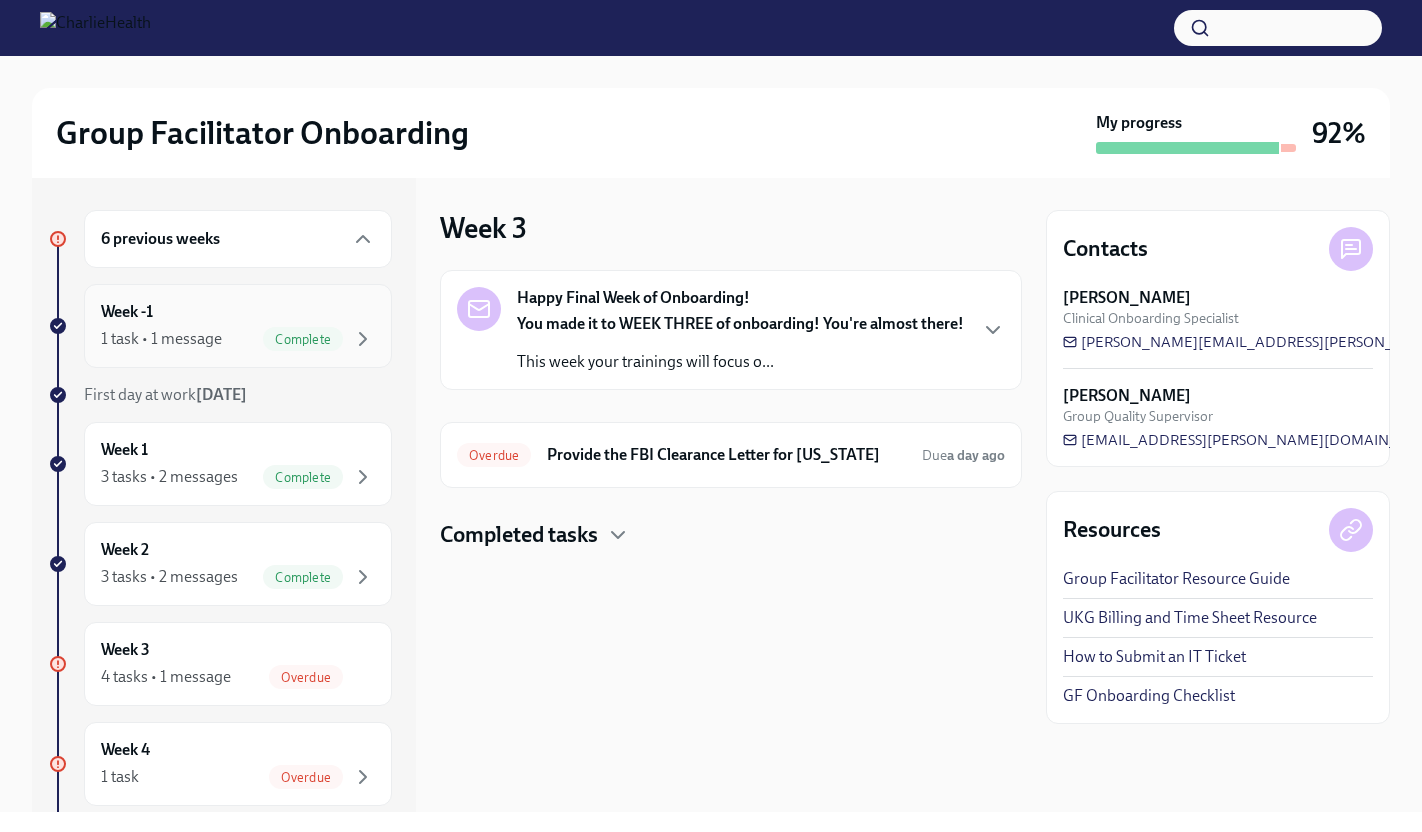 click on "Week -1 1 task • 1 message Complete" at bounding box center (238, 326) 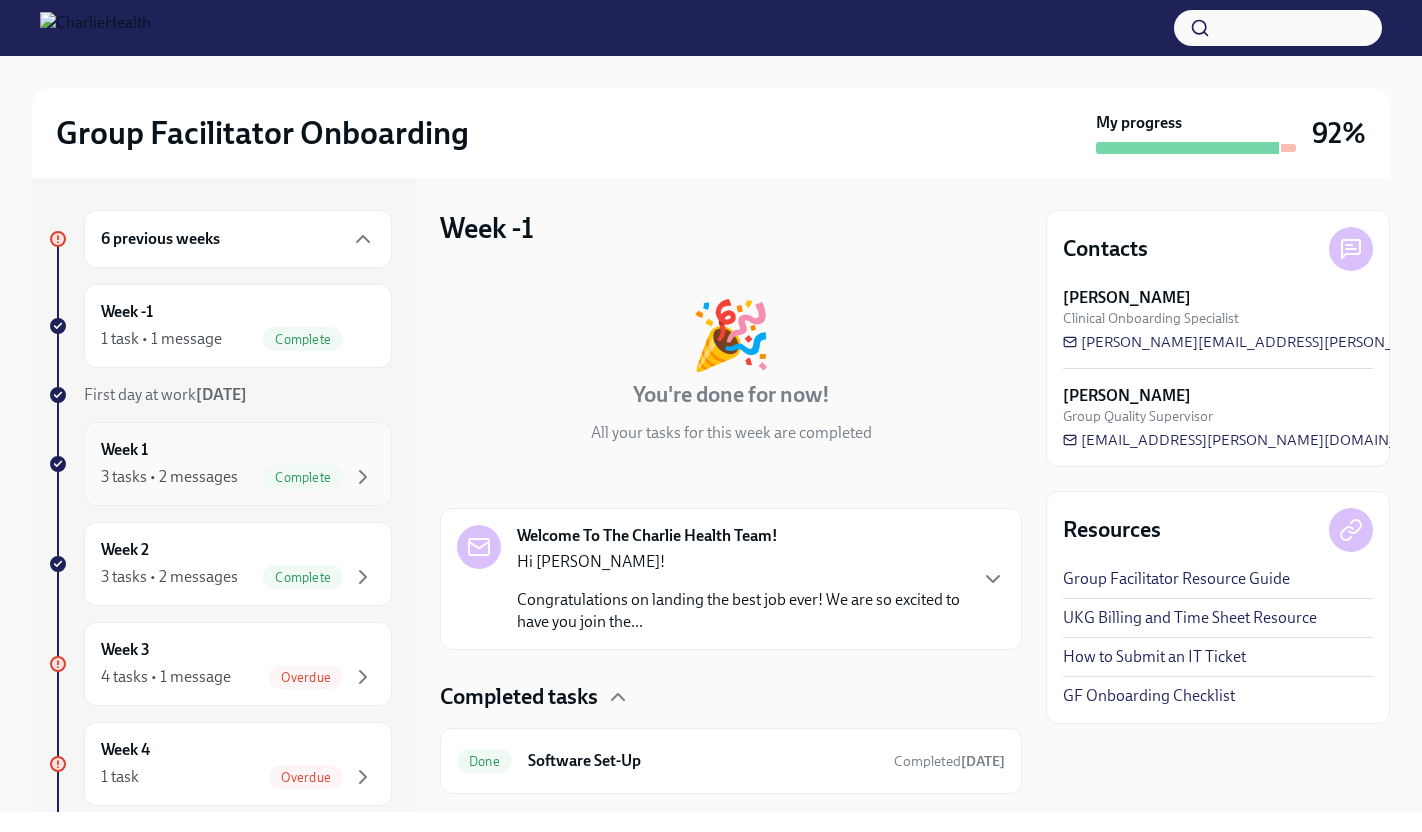click on "Week 1 3 tasks • 2 messages Complete" at bounding box center [238, 464] 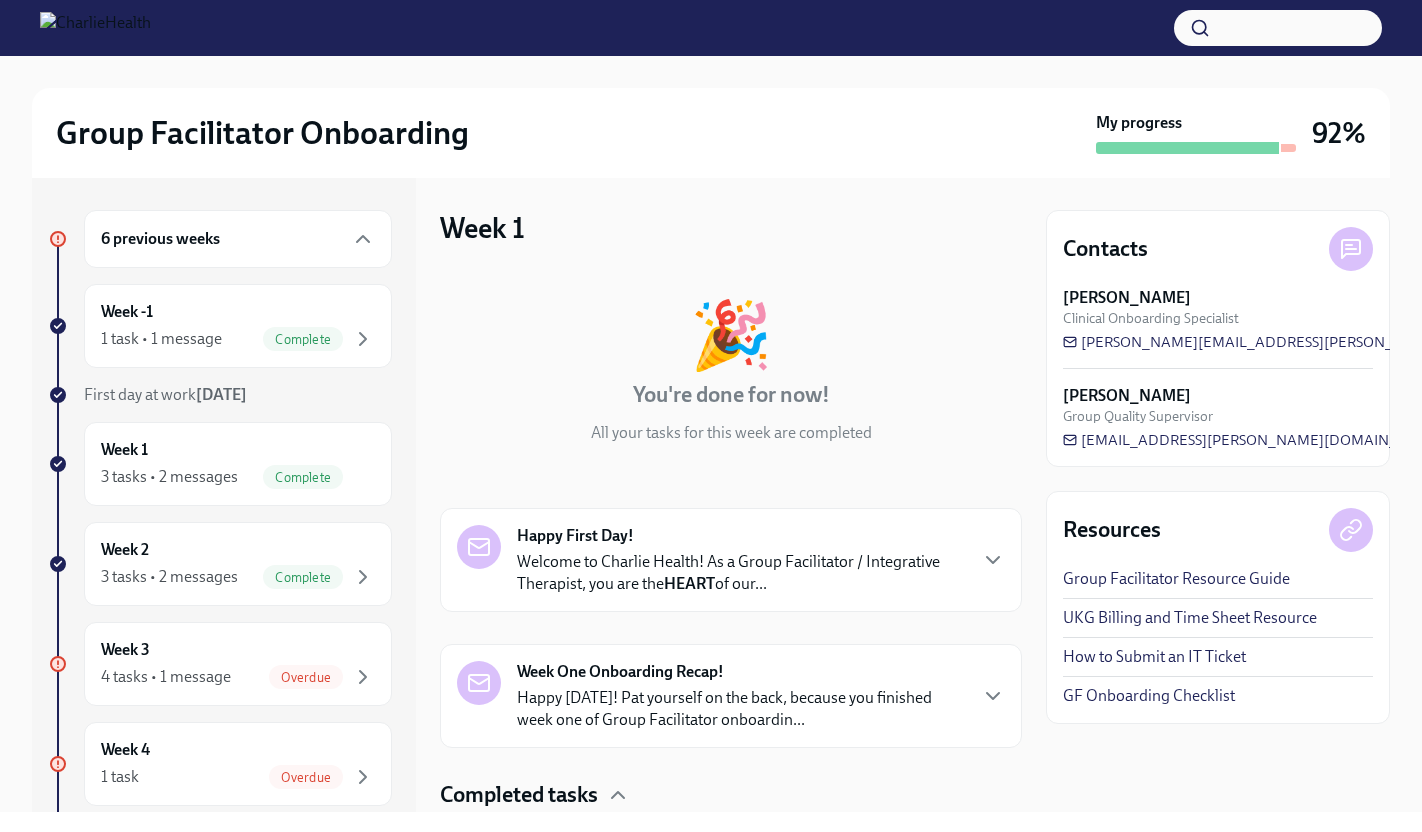 scroll, scrollTop: 348, scrollLeft: 0, axis: vertical 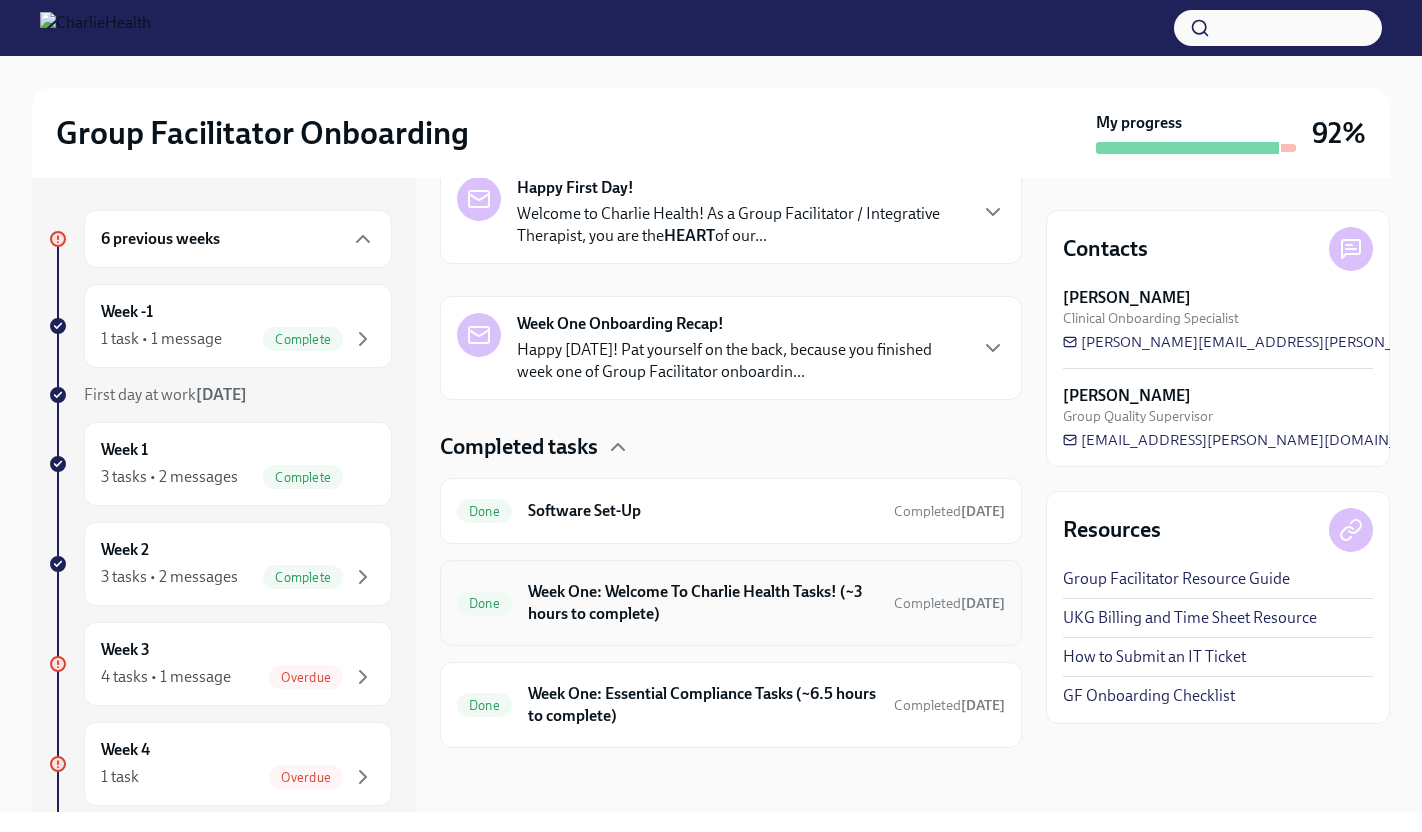 click on "Week One: Welcome To Charlie Health Tasks! (~3 hours to complete)" at bounding box center [703, 603] 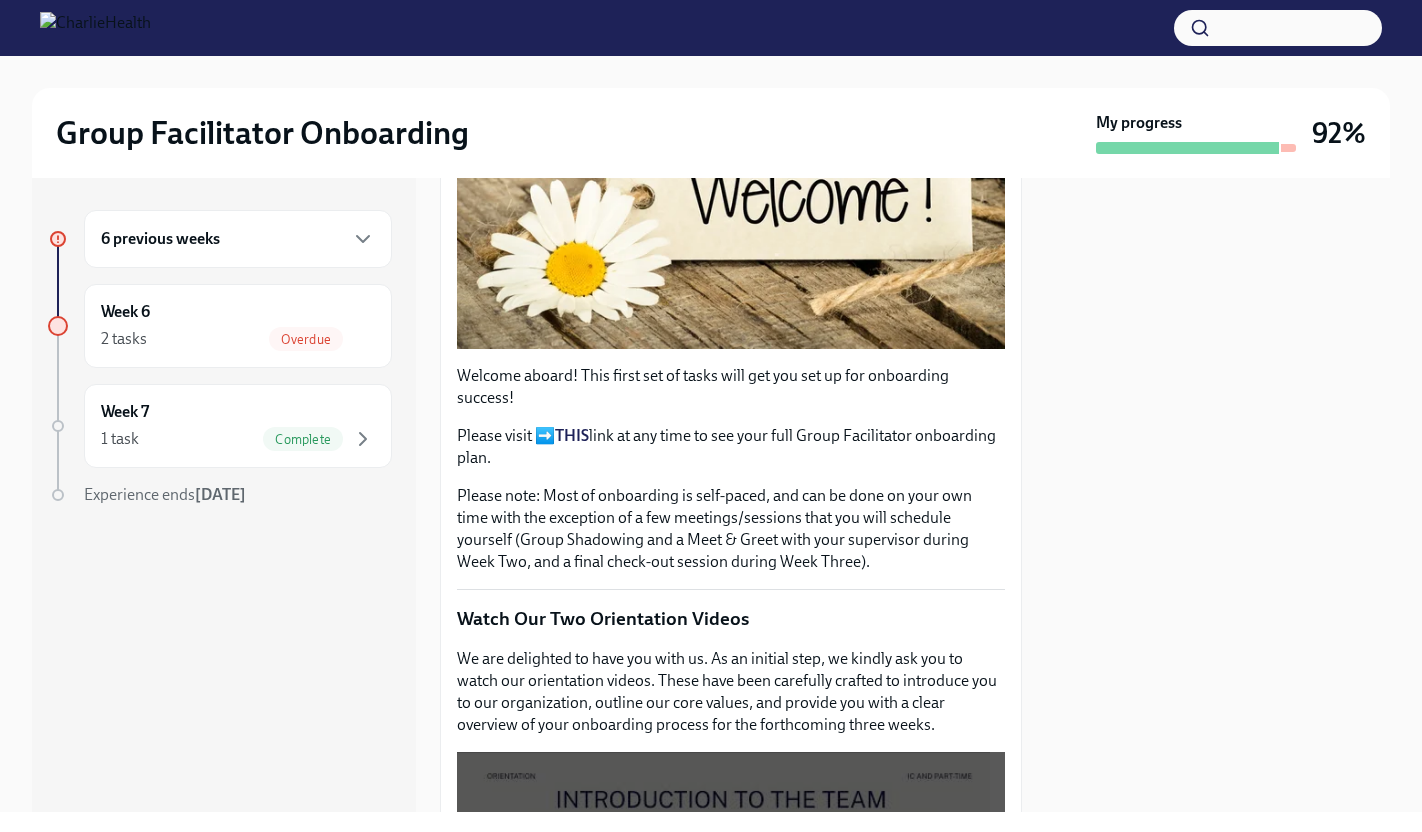 scroll, scrollTop: 0, scrollLeft: 0, axis: both 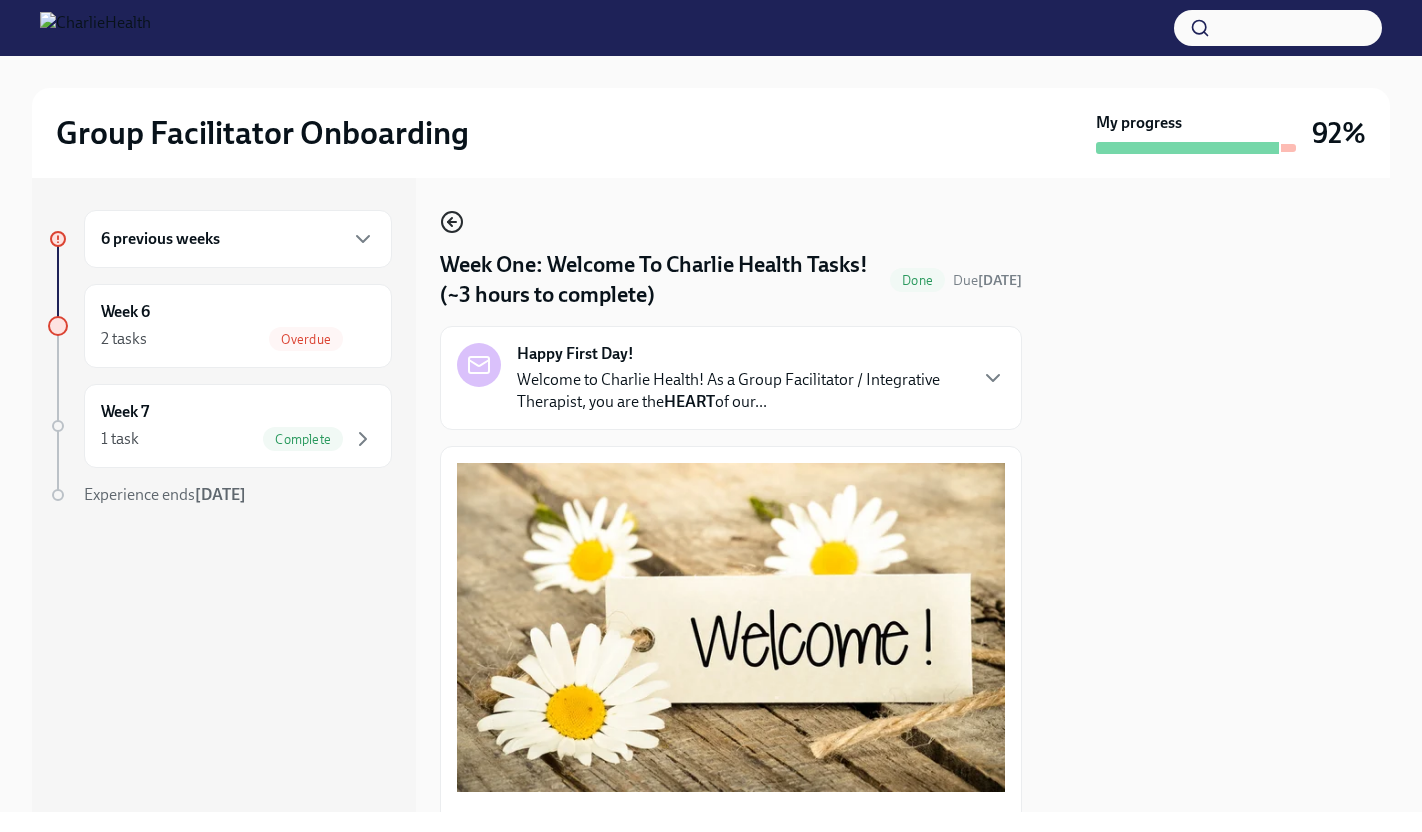 click 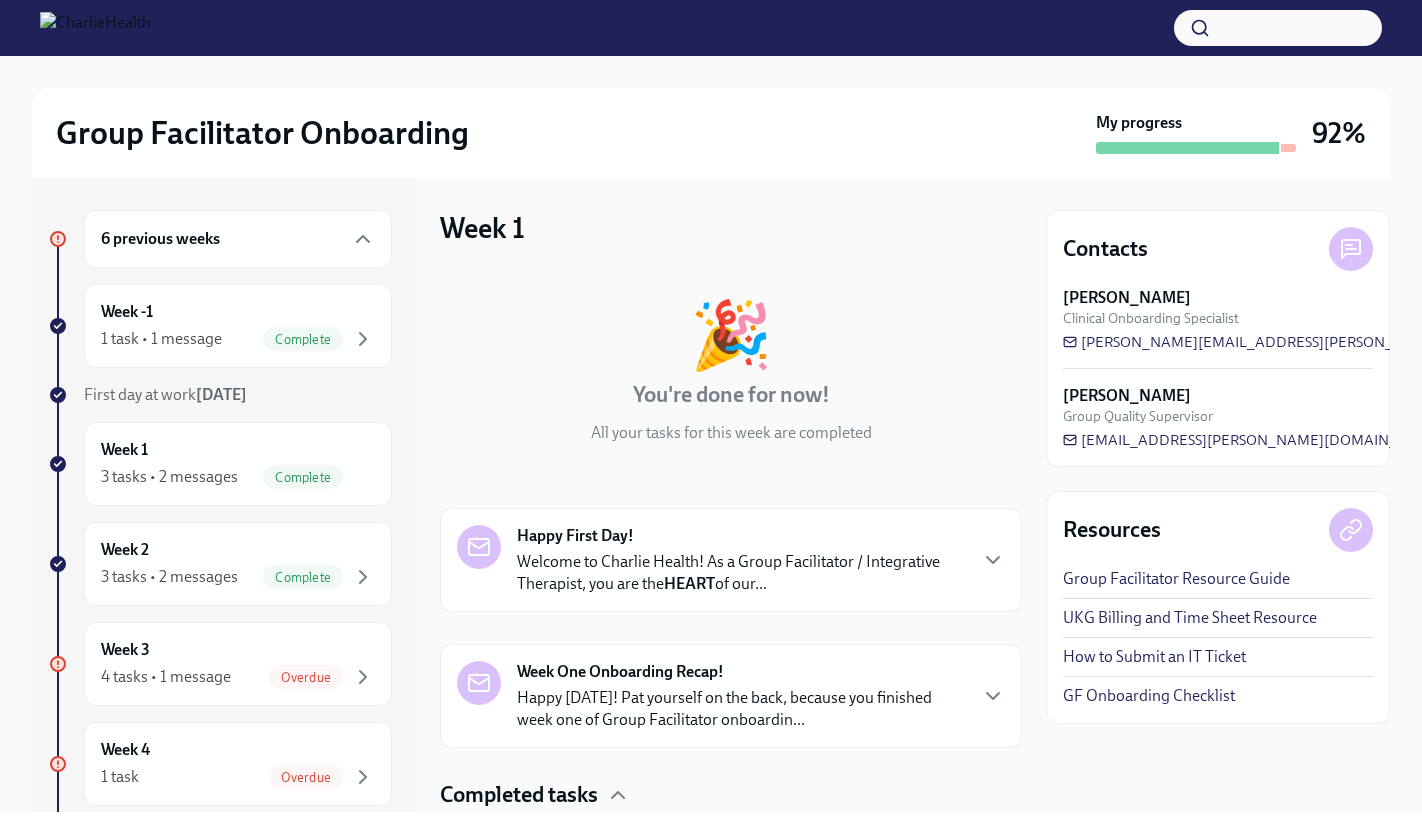 click 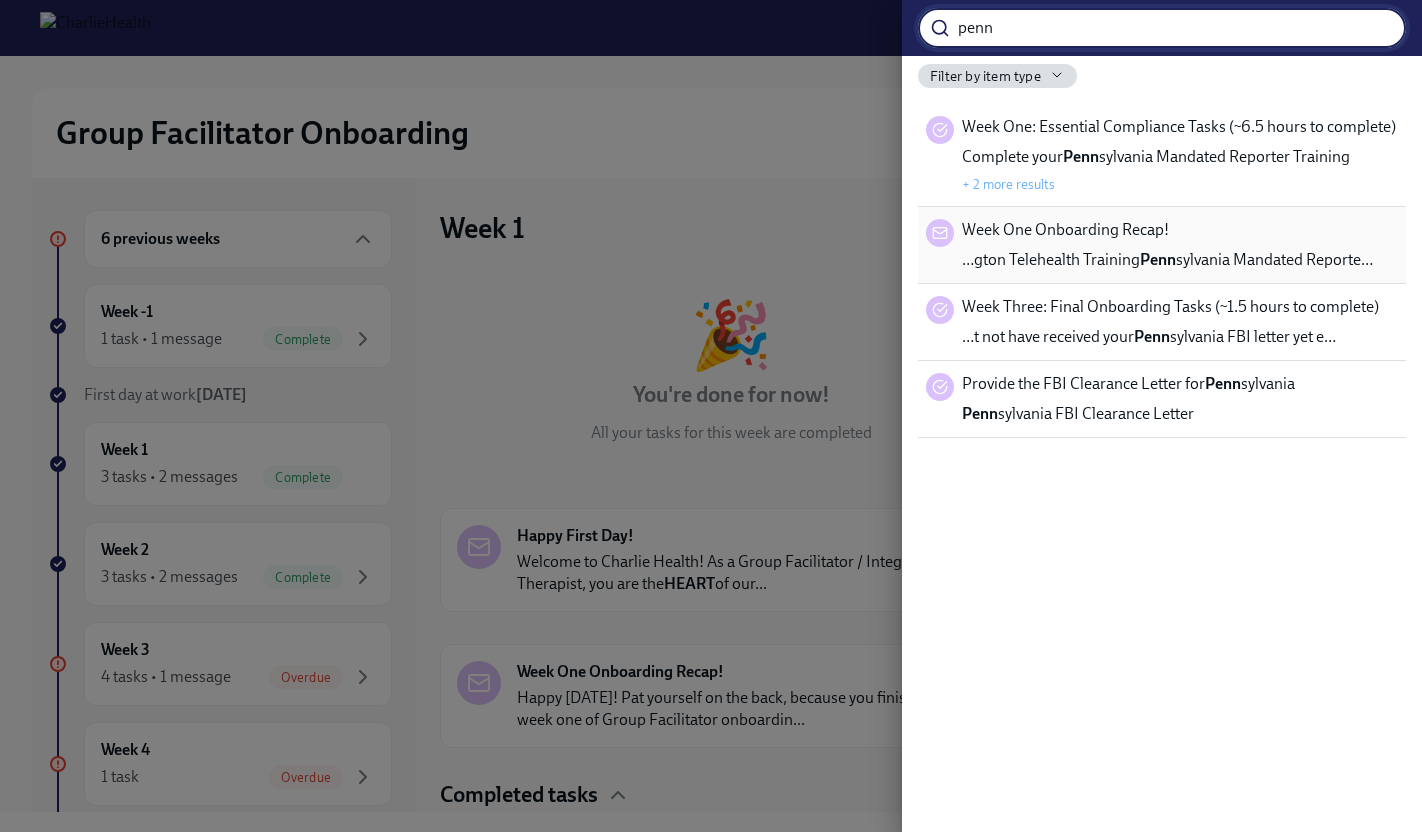 type on "penn" 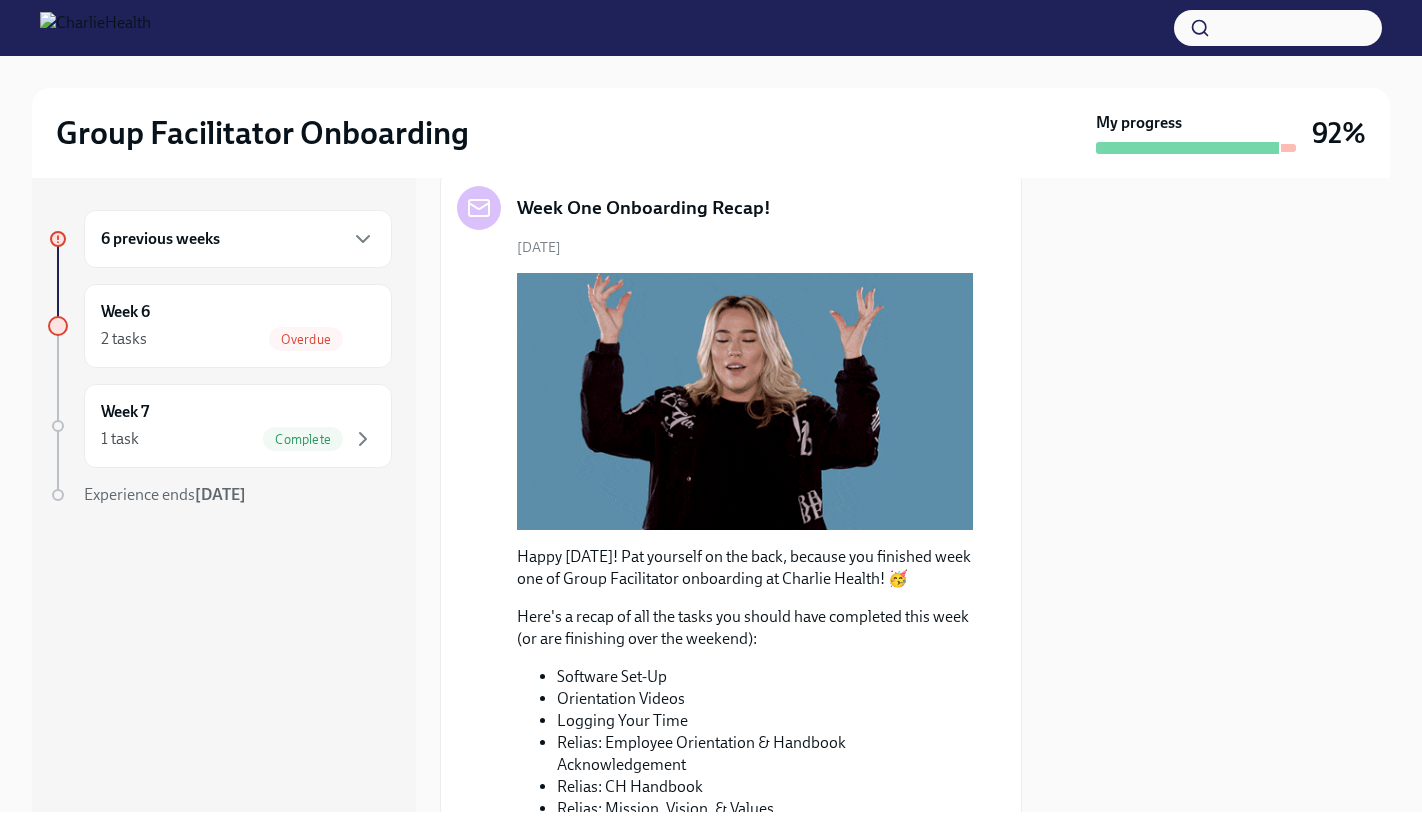 scroll, scrollTop: 0, scrollLeft: 0, axis: both 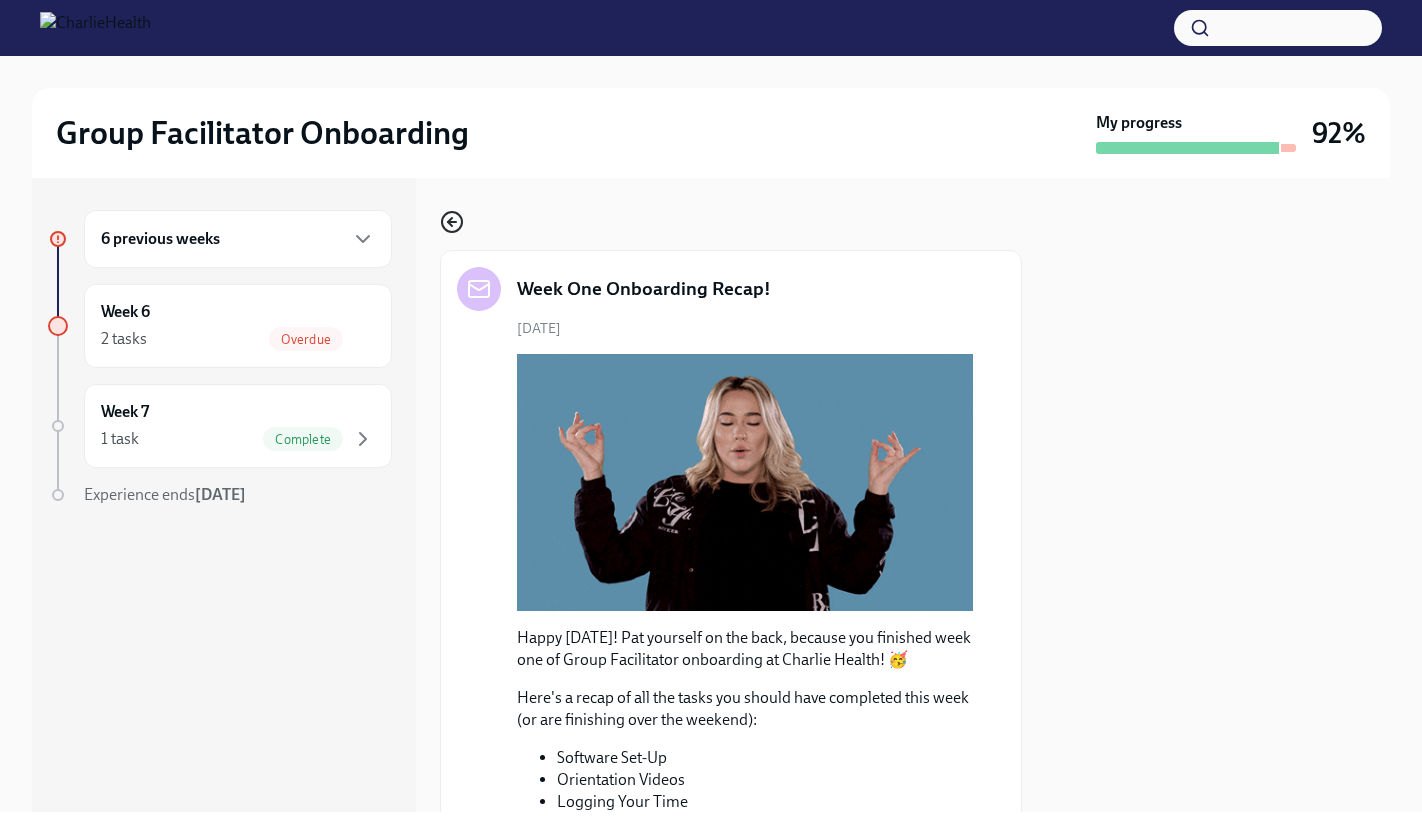 click 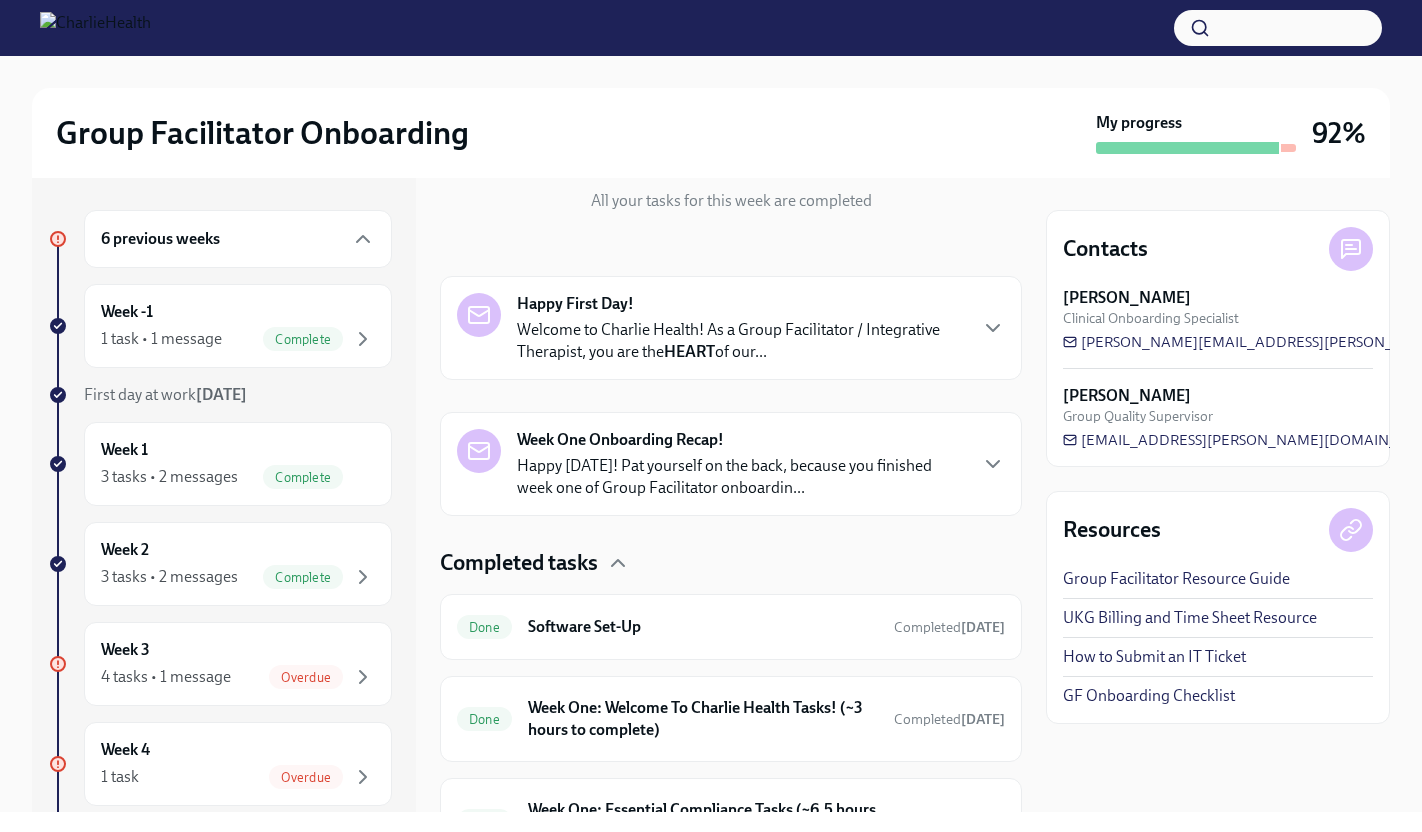 scroll, scrollTop: 348, scrollLeft: 0, axis: vertical 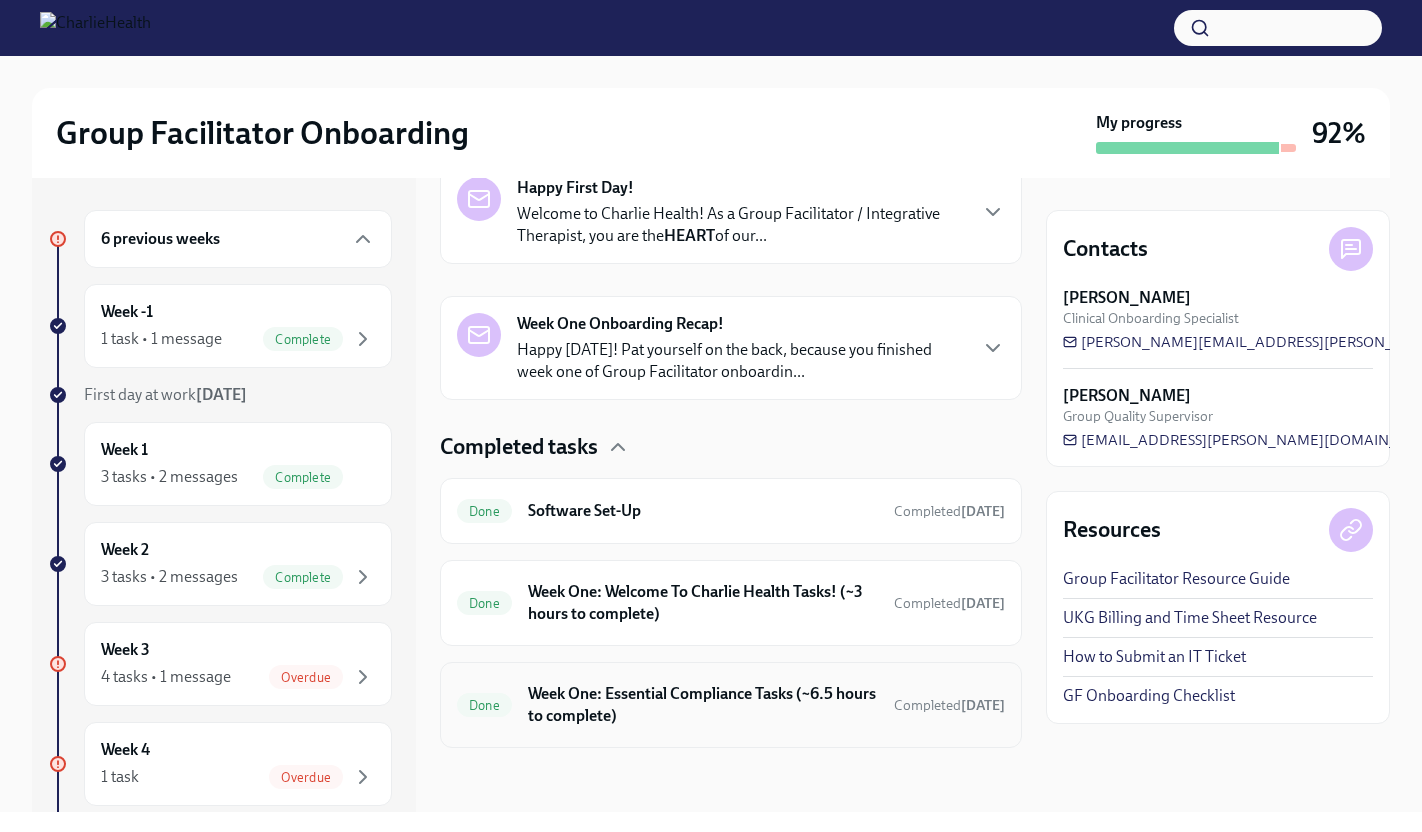 click on "Done Week One: Essential Compliance Tasks (~6.5 hours to complete) Completed  [DATE]" at bounding box center [731, 705] 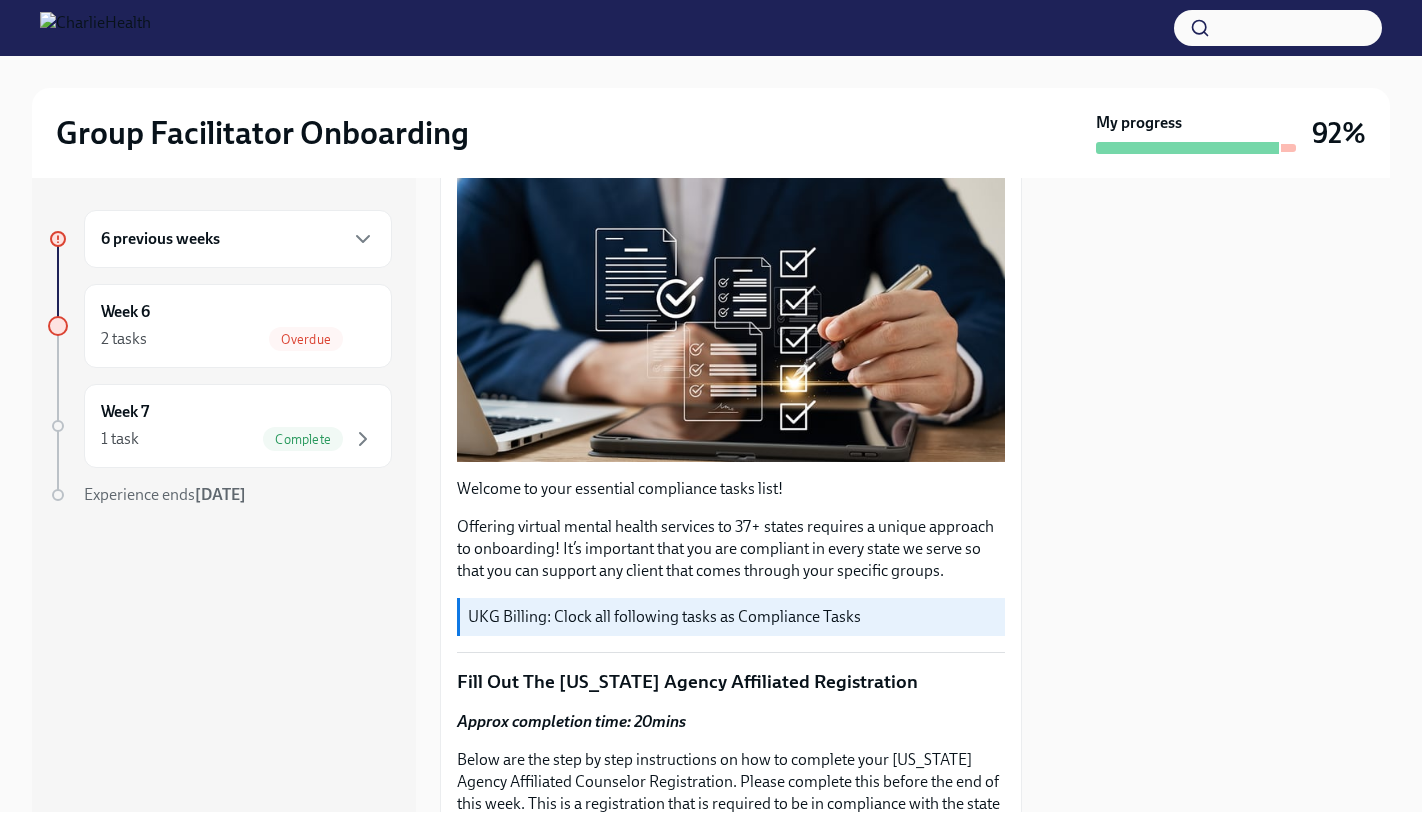 scroll, scrollTop: 0, scrollLeft: 0, axis: both 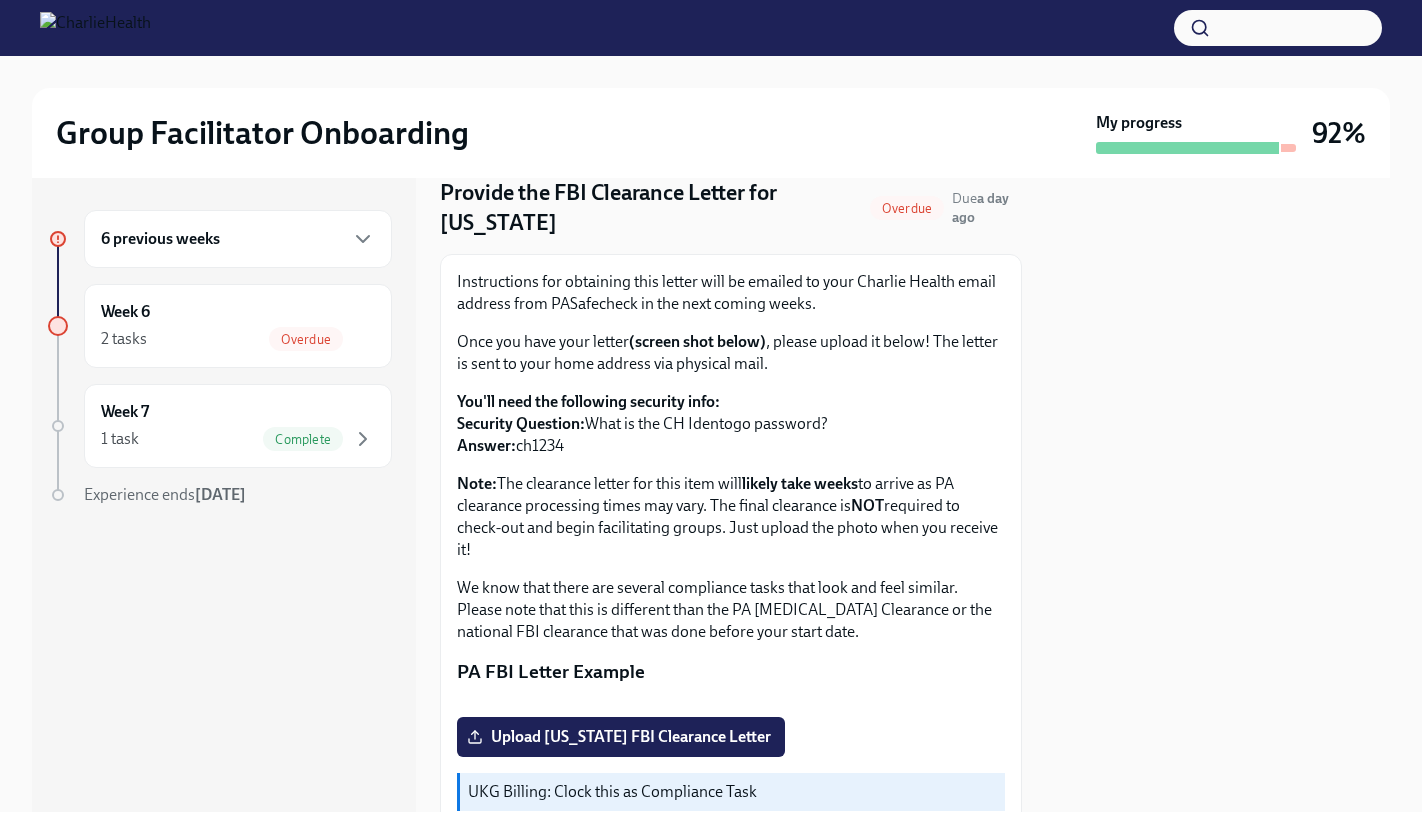 click on "6 previous weeks" at bounding box center [238, 239] 